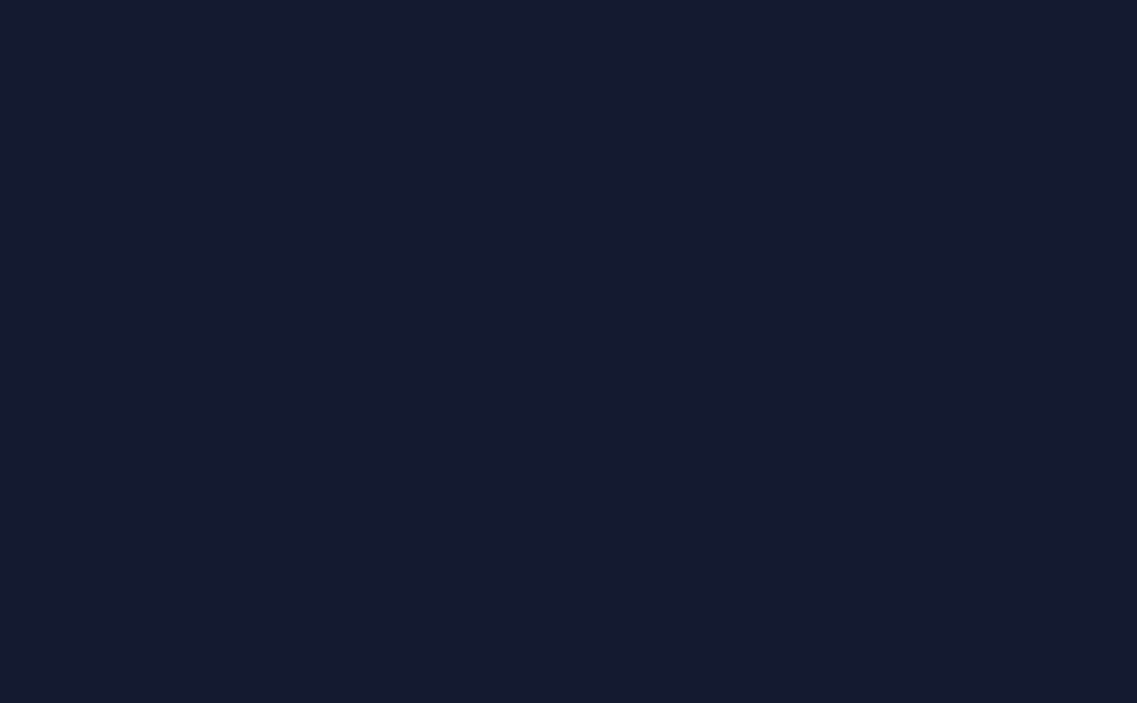scroll, scrollTop: 0, scrollLeft: 0, axis: both 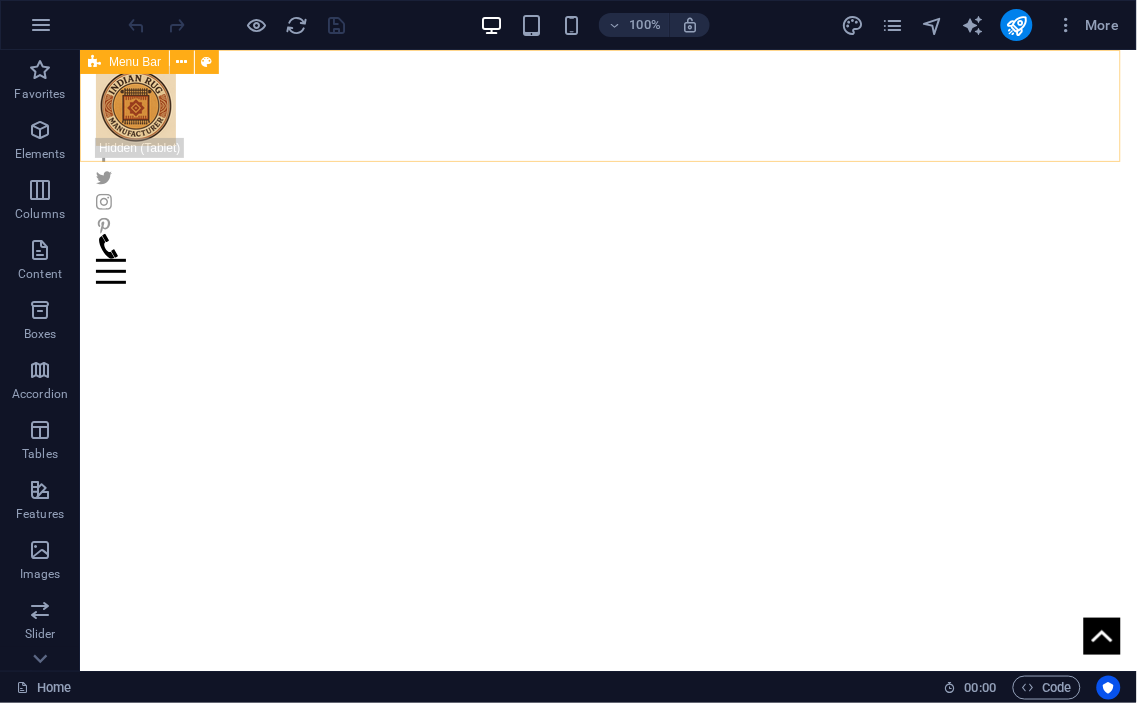 click on "Home About us Collection Production FAQ Contact" at bounding box center (607, 174) 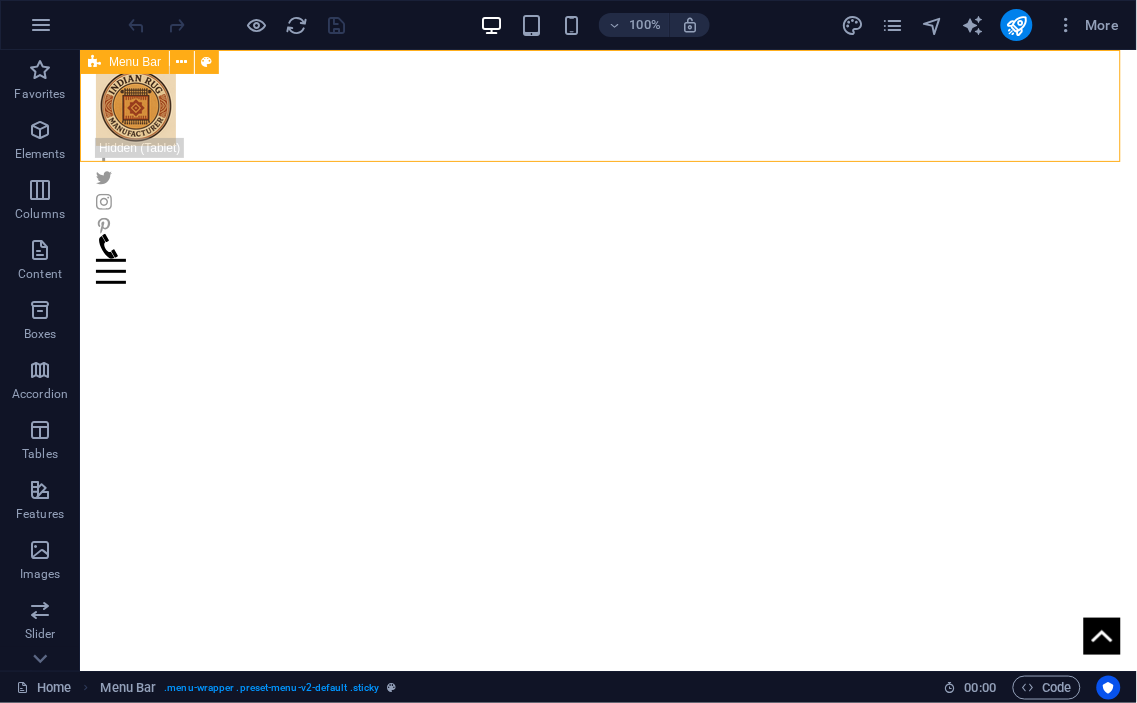 click on "Home About us Collection Production FAQ Contact" at bounding box center (607, 174) 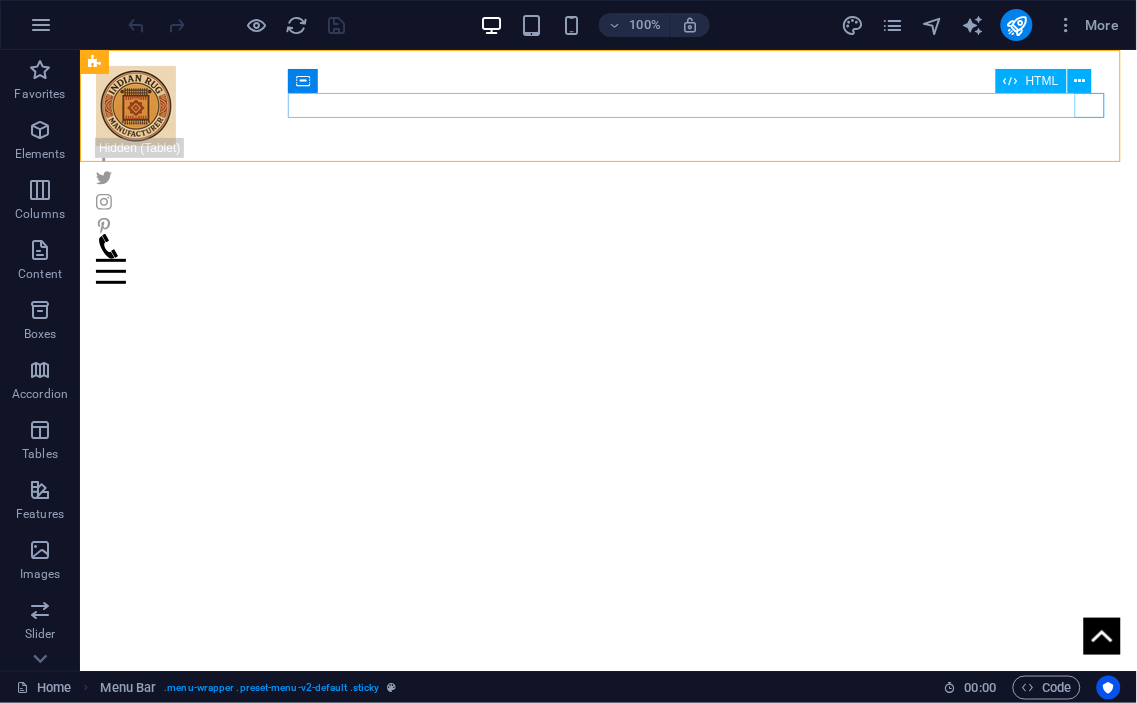 click at bounding box center (607, 270) 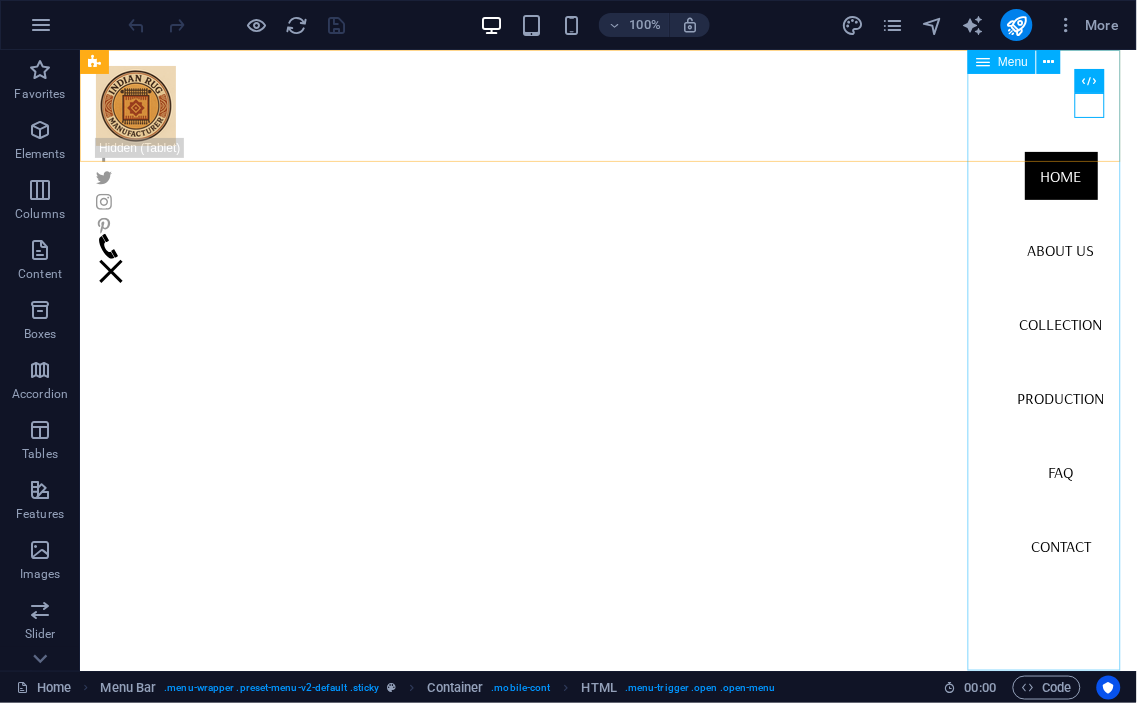 click on "Home About us Collection Production FAQ Contact" at bounding box center (1060, 359) 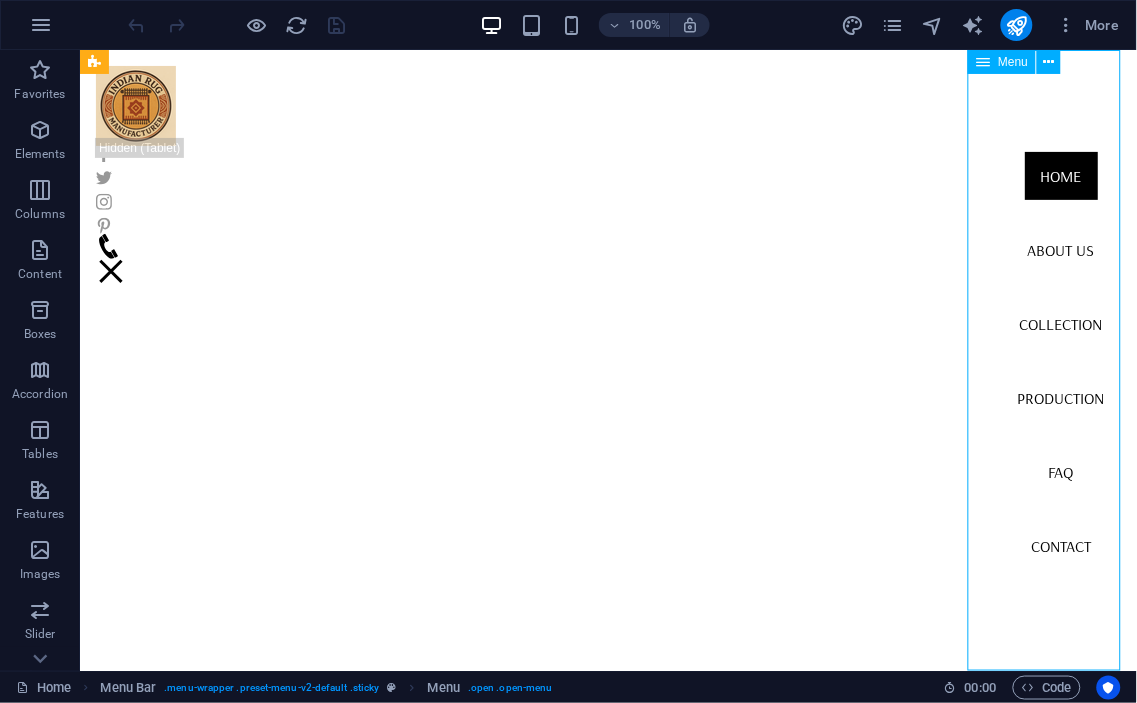 click on "Home About us Collection Production FAQ Contact" at bounding box center (1060, 359) 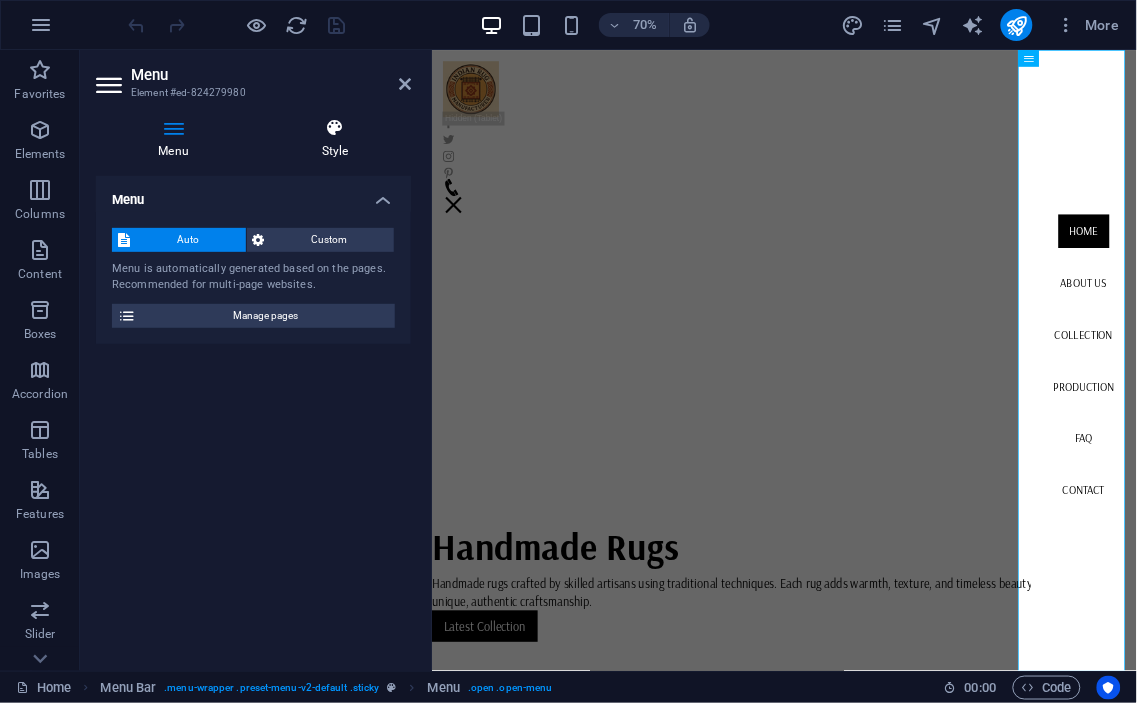 click at bounding box center [335, 128] 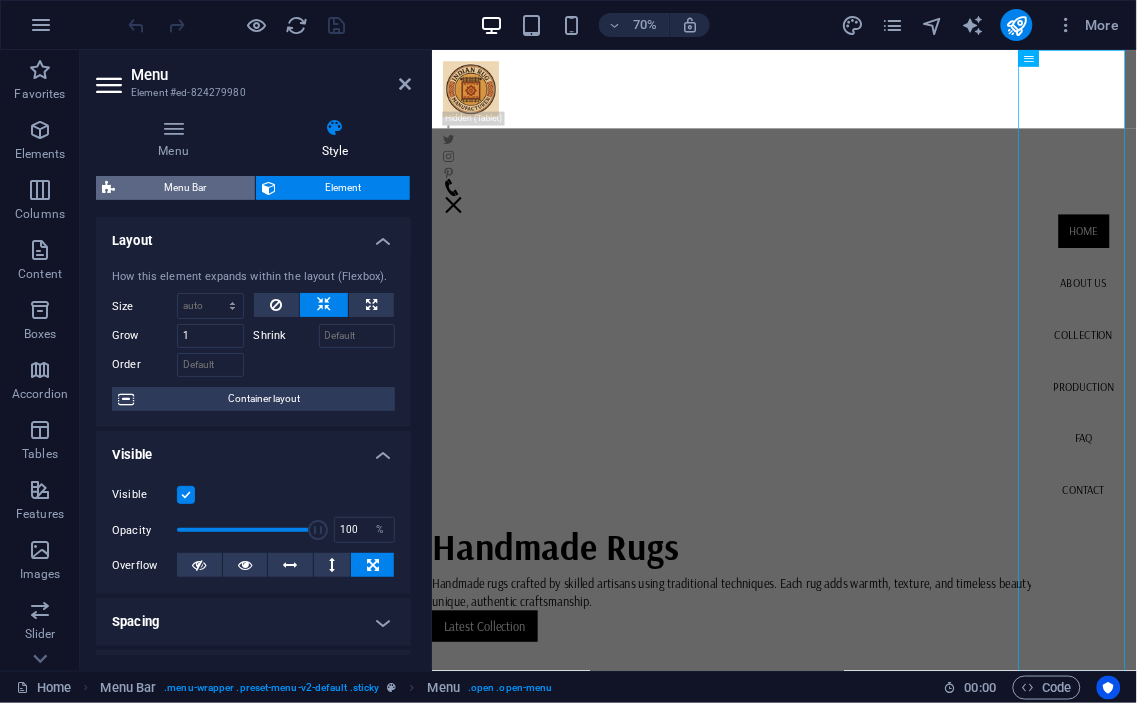 drag, startPoint x: 194, startPoint y: 180, endPoint x: 1006, endPoint y: 276, distance: 817.6552 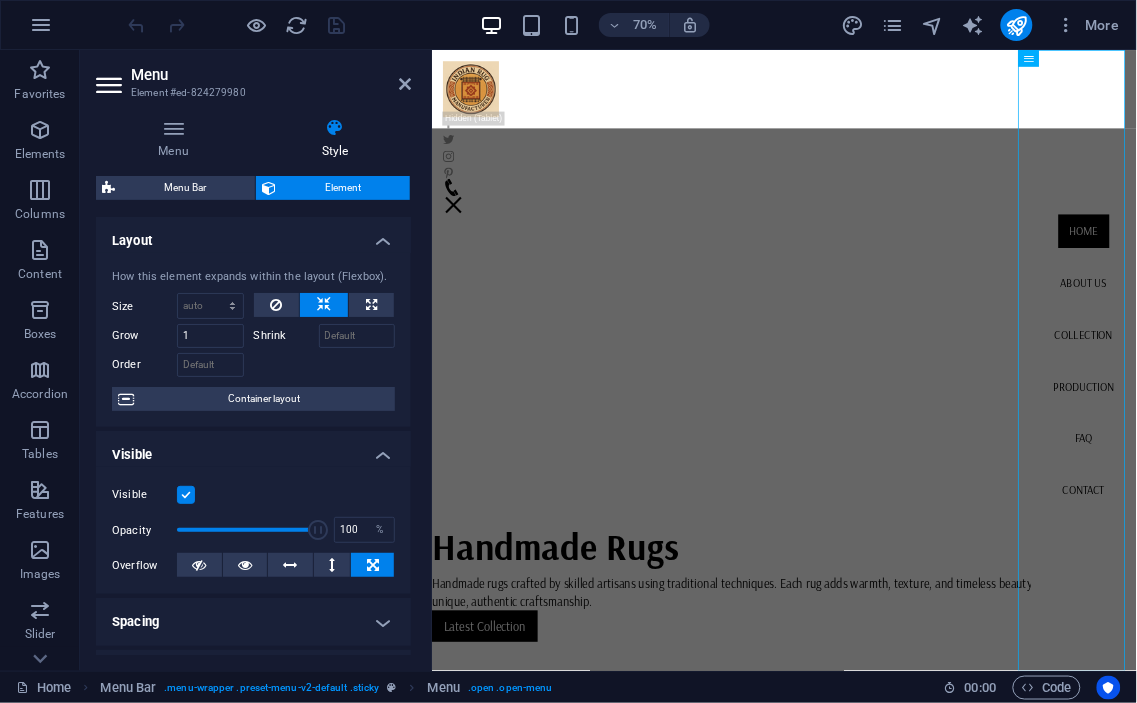select on "vw" 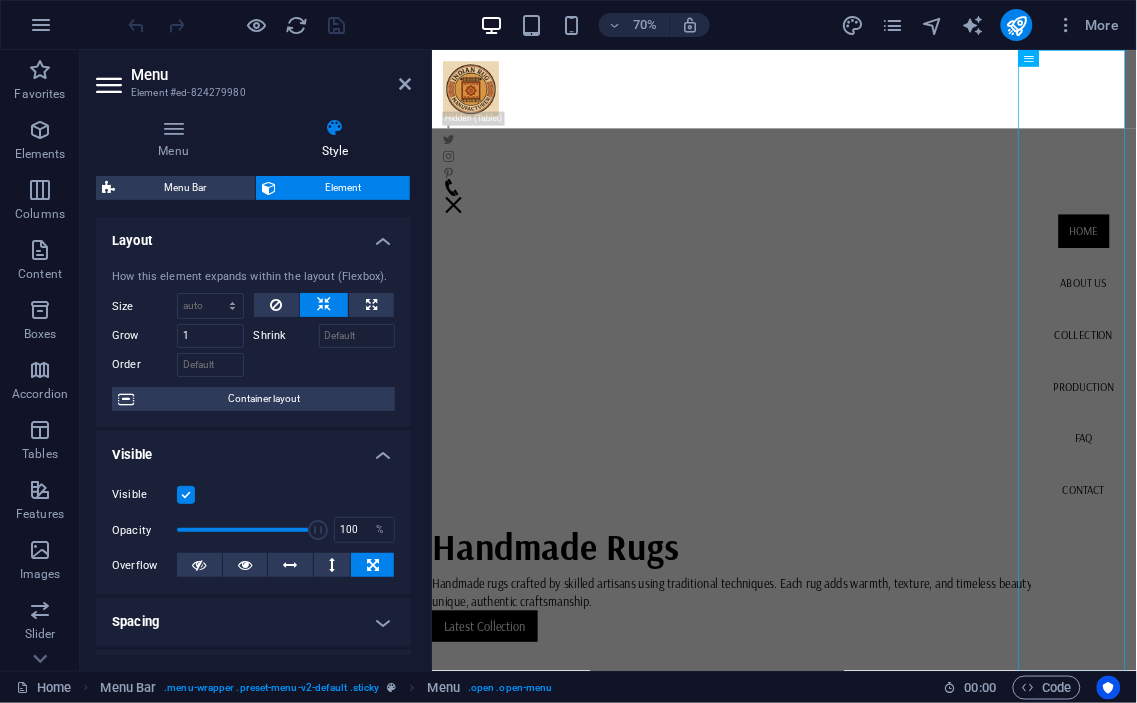 select on "px" 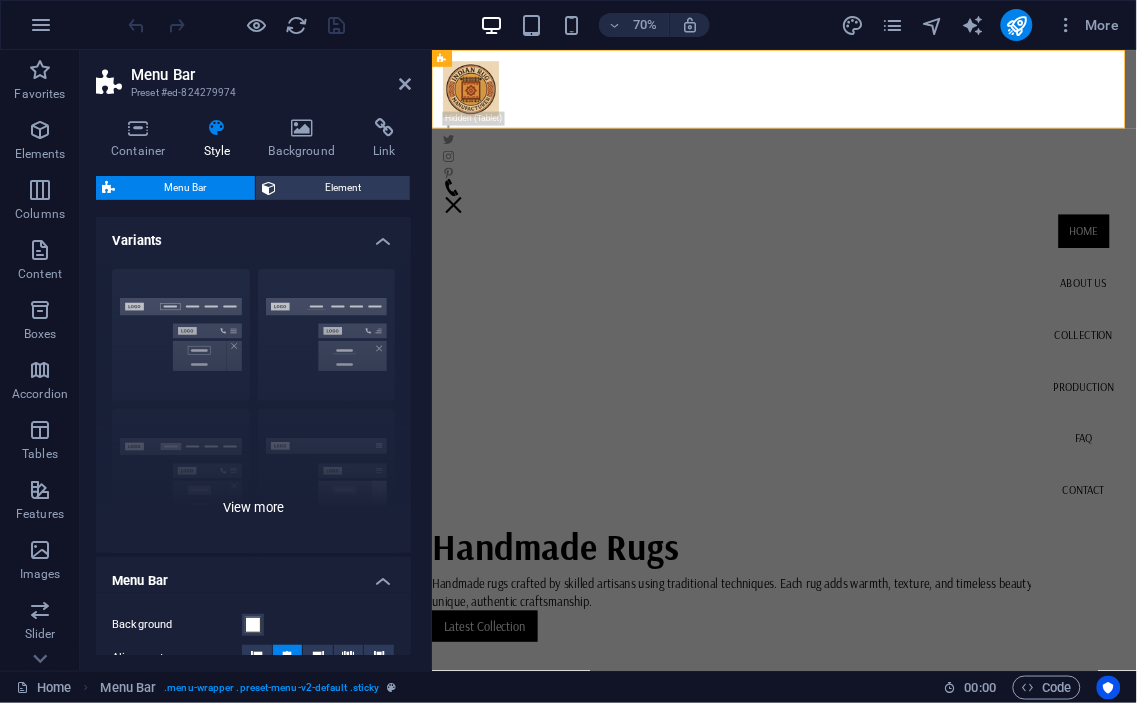 click on "Border Centered Default Fixed Loki Trigger Wide XXL" at bounding box center [253, 403] 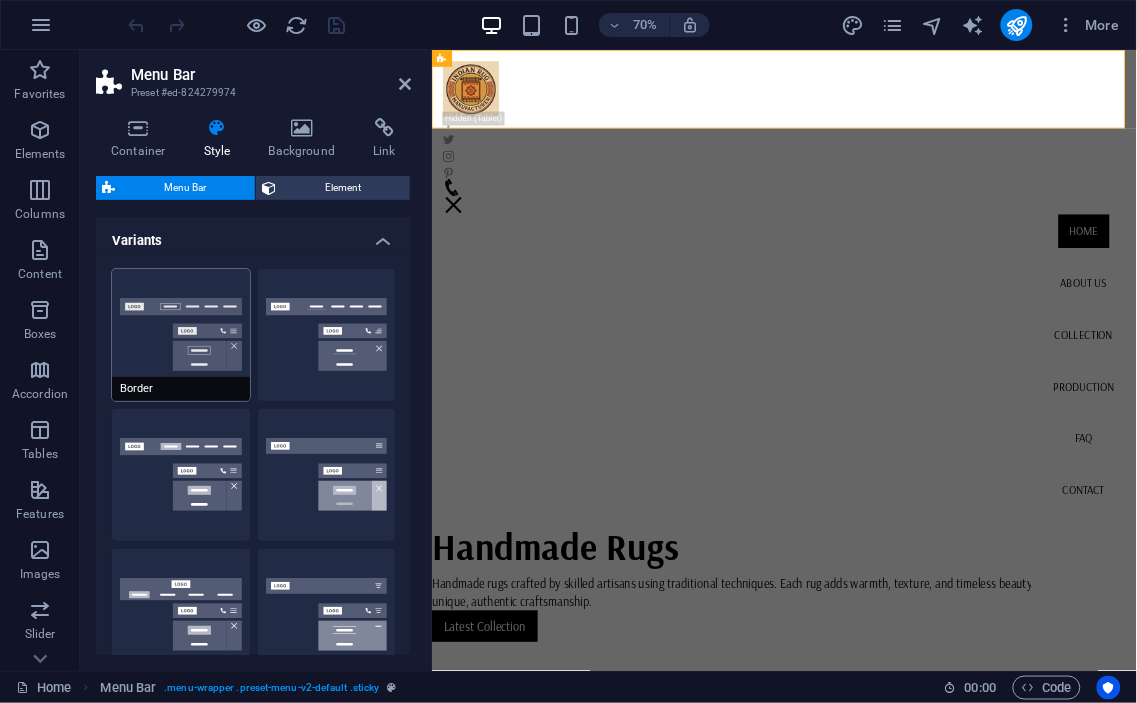 click on "Border" at bounding box center (181, 335) 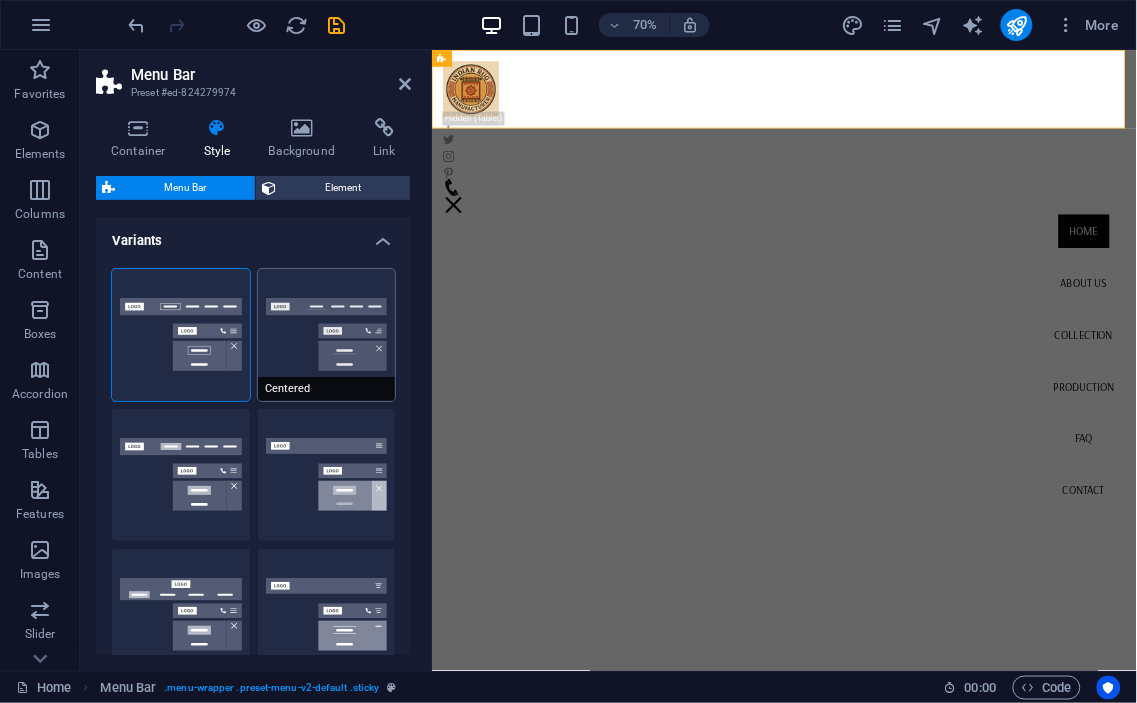 click on "Centered" at bounding box center [327, 335] 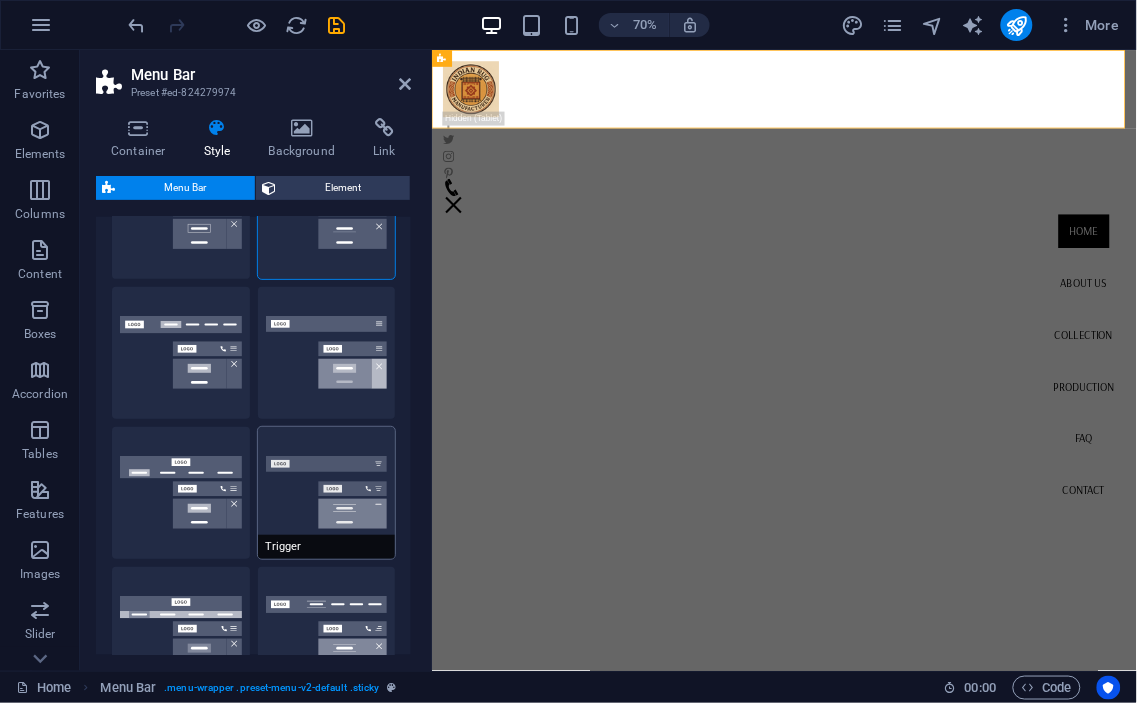 scroll, scrollTop: 185, scrollLeft: 0, axis: vertical 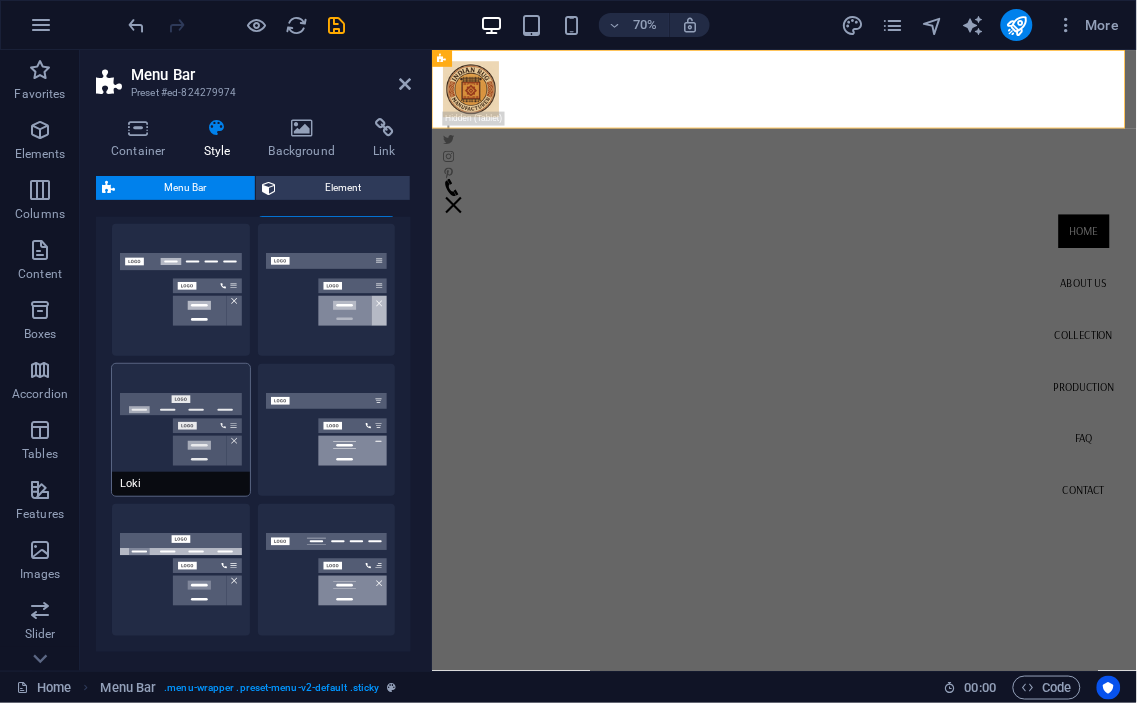 click on "Loki" at bounding box center [181, 430] 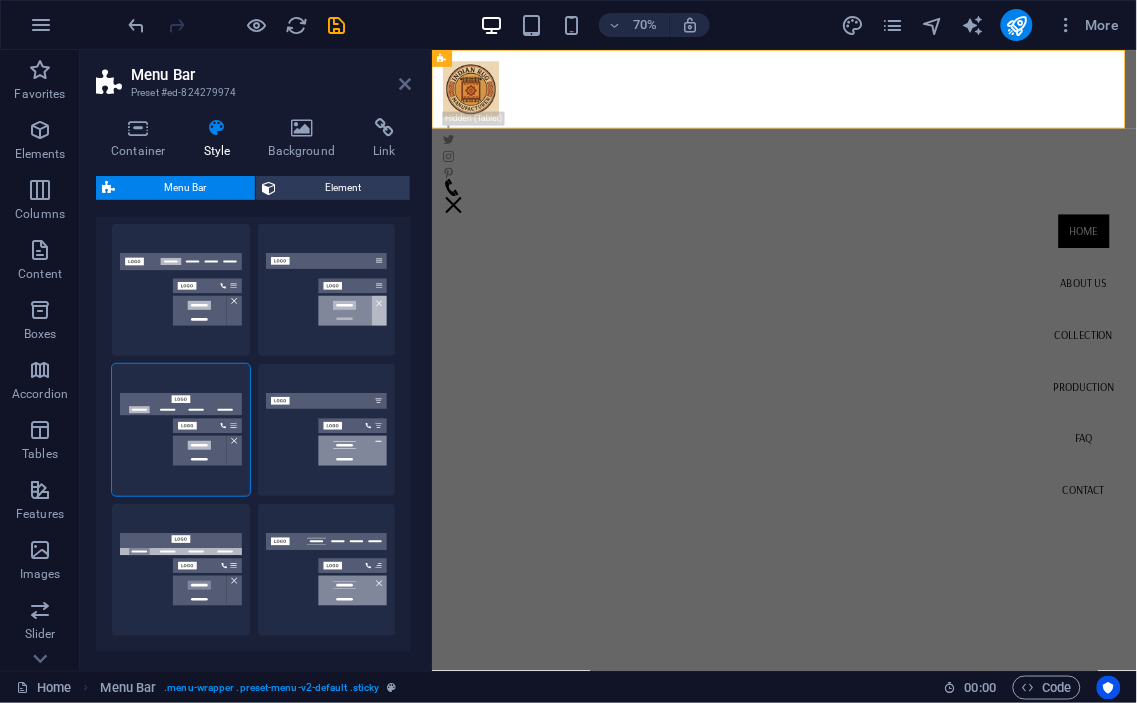 click at bounding box center (405, 84) 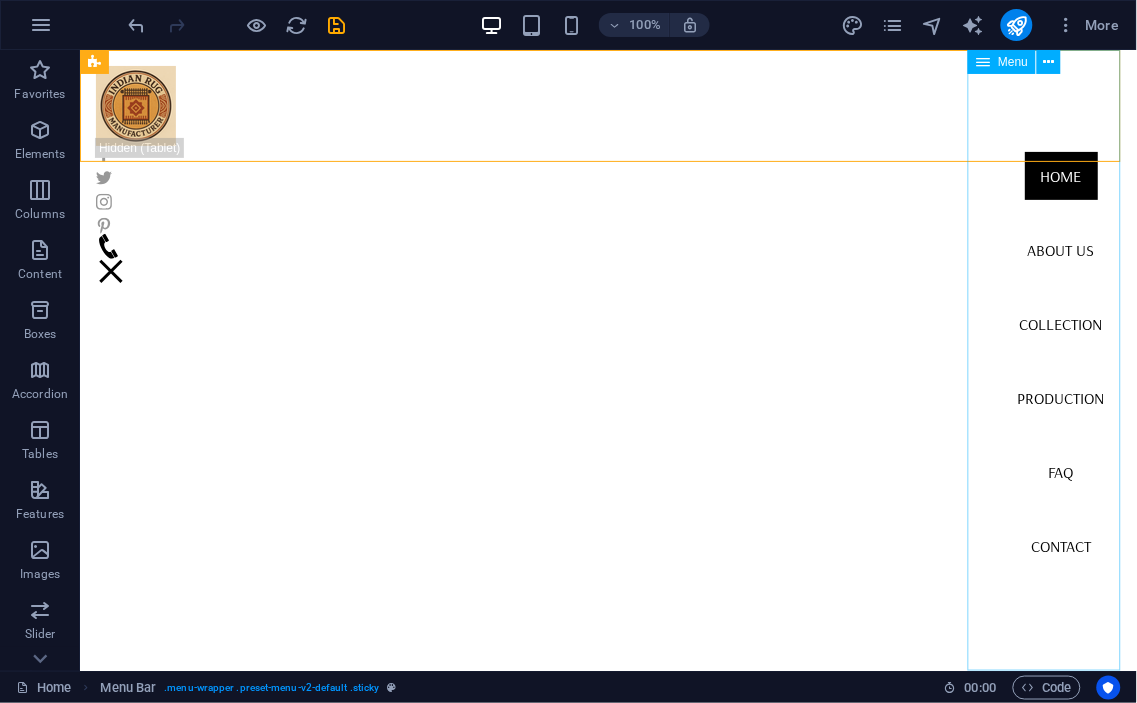 click on "Home About us Collection Production FAQ Contact" at bounding box center [1060, 359] 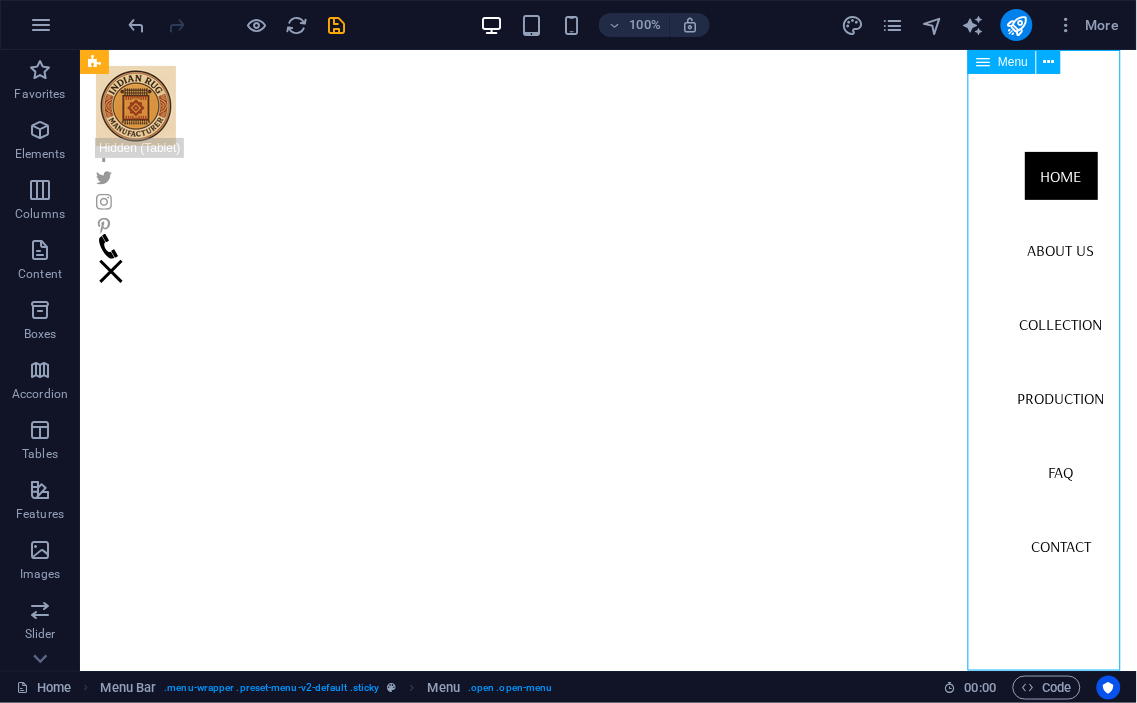 click on "Home About us Collection Production FAQ Contact" at bounding box center (1060, 359) 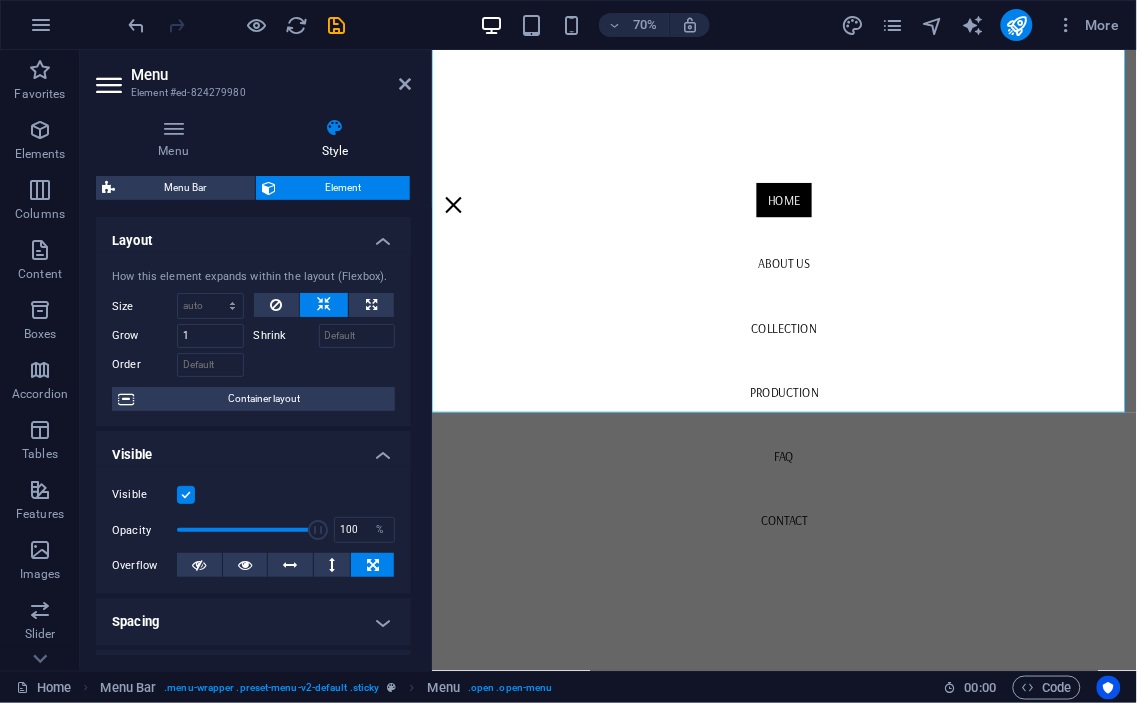 scroll, scrollTop: 0, scrollLeft: 0, axis: both 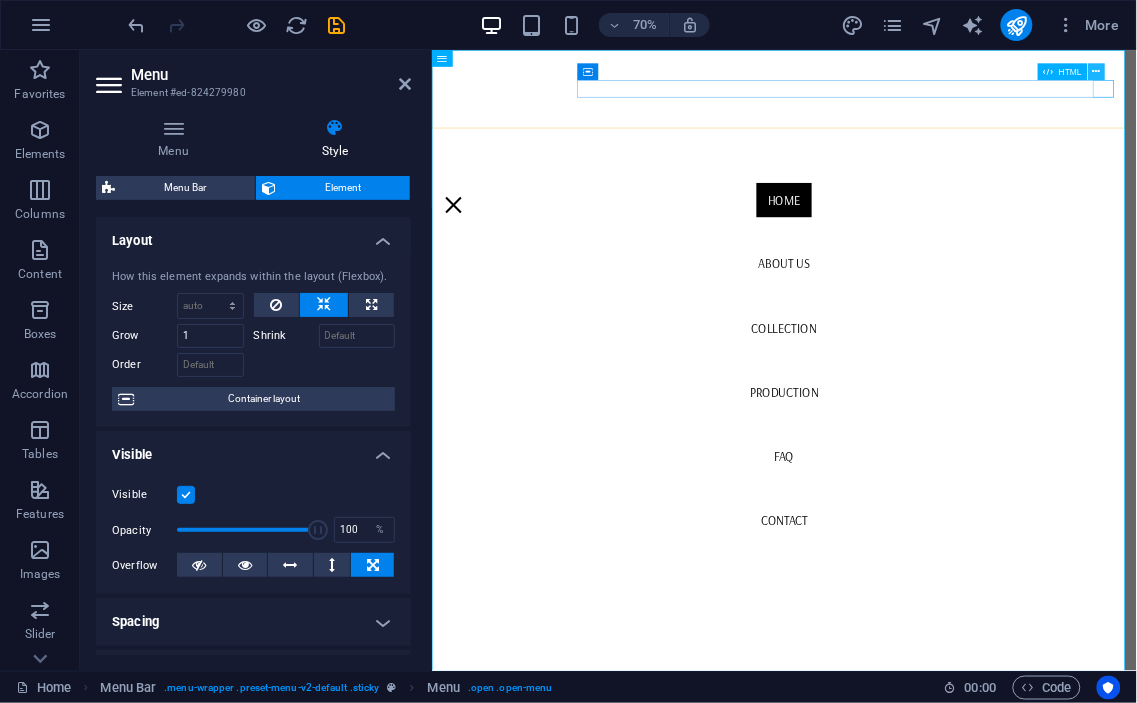 click at bounding box center (1096, 72) 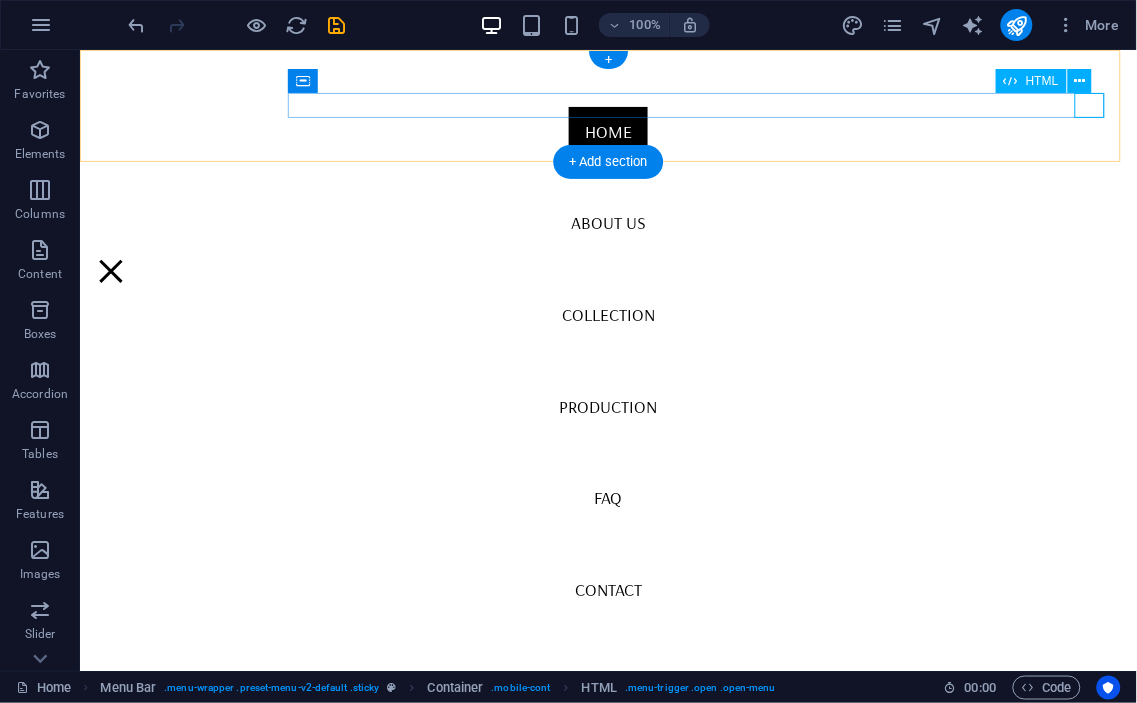 click at bounding box center [110, 270] 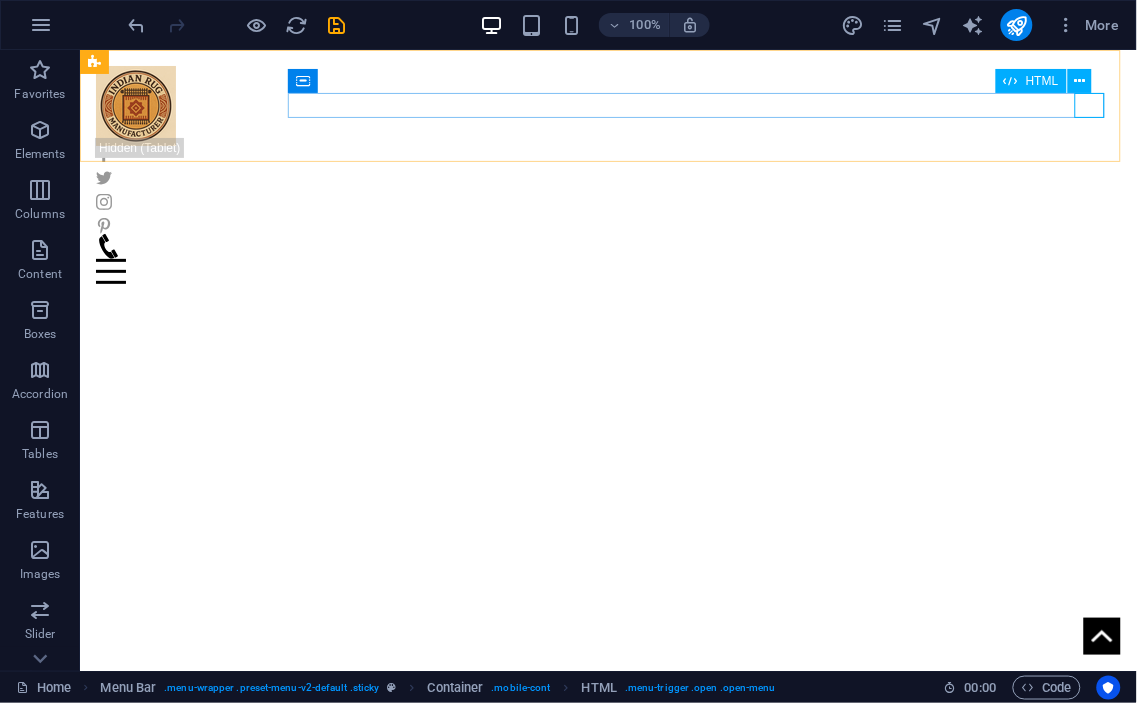 click on "HTML" at bounding box center (1050, 81) 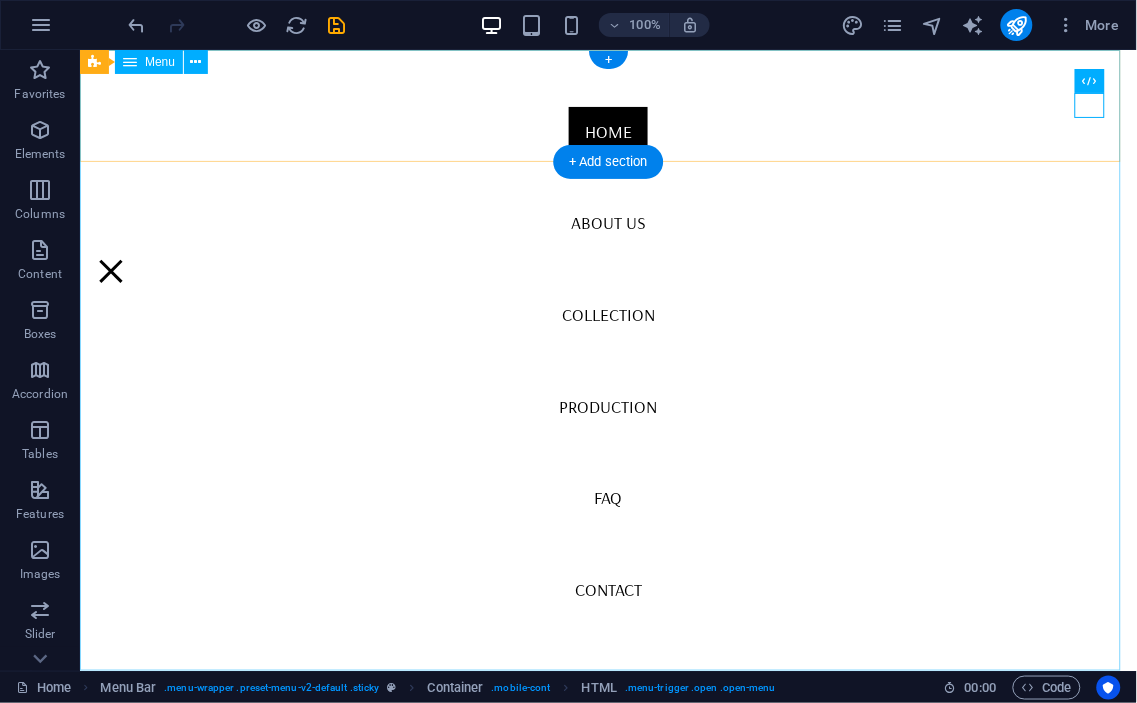 click on "Home About us Collection Production FAQ Contact" at bounding box center (607, 359) 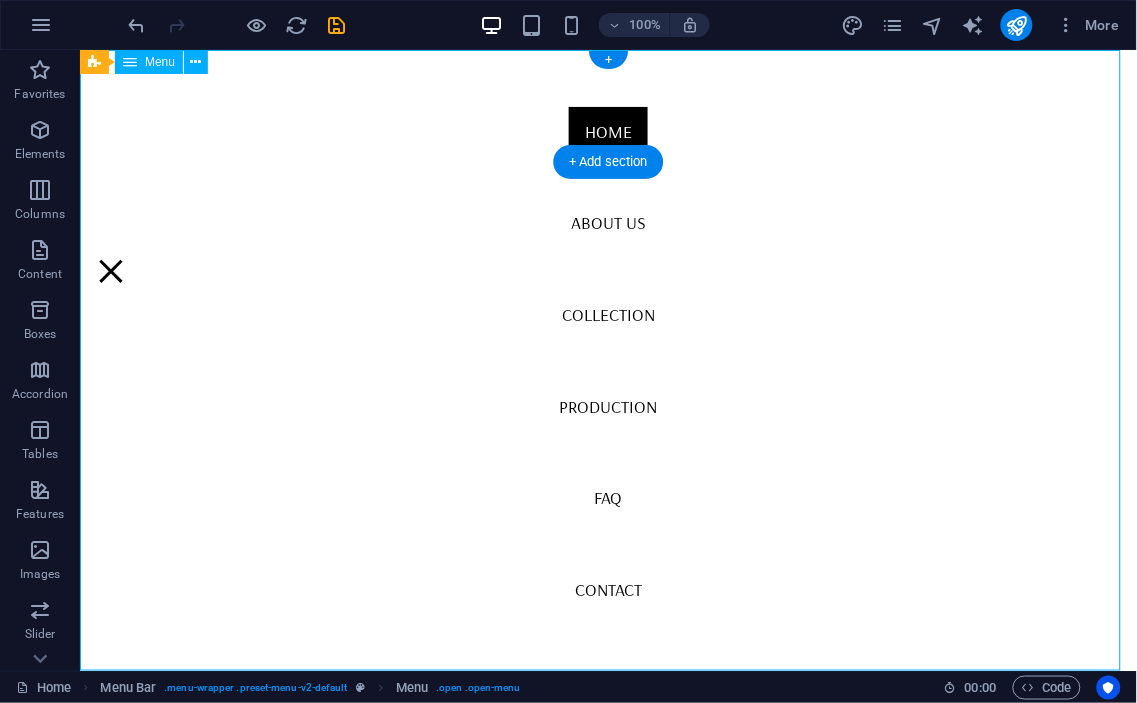 click on "Home About us Collection Production FAQ Contact" at bounding box center [607, 359] 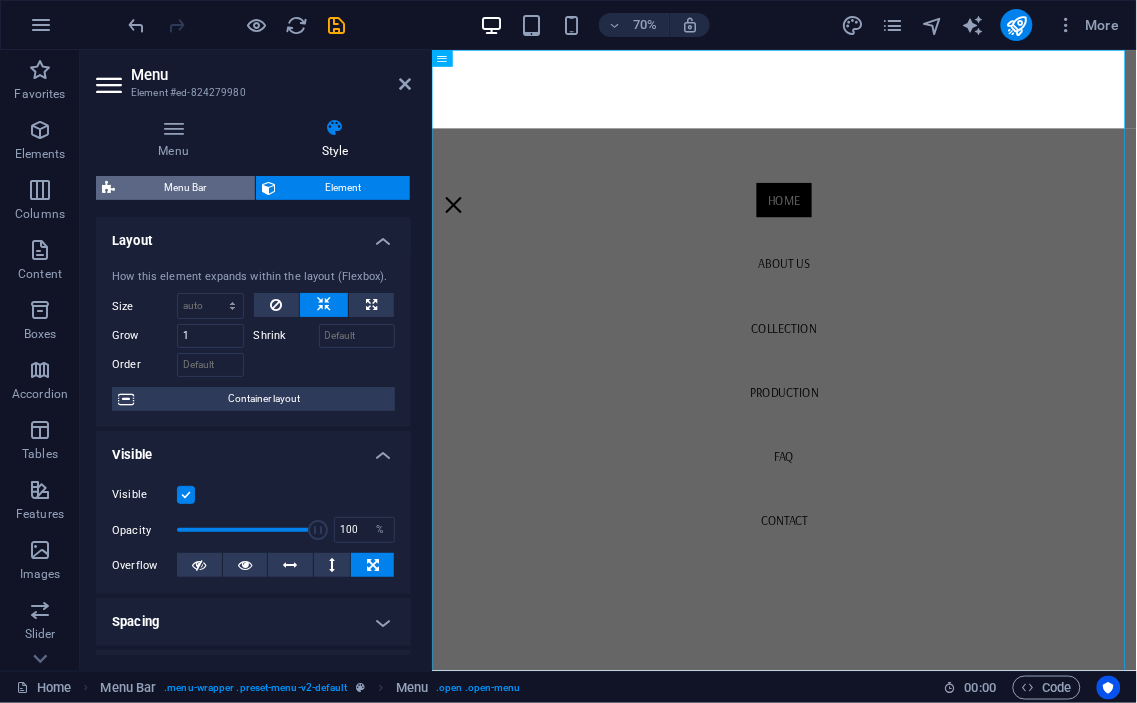 click on "Menu Bar" at bounding box center [185, 188] 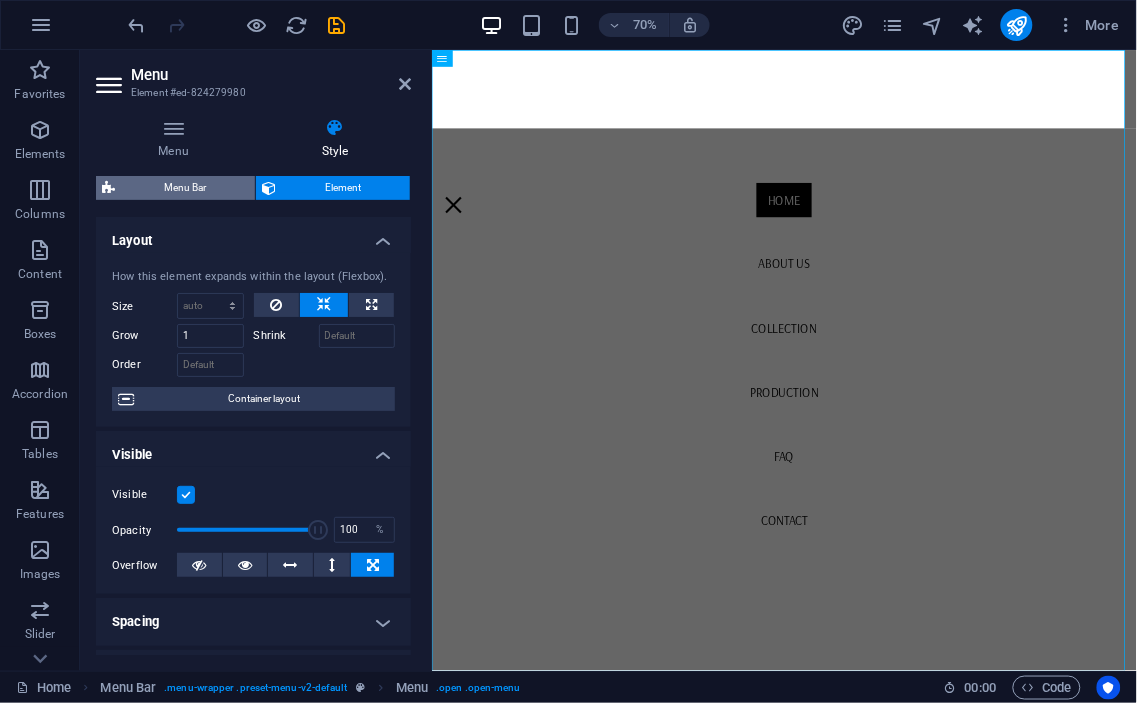 select on "rem" 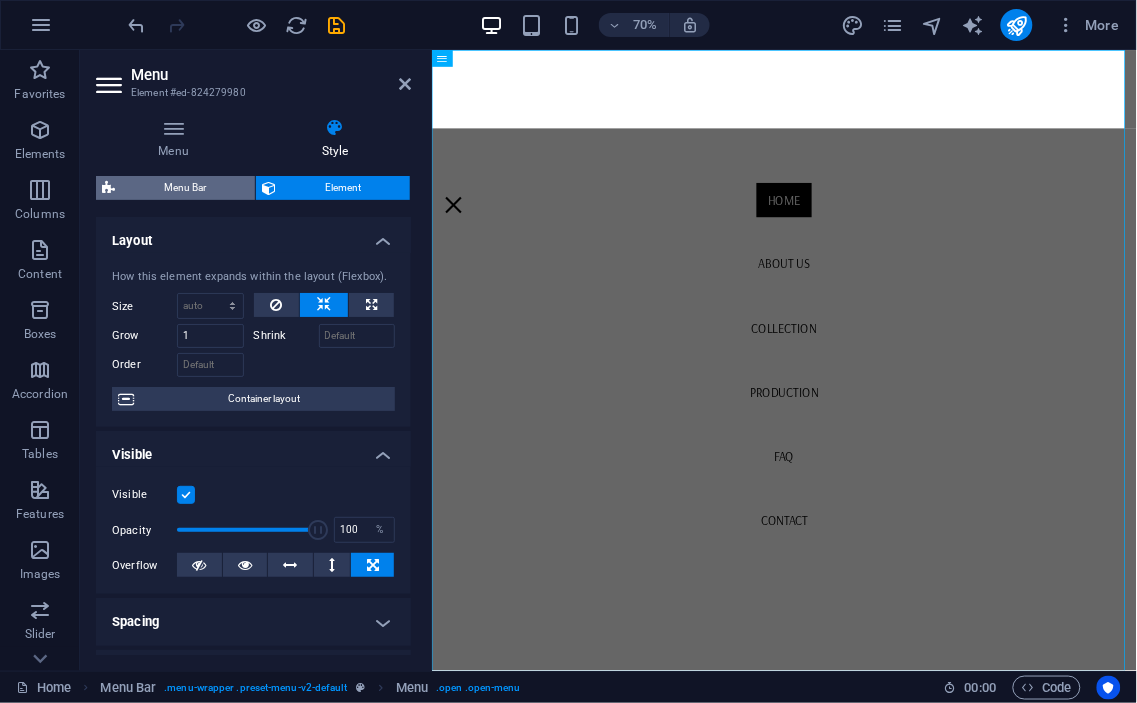 select on "rem" 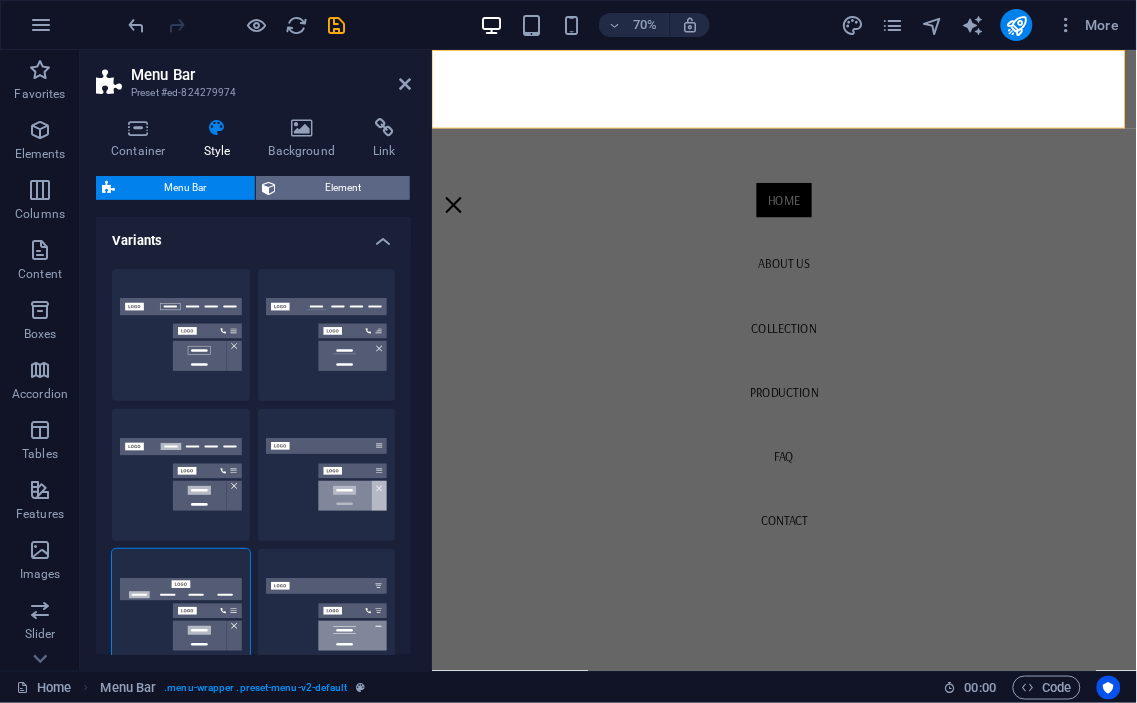 click on "Element" at bounding box center [343, 188] 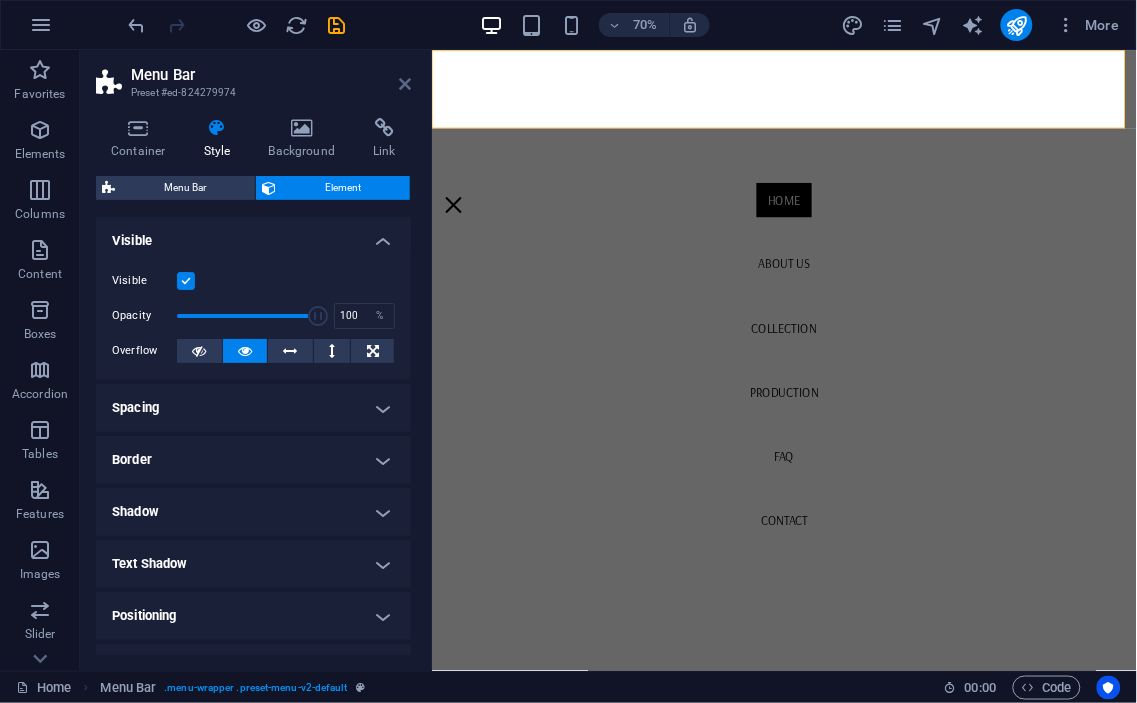 click at bounding box center [405, 84] 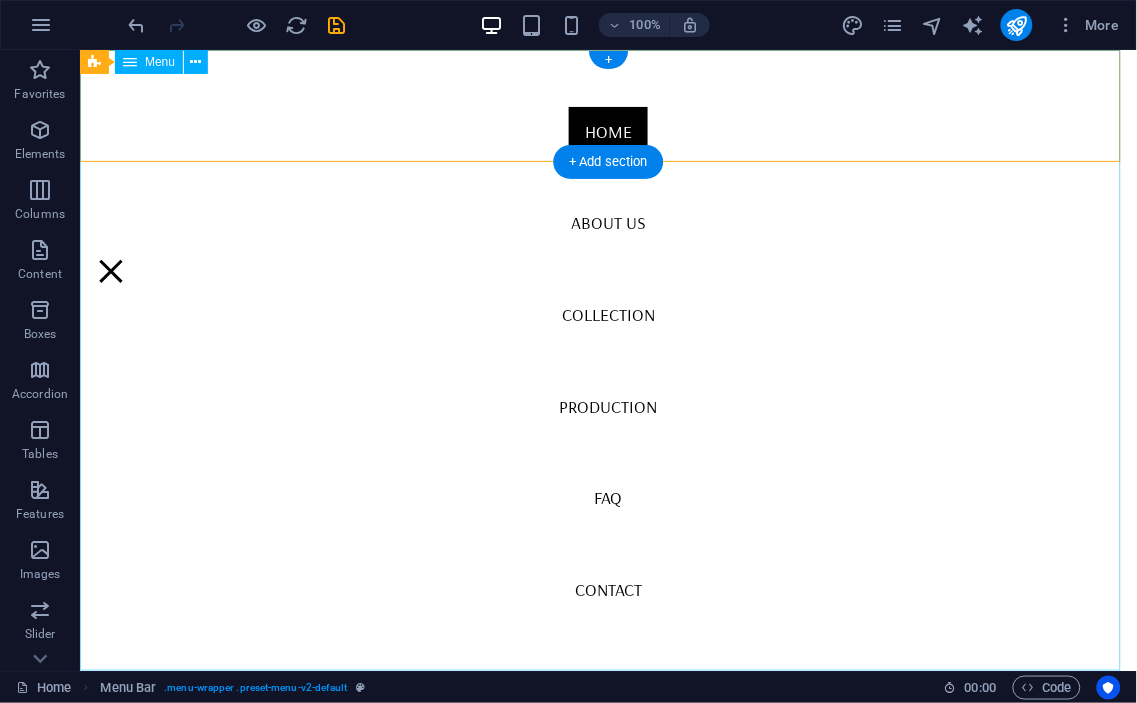 click on "Home About us Collection Production FAQ Contact" at bounding box center [607, 359] 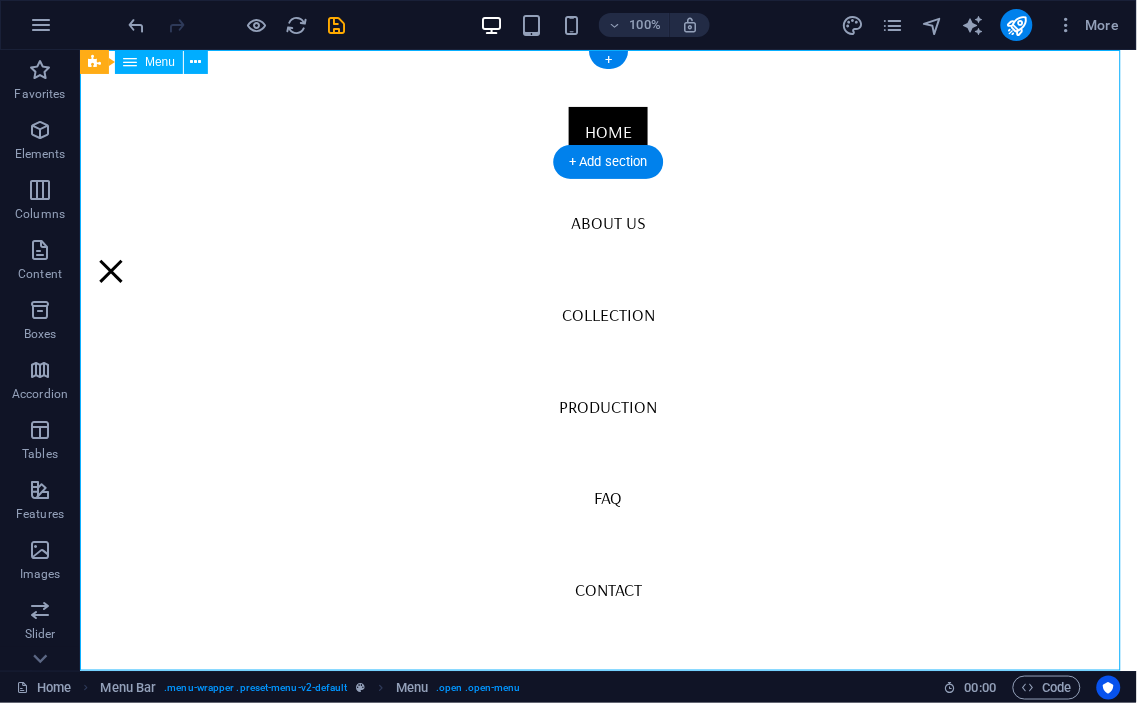 click on "Home About us Collection Production FAQ Contact" at bounding box center [607, 359] 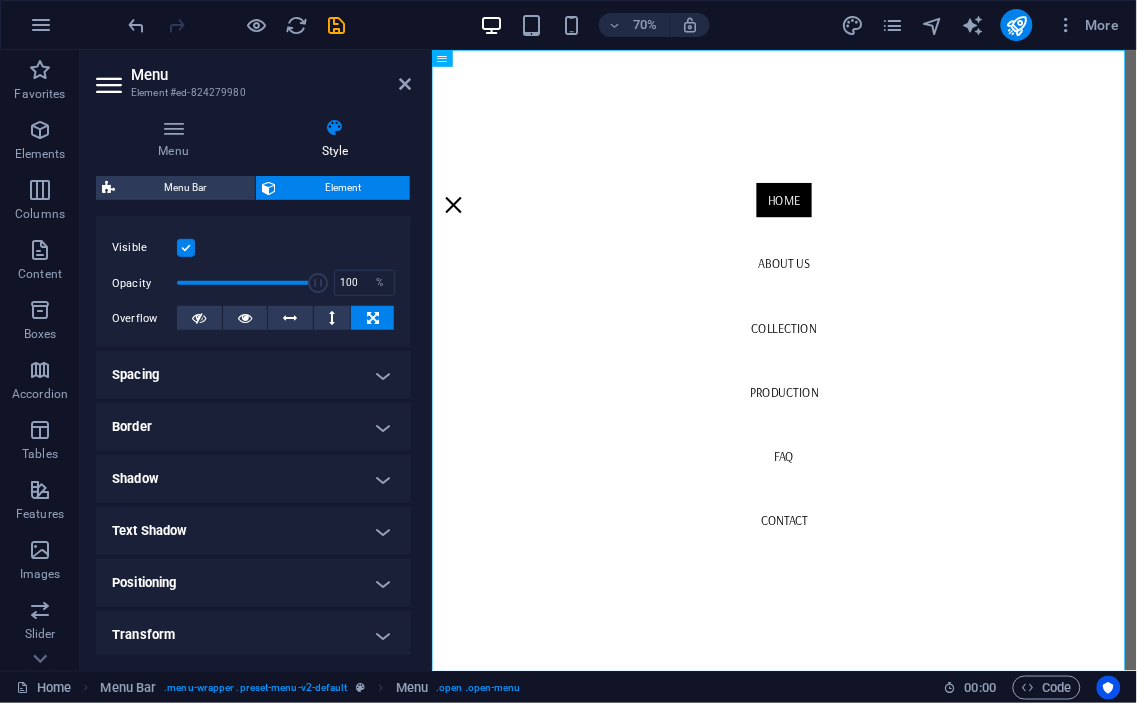 scroll, scrollTop: 36, scrollLeft: 0, axis: vertical 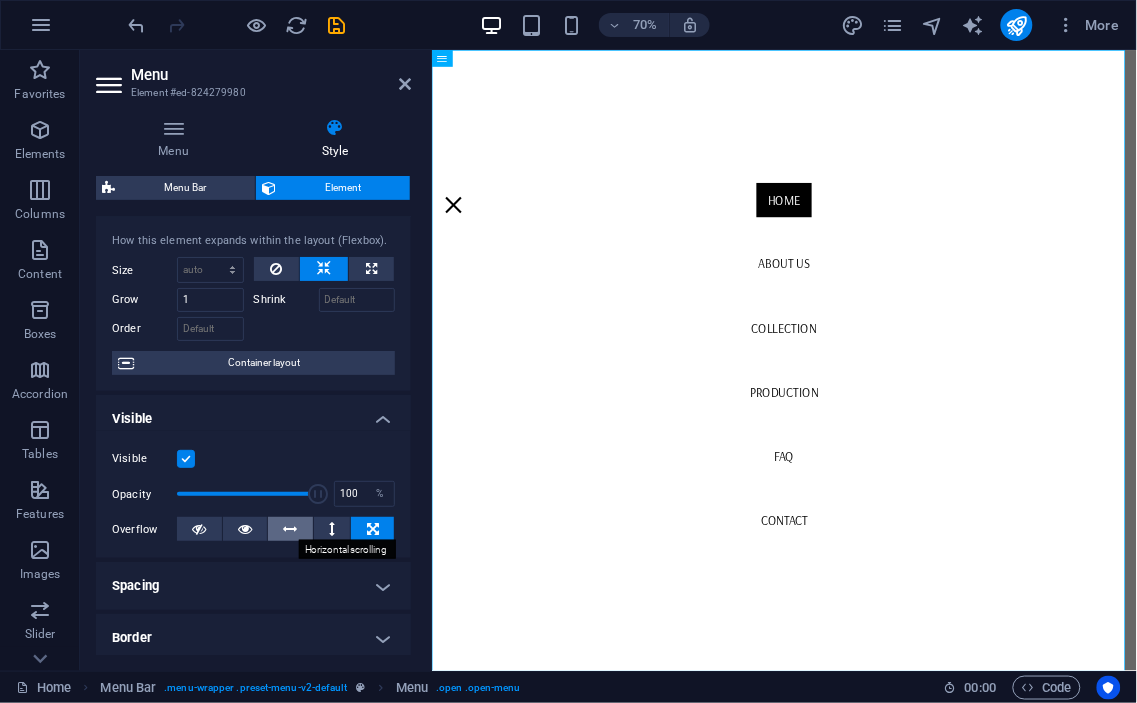 click at bounding box center (291, 529) 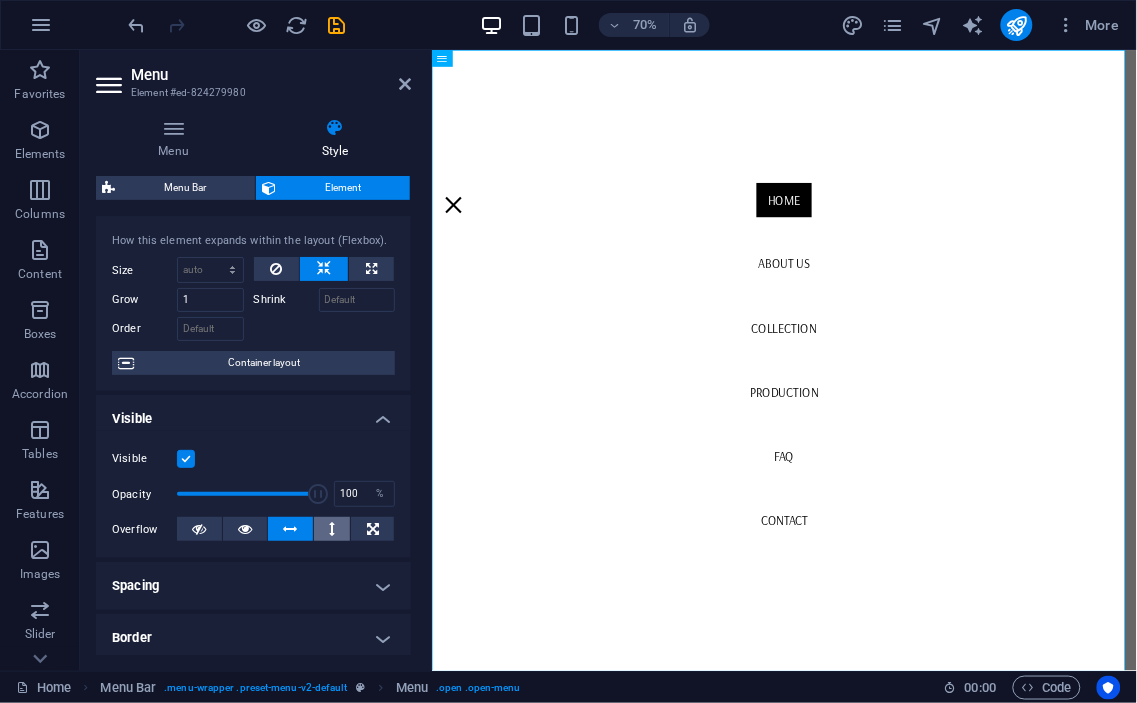 click at bounding box center (332, 529) 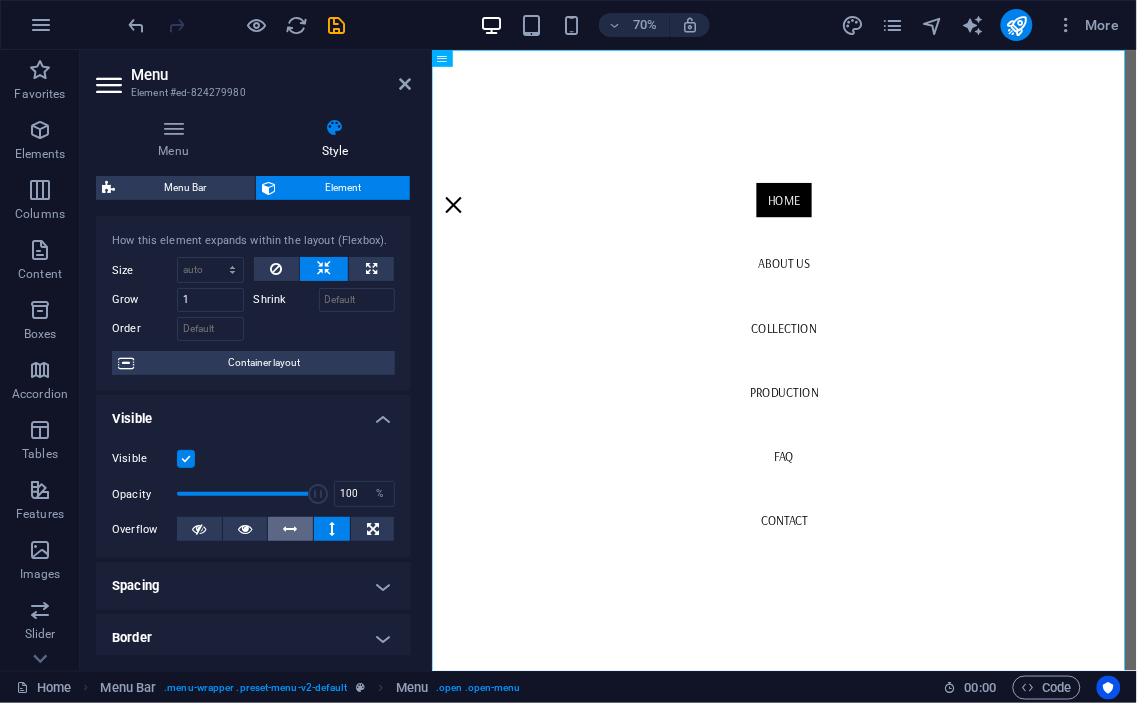 click at bounding box center [290, 529] 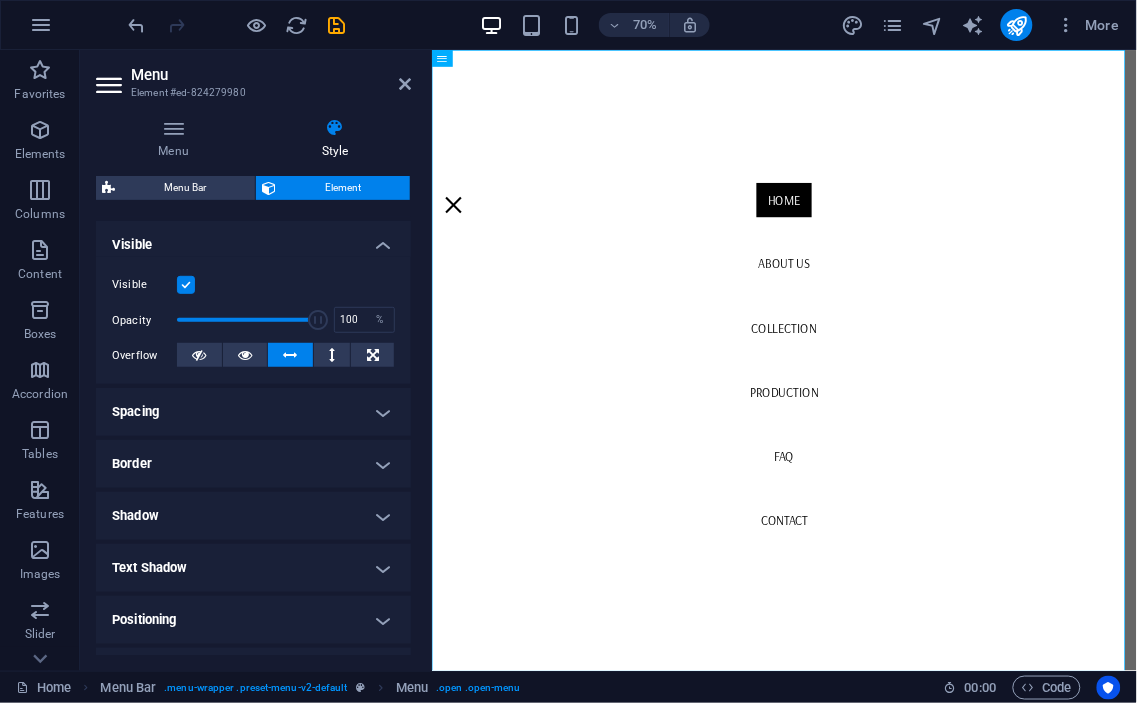 scroll, scrollTop: 0, scrollLeft: 0, axis: both 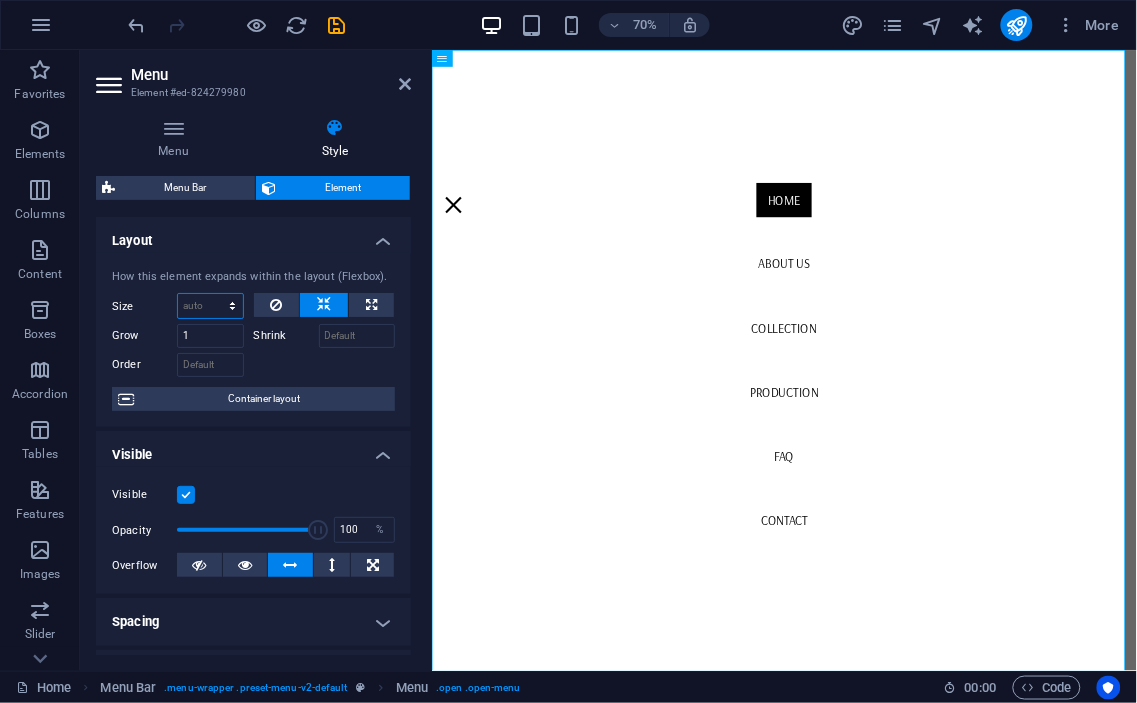 click on "Default auto px % 1/1 1/2 1/3 1/4 1/5 1/6 1/7 1/8 1/9 1/10" at bounding box center (210, 306) 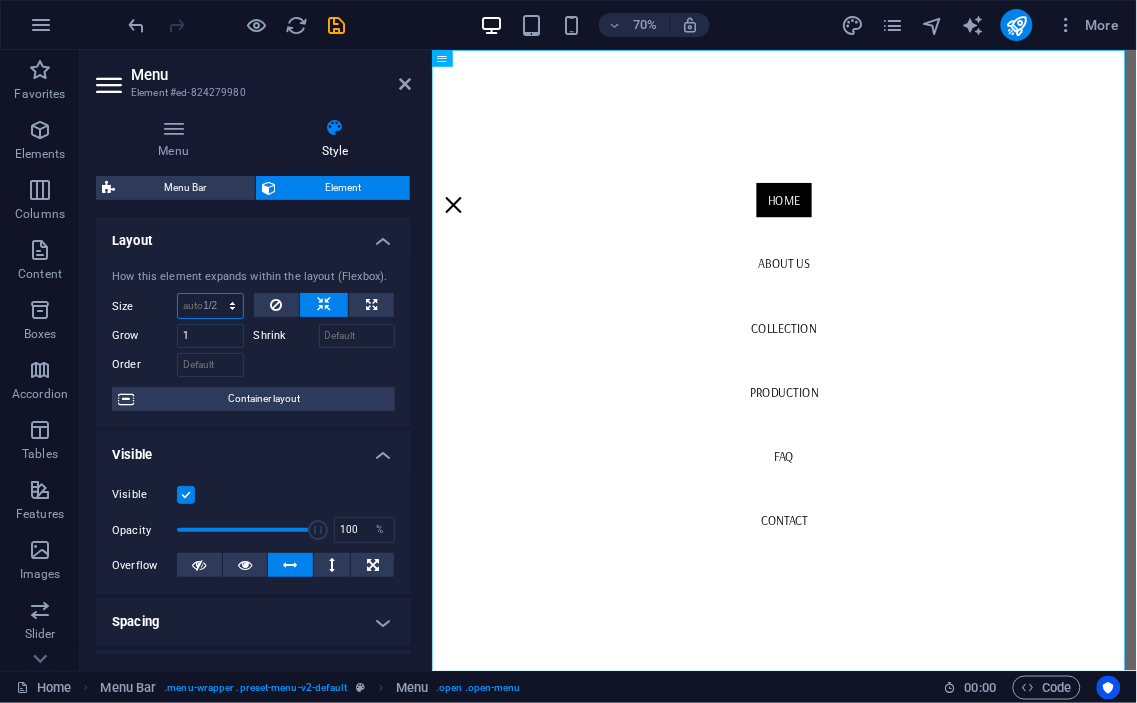 click on "Default auto px % 1/1 1/2 1/3 1/4 1/5 1/6 1/7 1/8 1/9 1/10" at bounding box center (210, 306) 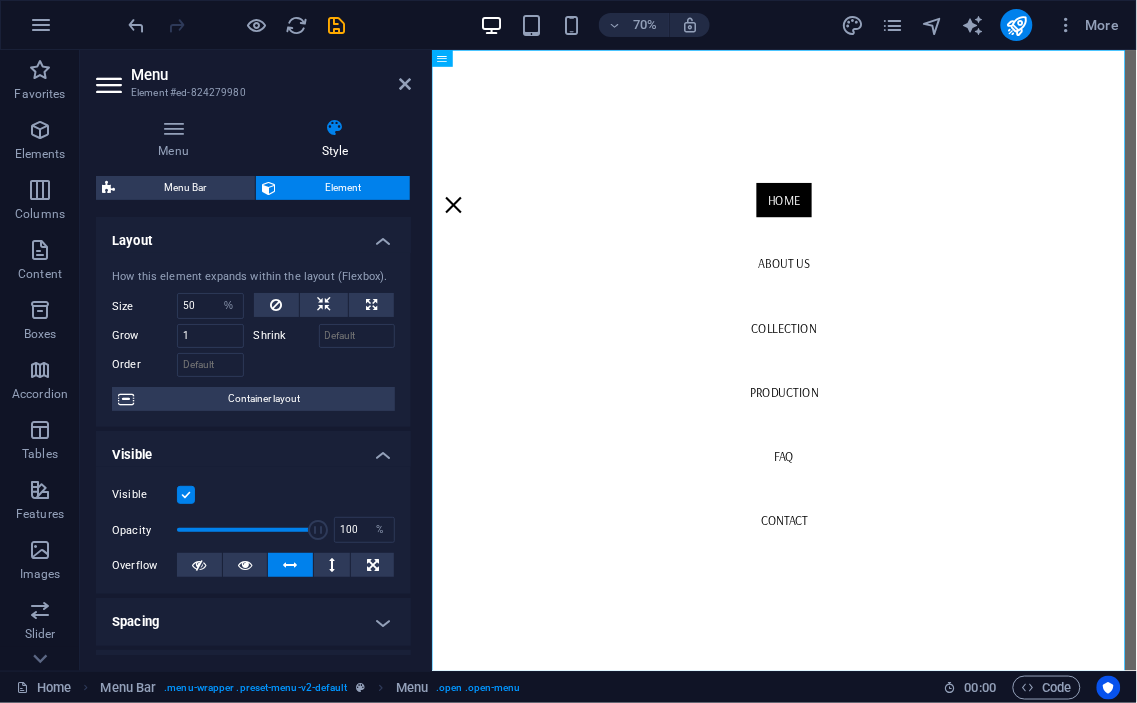 click on "Size 50 Default auto px % 1/1 1/2 1/3 1/4 1/5 1/6 1/7 1/8 1/9 1/10" at bounding box center [183, 306] 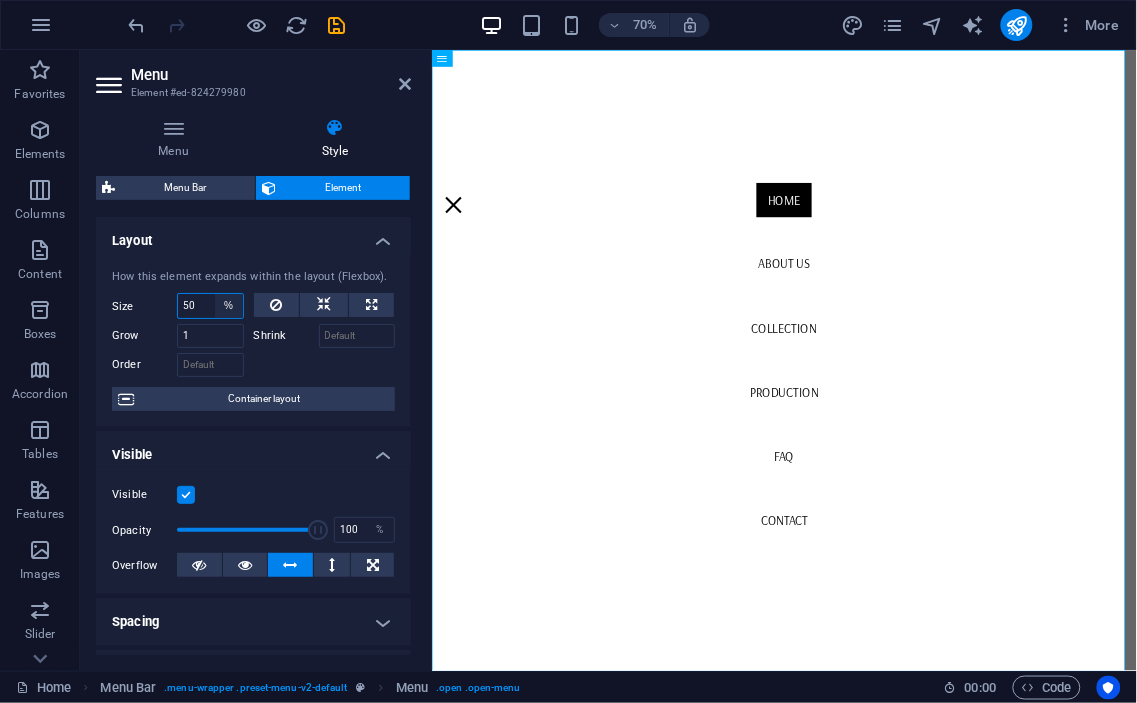 click on "Default auto px % 1/1 1/2 1/3 1/4 1/5 1/6 1/7 1/8 1/9 1/10" at bounding box center [229, 306] 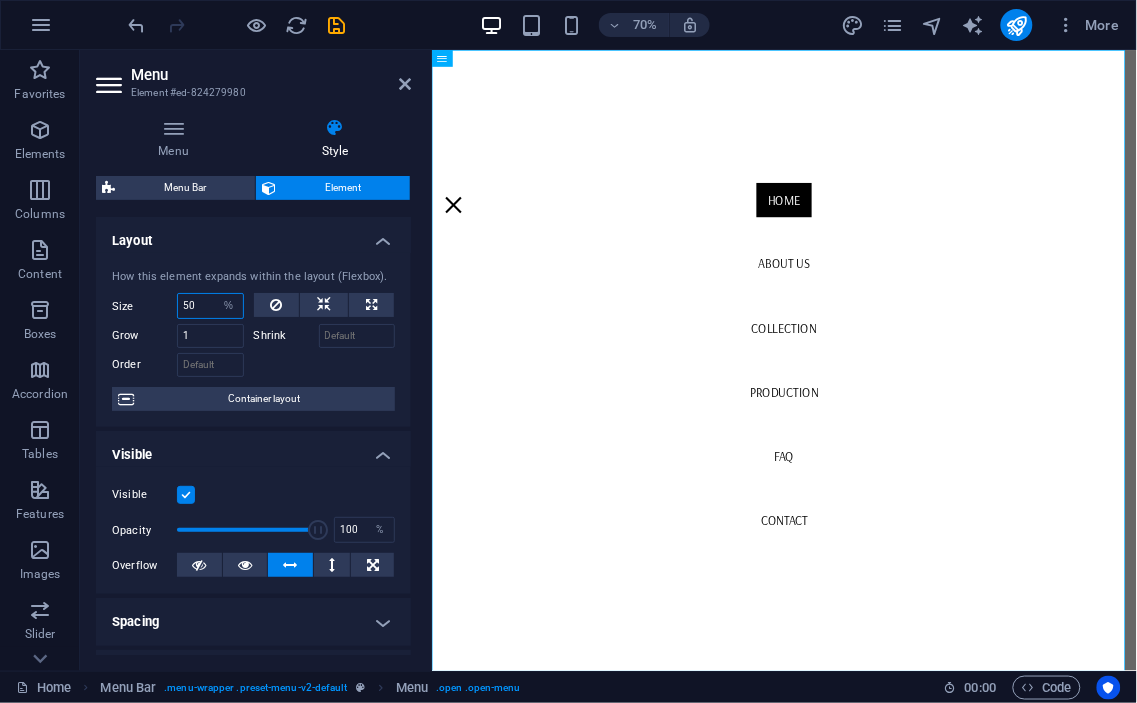 select on "1/10" 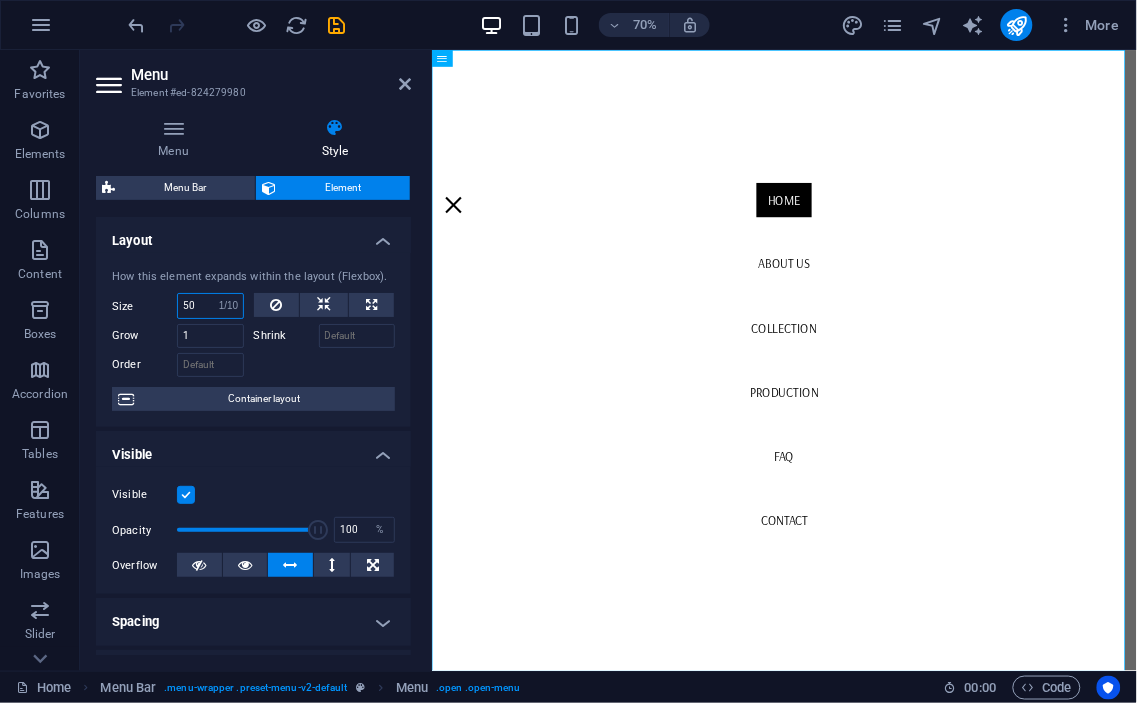 click on "Default auto px % 1/1 1/2 1/3 1/4 1/5 1/6 1/7 1/8 1/9 1/10" at bounding box center (229, 306) 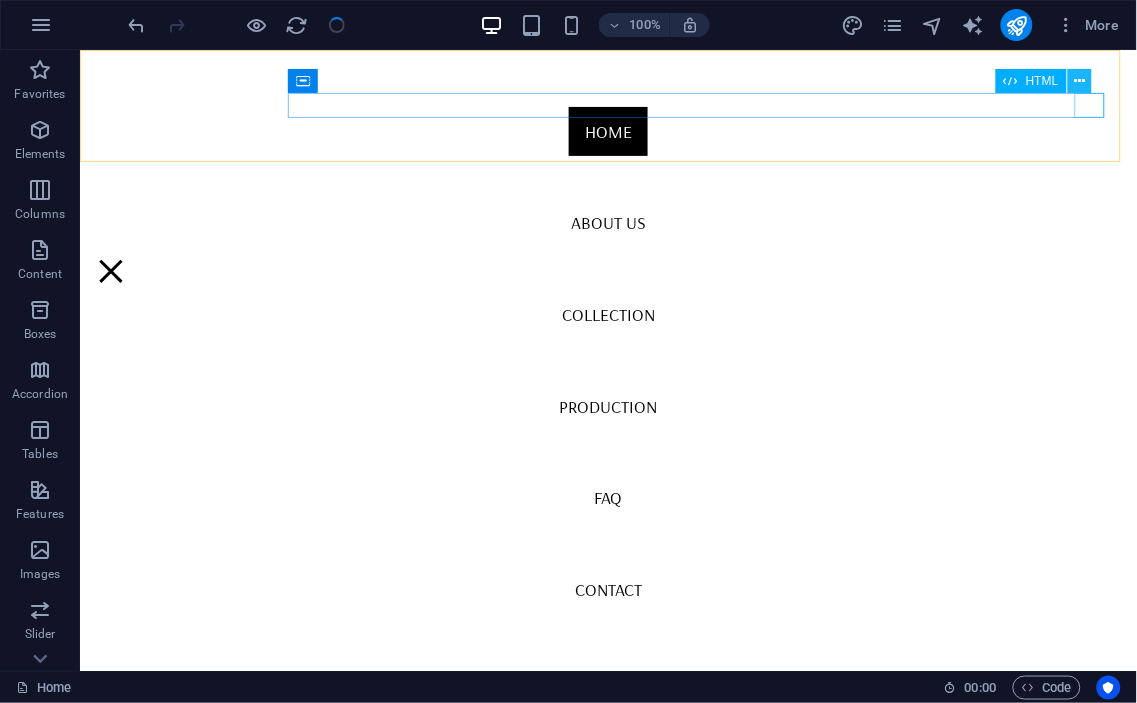 click at bounding box center (1079, 81) 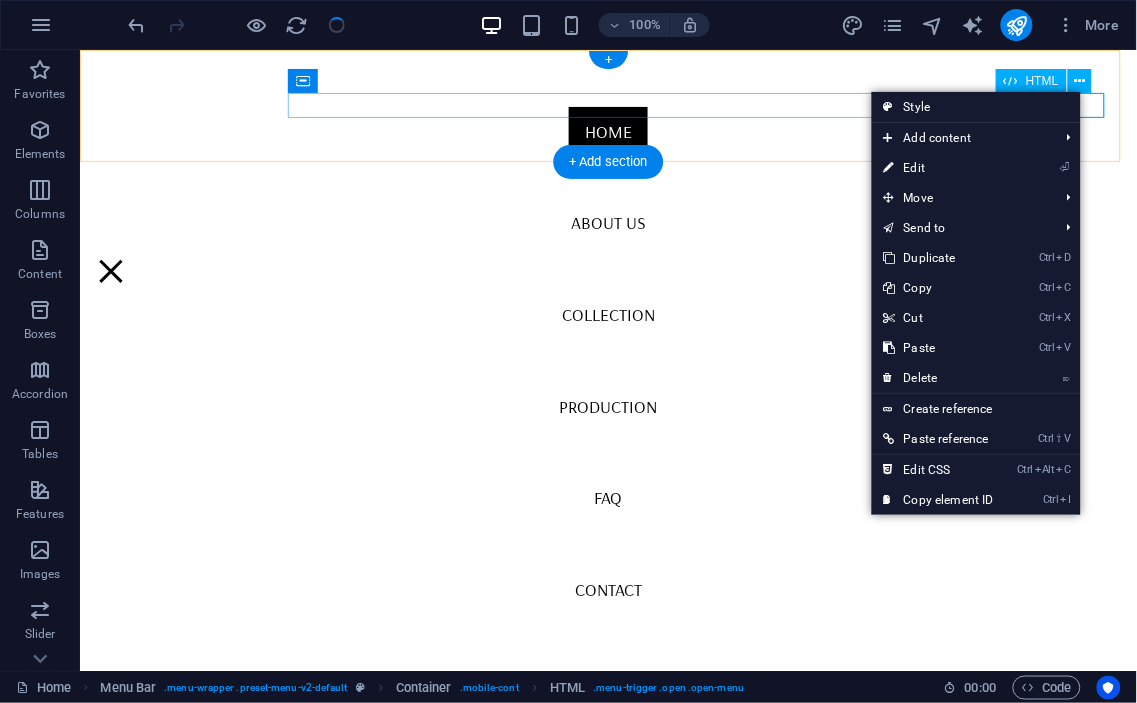 click at bounding box center (110, 270) 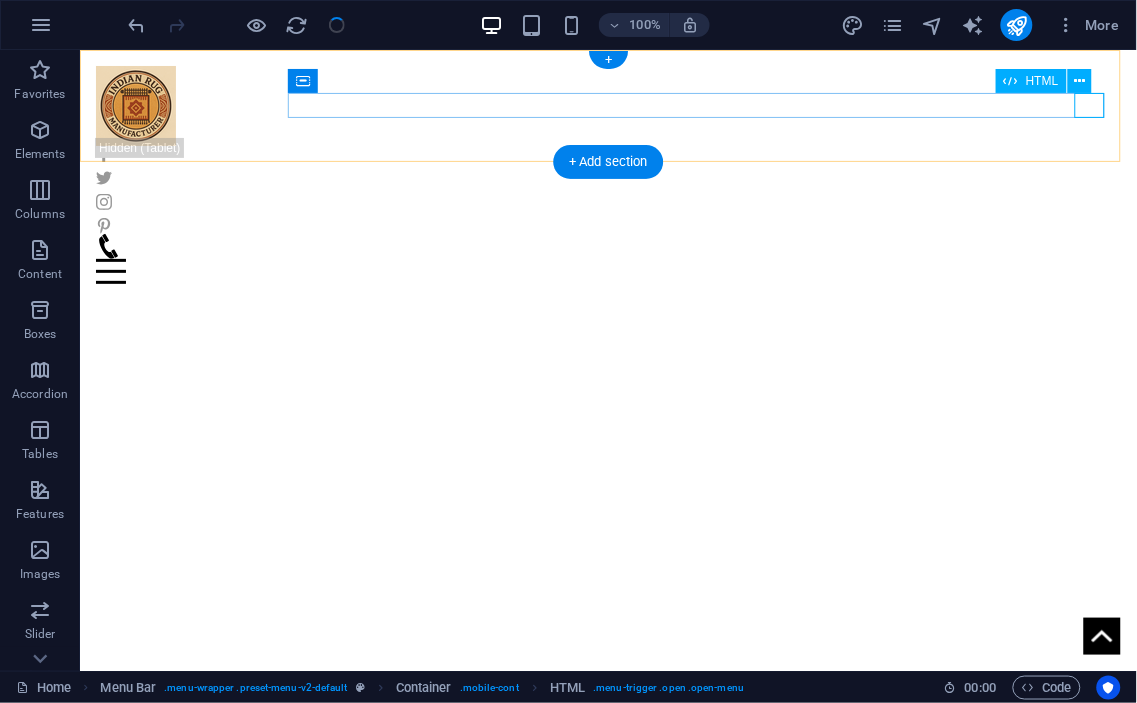 click at bounding box center [607, 270] 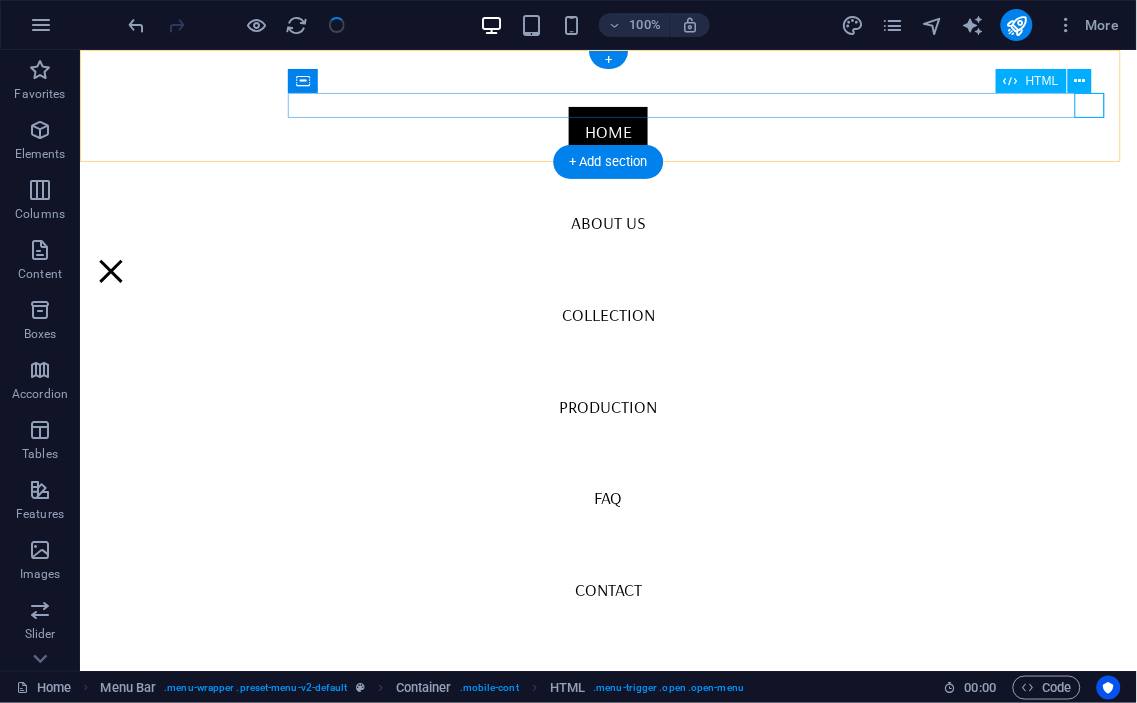 click at bounding box center (110, 270) 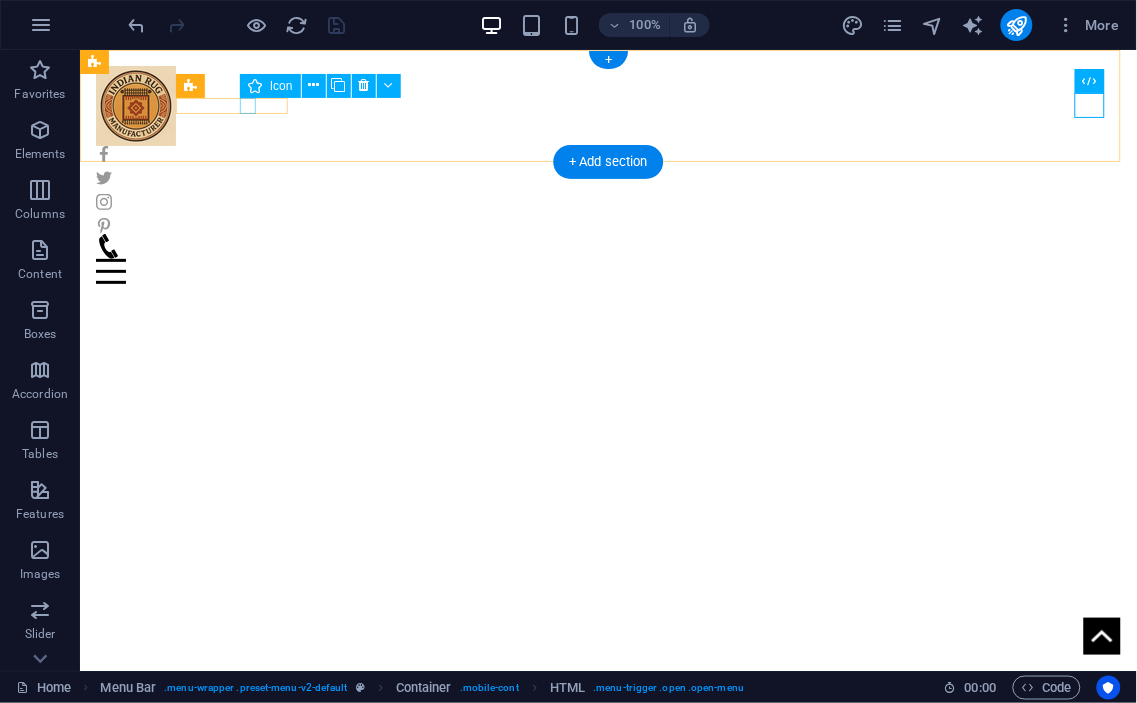 click at bounding box center (607, 201) 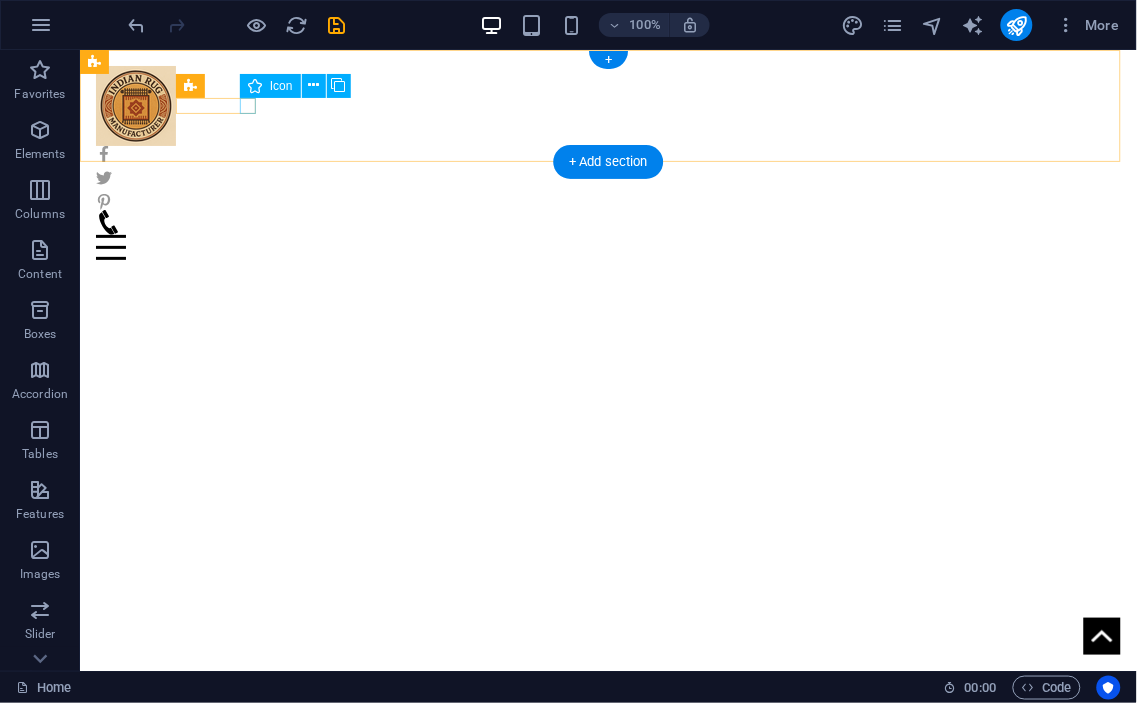 click at bounding box center [607, 201] 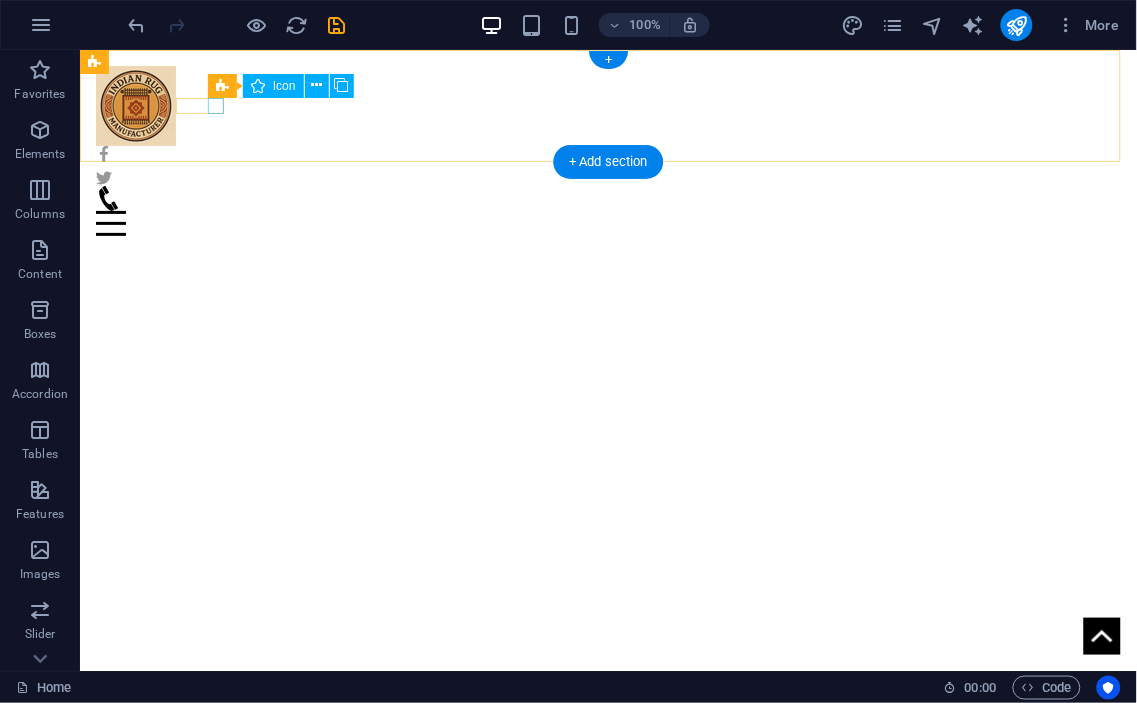click at bounding box center [607, 177] 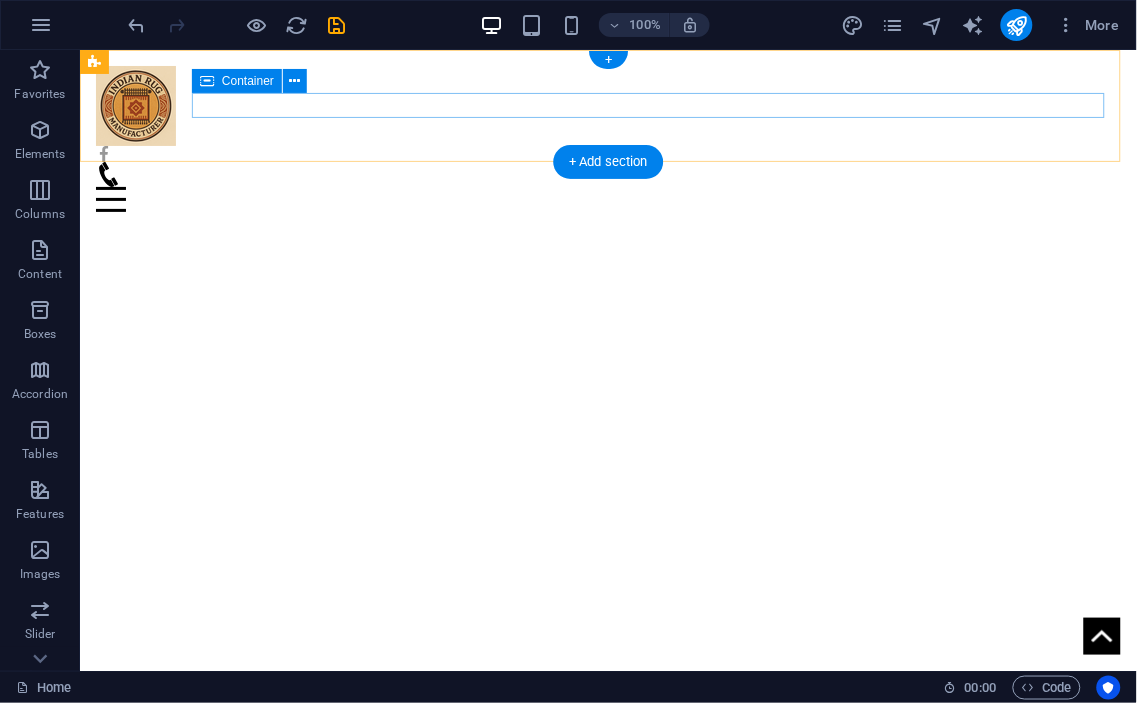 click at bounding box center (607, 186) 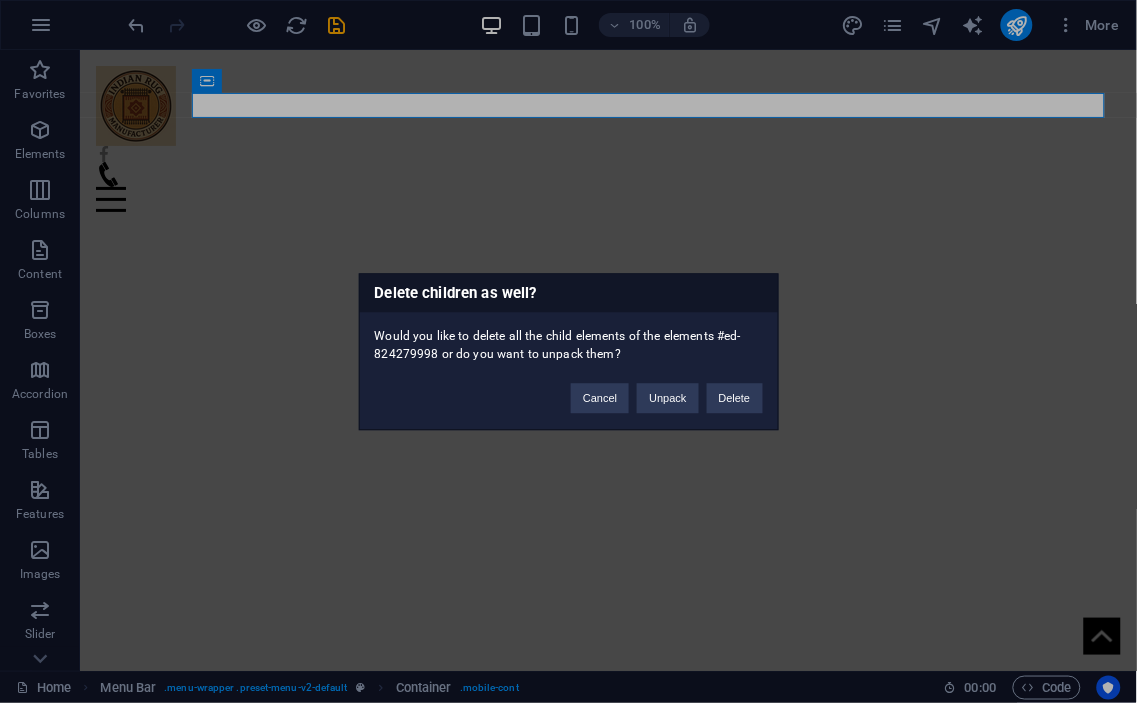 type 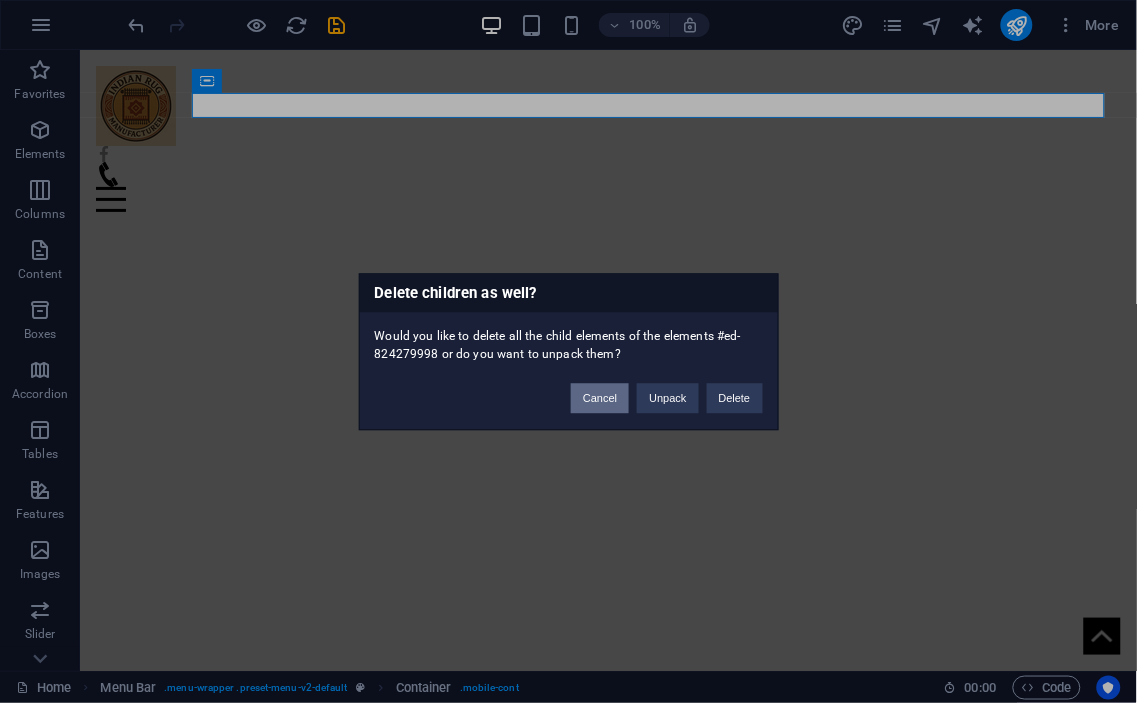 click on "Cancel" at bounding box center (600, 398) 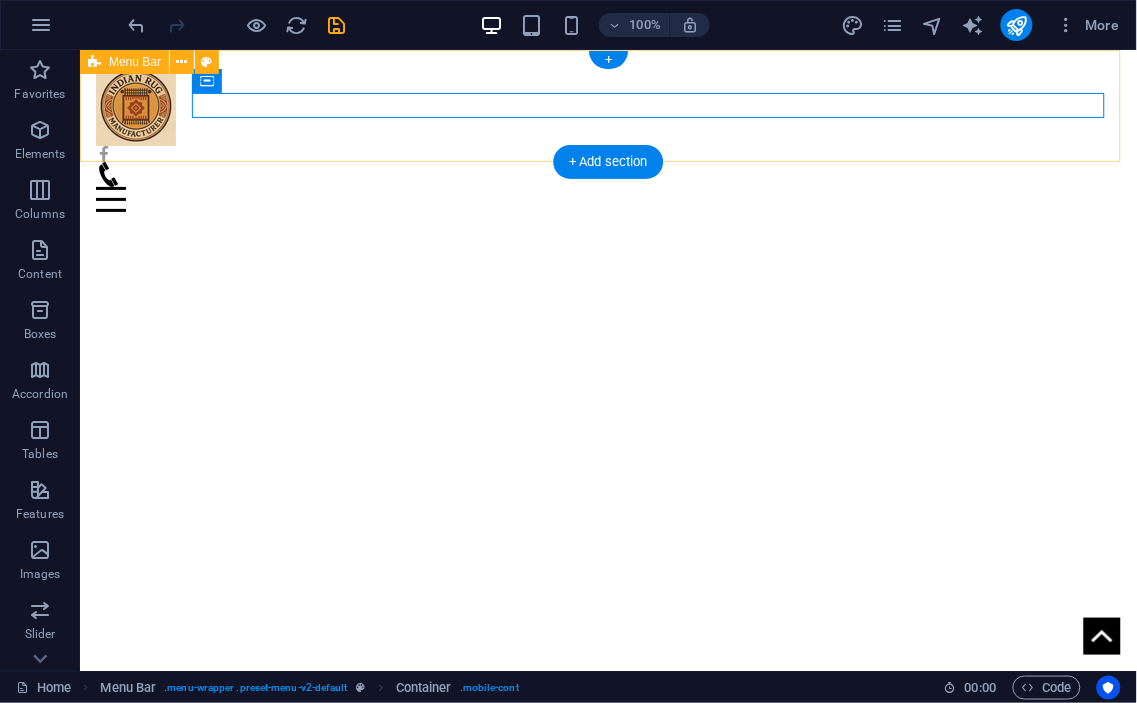 click on "Home About us Collection Production FAQ Contact" at bounding box center (607, 138) 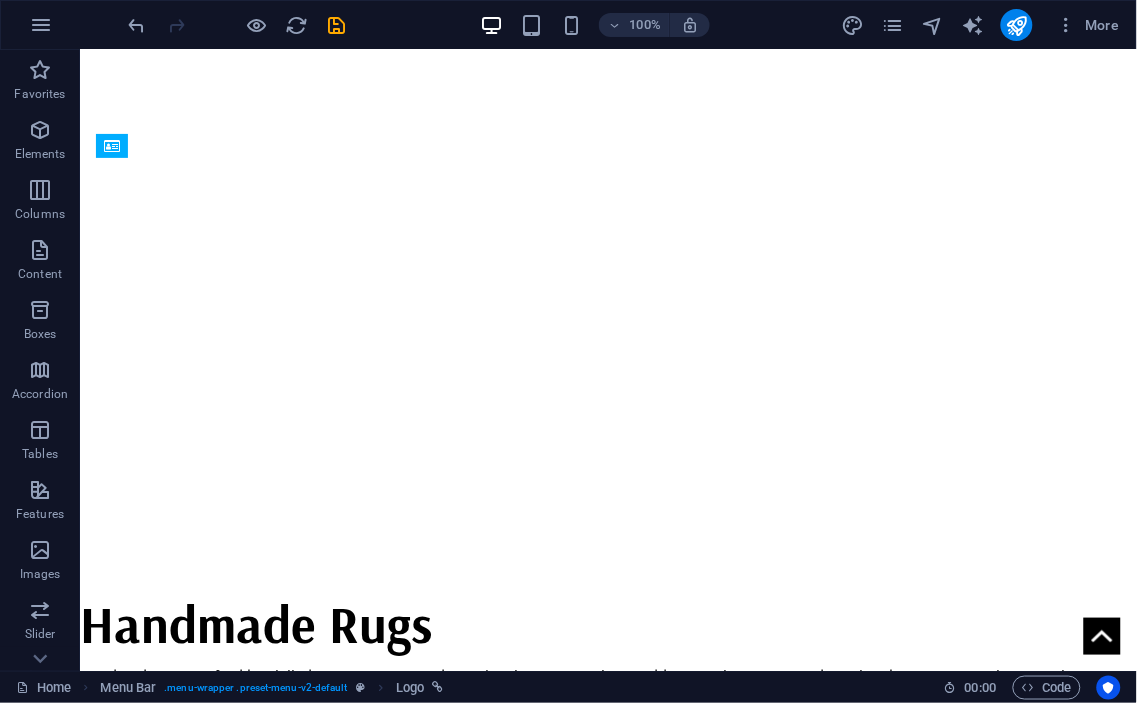 scroll, scrollTop: 0, scrollLeft: 0, axis: both 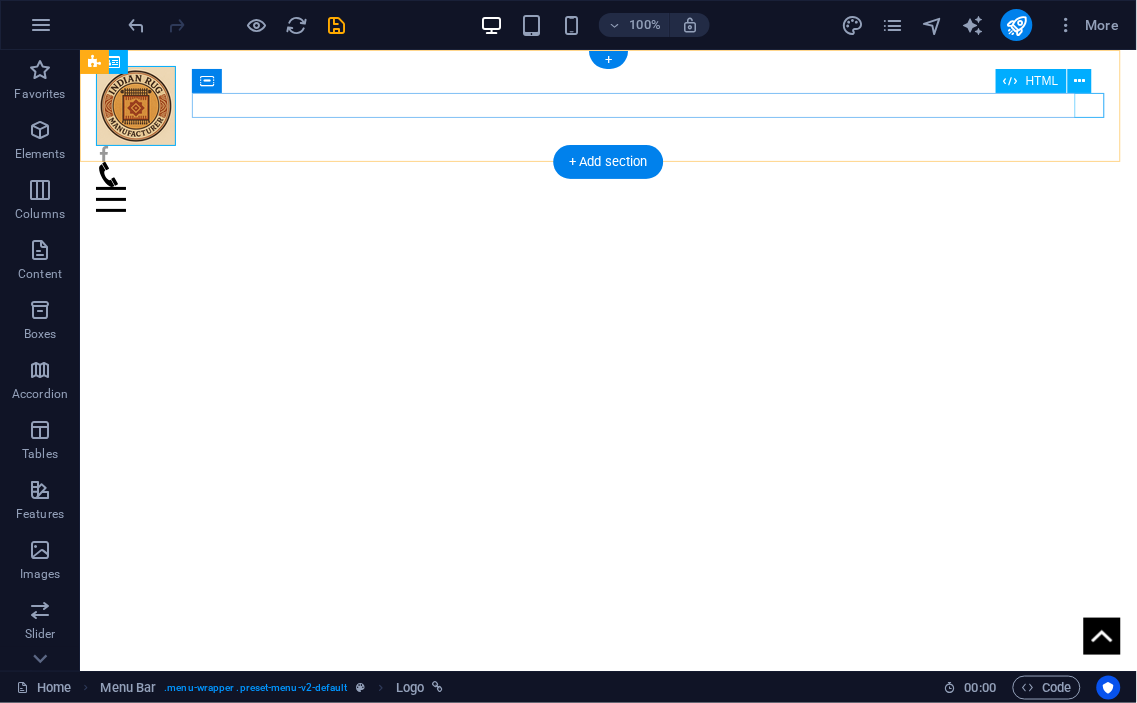 click at bounding box center [607, 198] 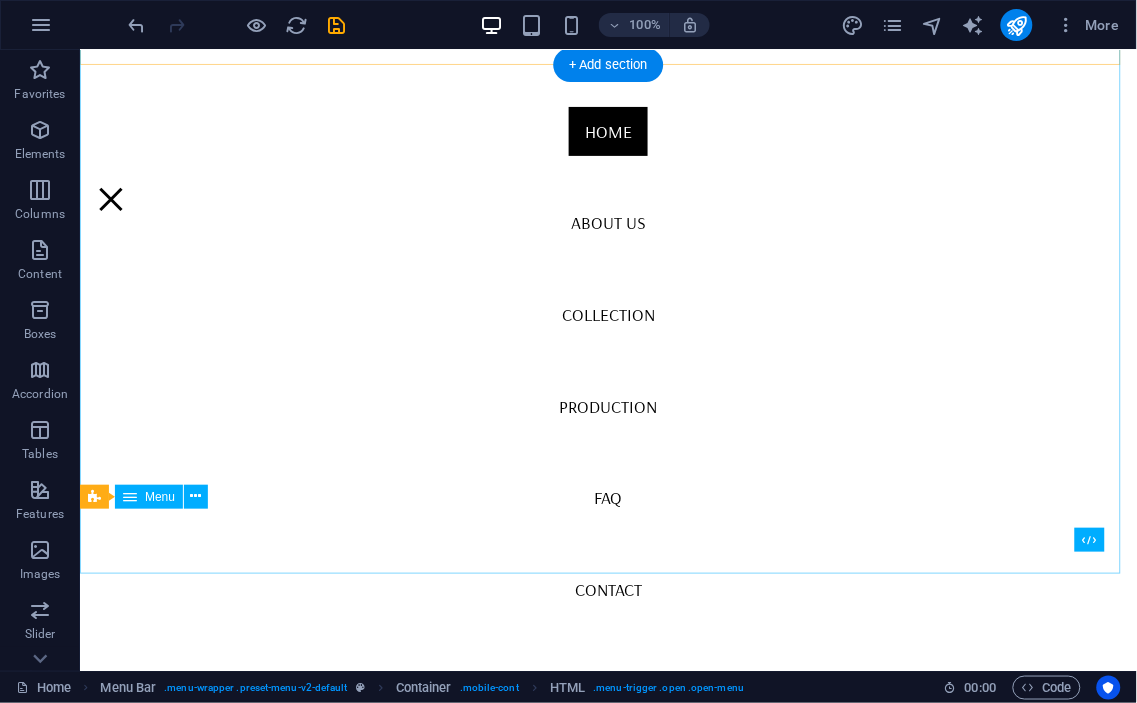 scroll, scrollTop: 0, scrollLeft: 0, axis: both 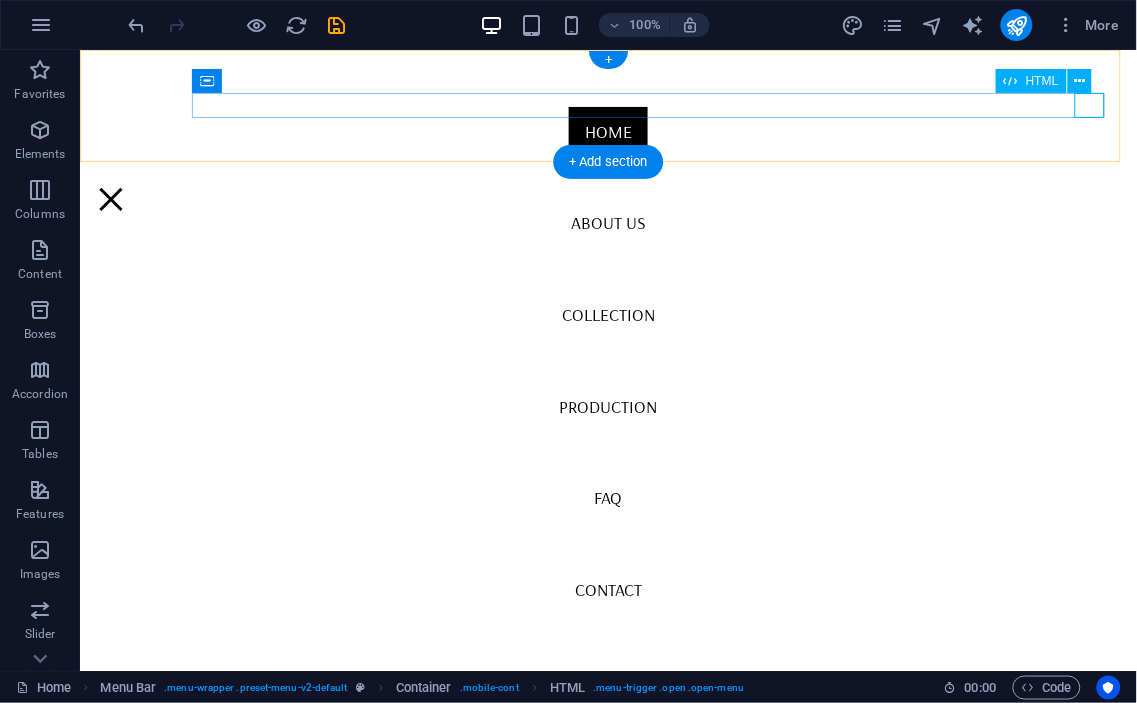 click at bounding box center [110, 198] 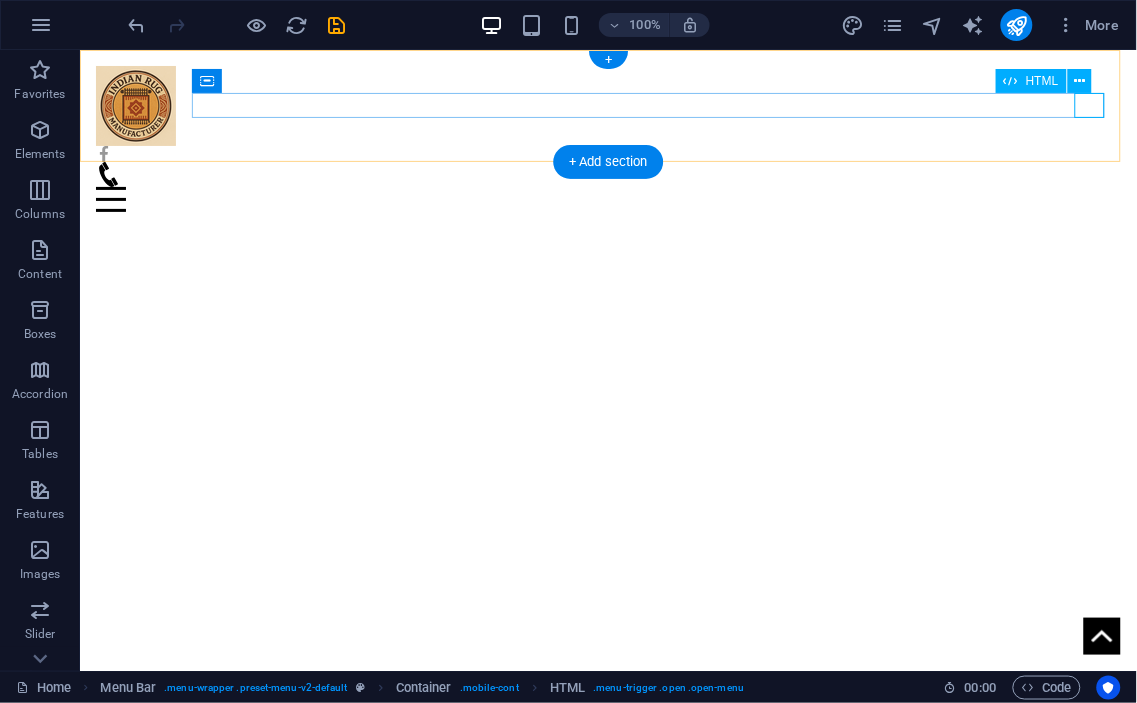 click at bounding box center (607, 198) 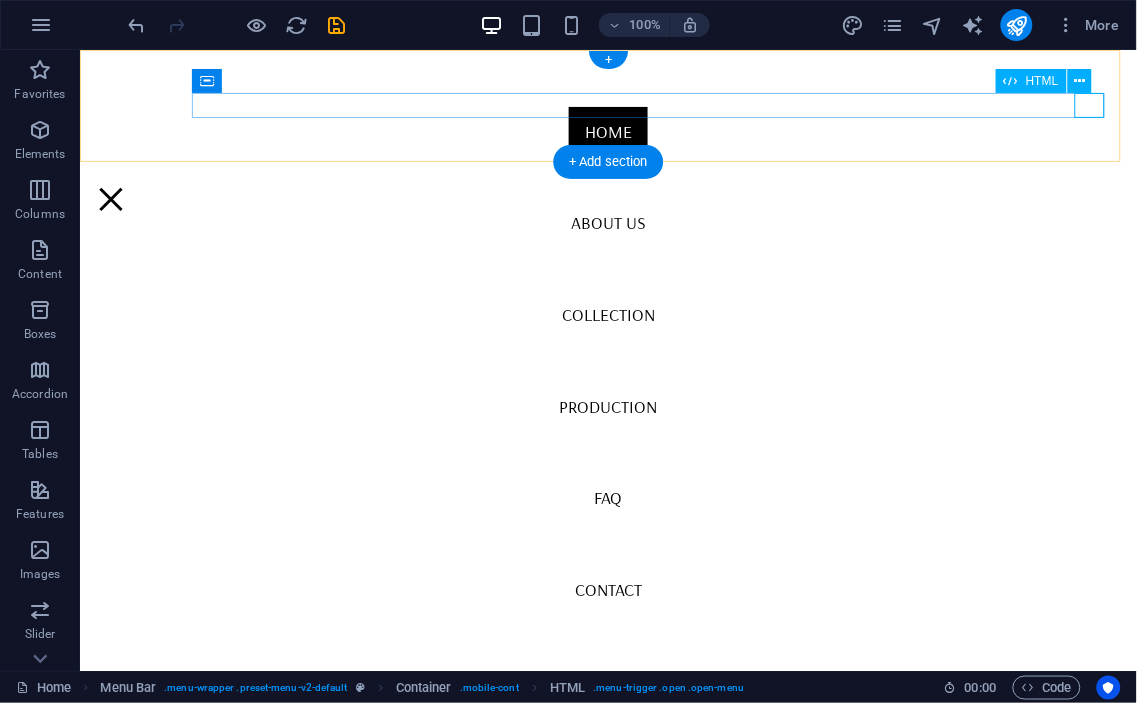 click at bounding box center (110, 198) 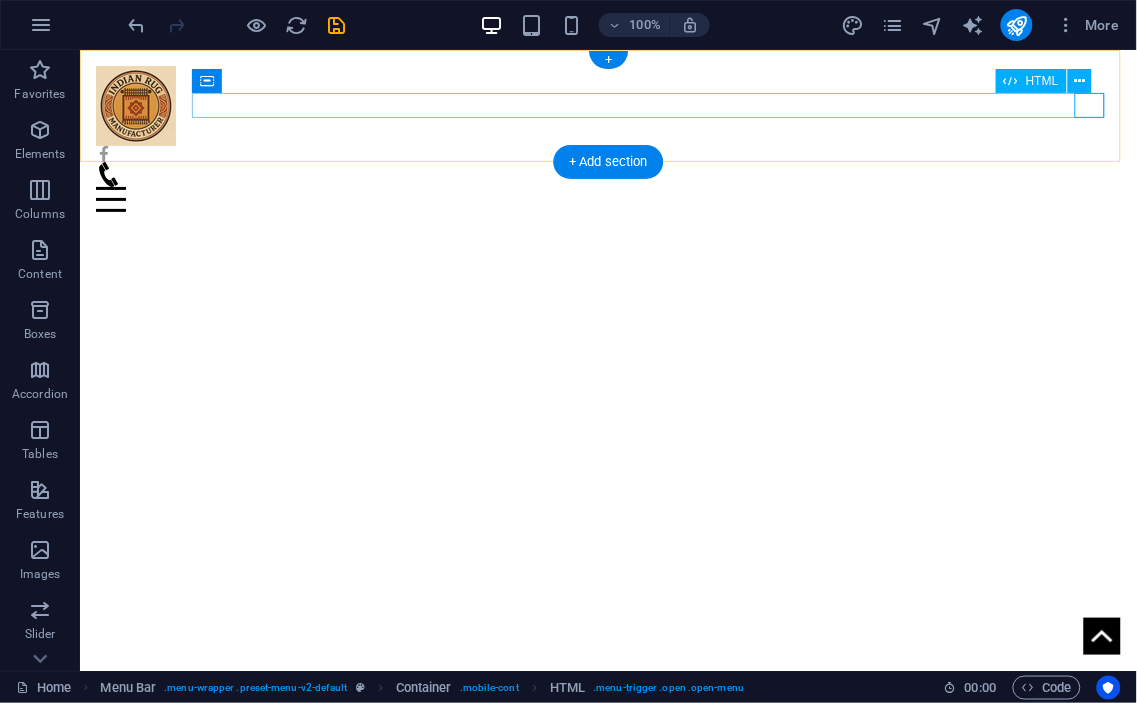 click at bounding box center [607, 198] 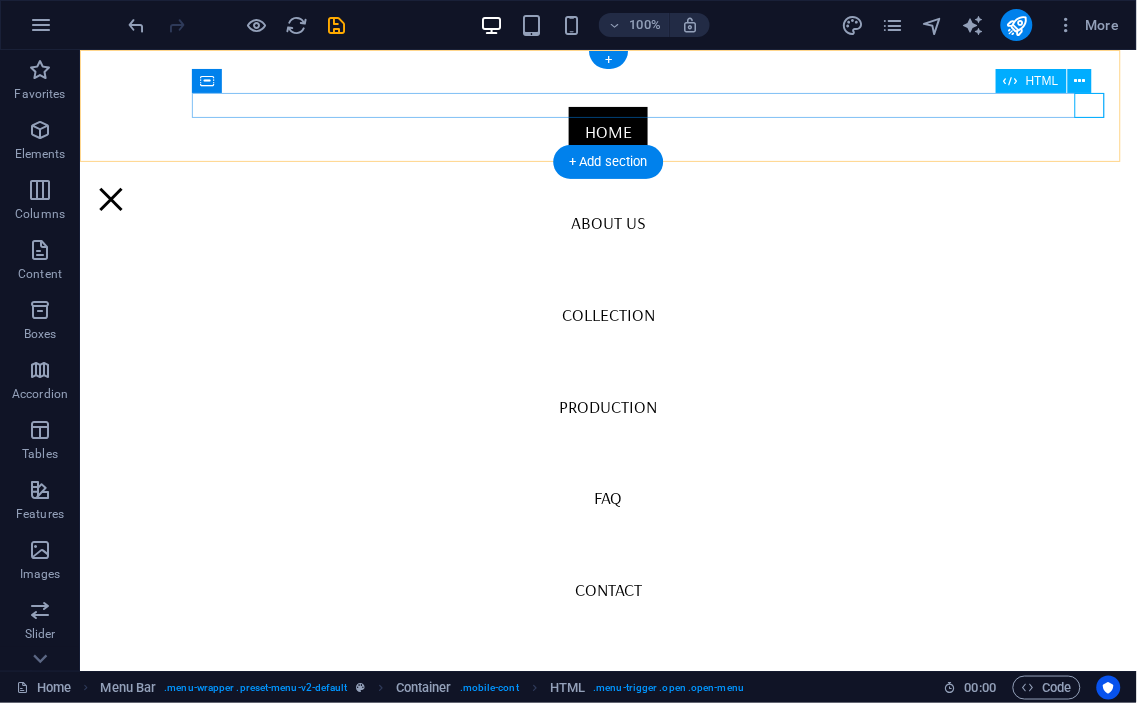 click at bounding box center (110, 198) 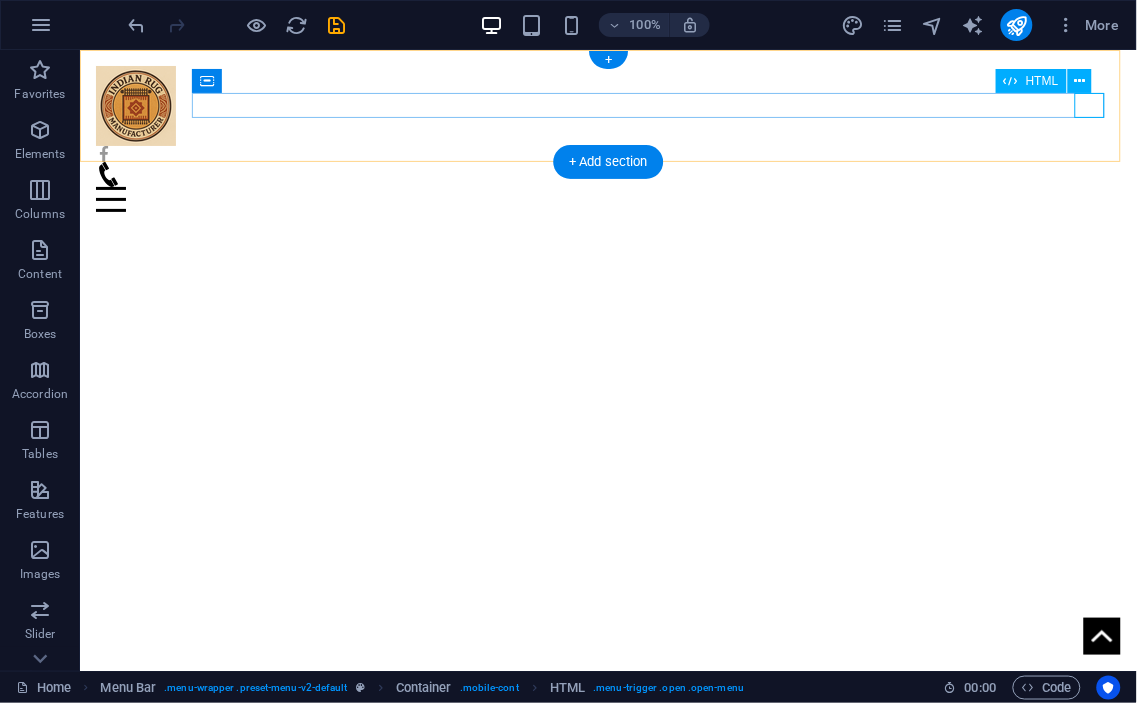 click at bounding box center (607, 198) 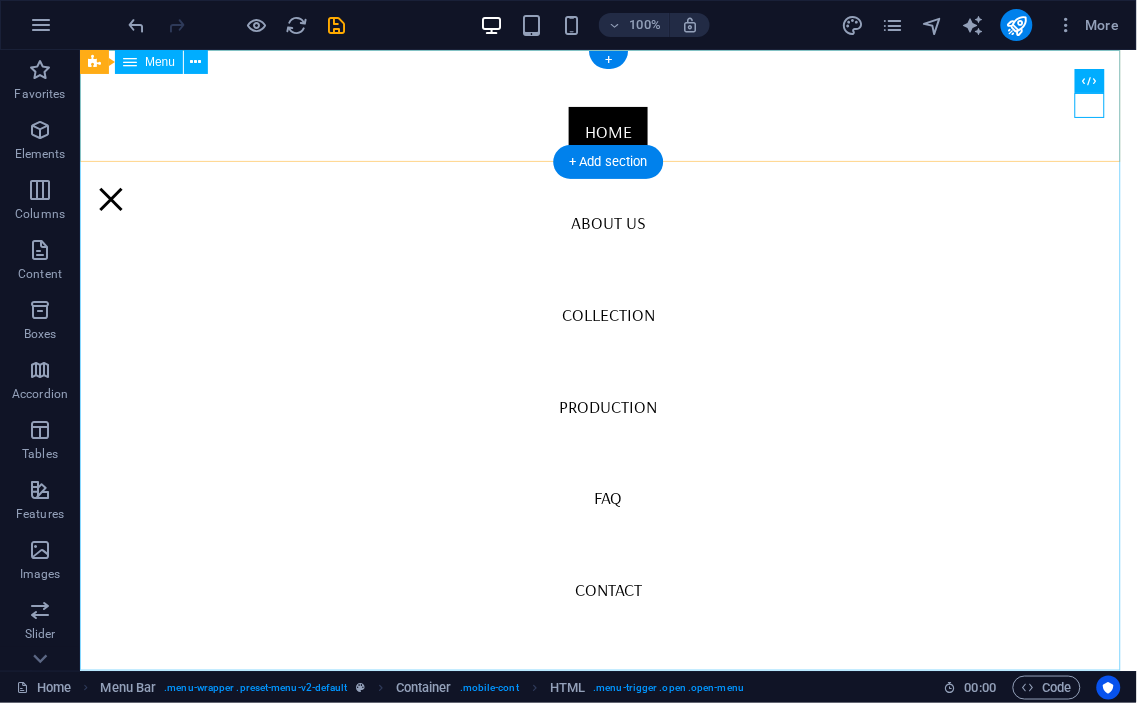 click on "Home About us Collection Production FAQ Contact" at bounding box center (607, 359) 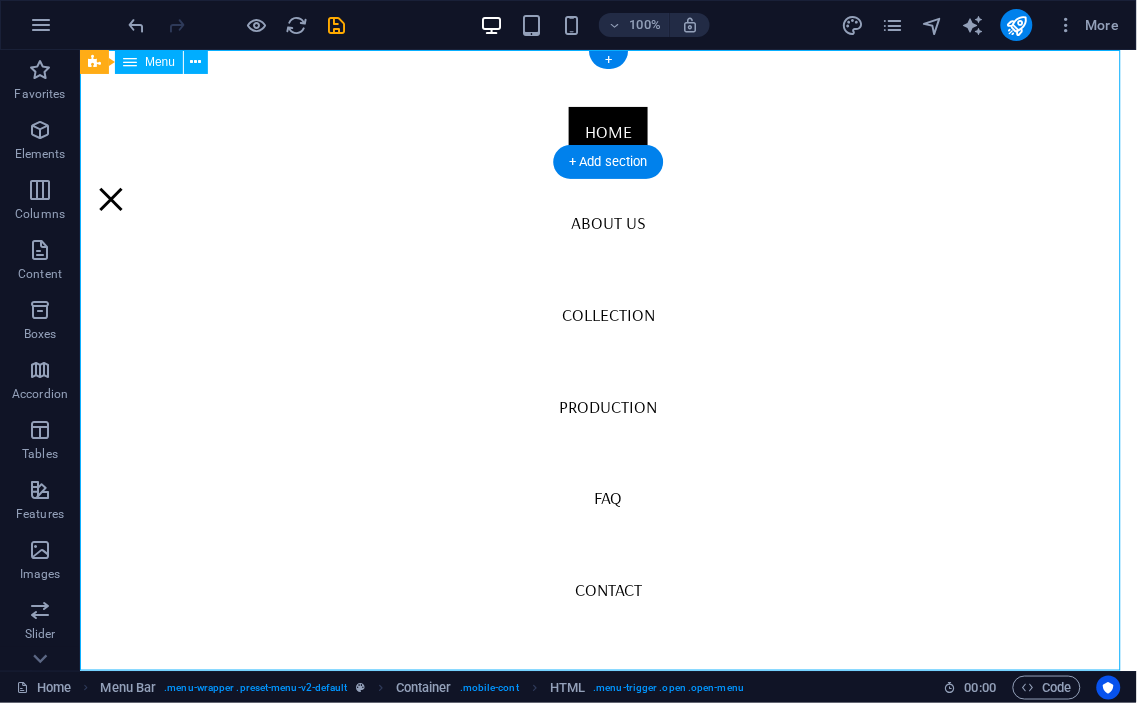 click on "Home About us Collection Production FAQ Contact" at bounding box center (607, 359) 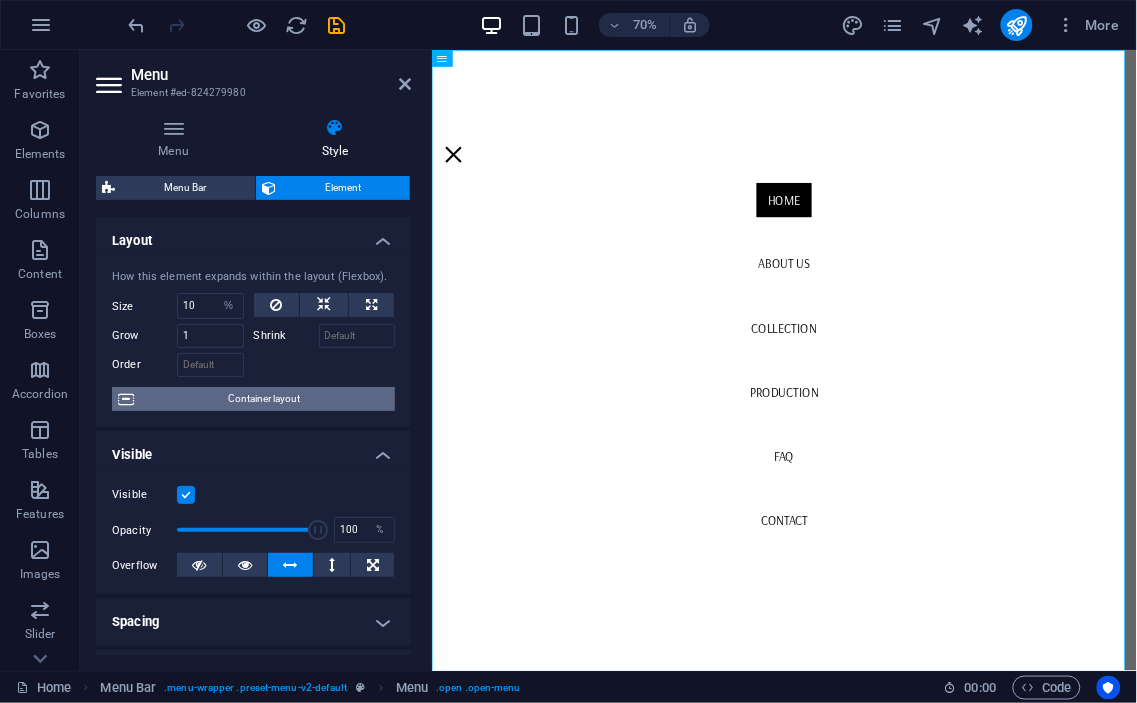 click on "Container layout" at bounding box center [264, 399] 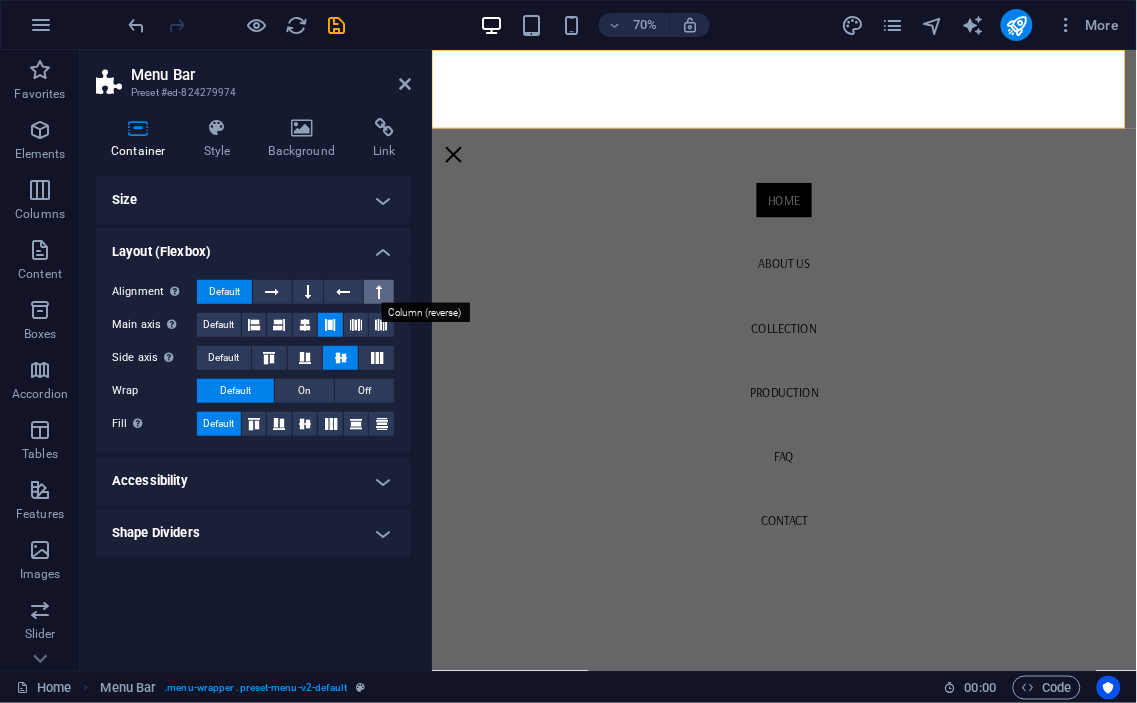 click at bounding box center [379, 292] 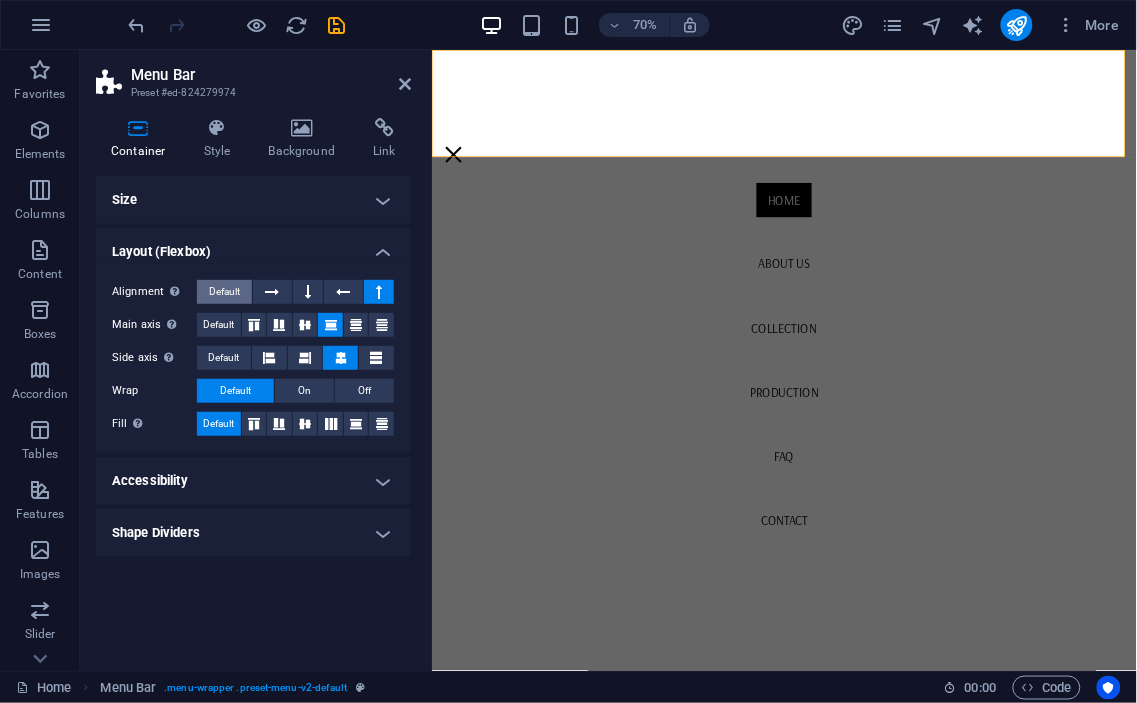 click on "Default" at bounding box center (224, 292) 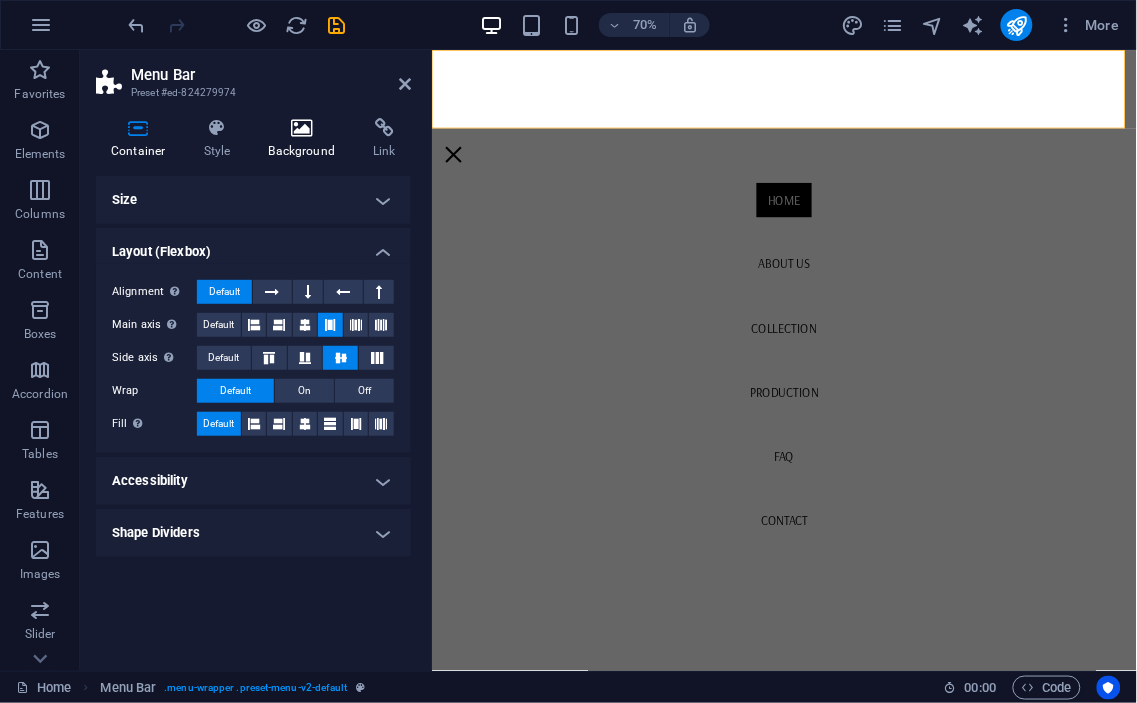 click at bounding box center [302, 128] 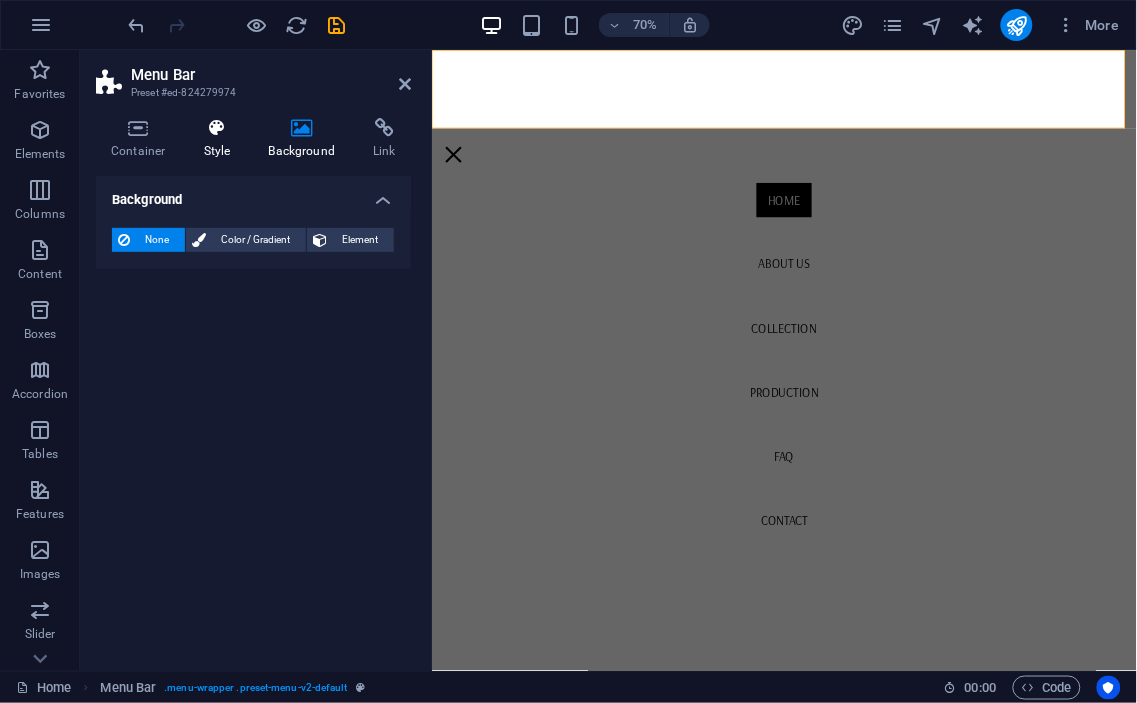 click on "Style" at bounding box center [221, 139] 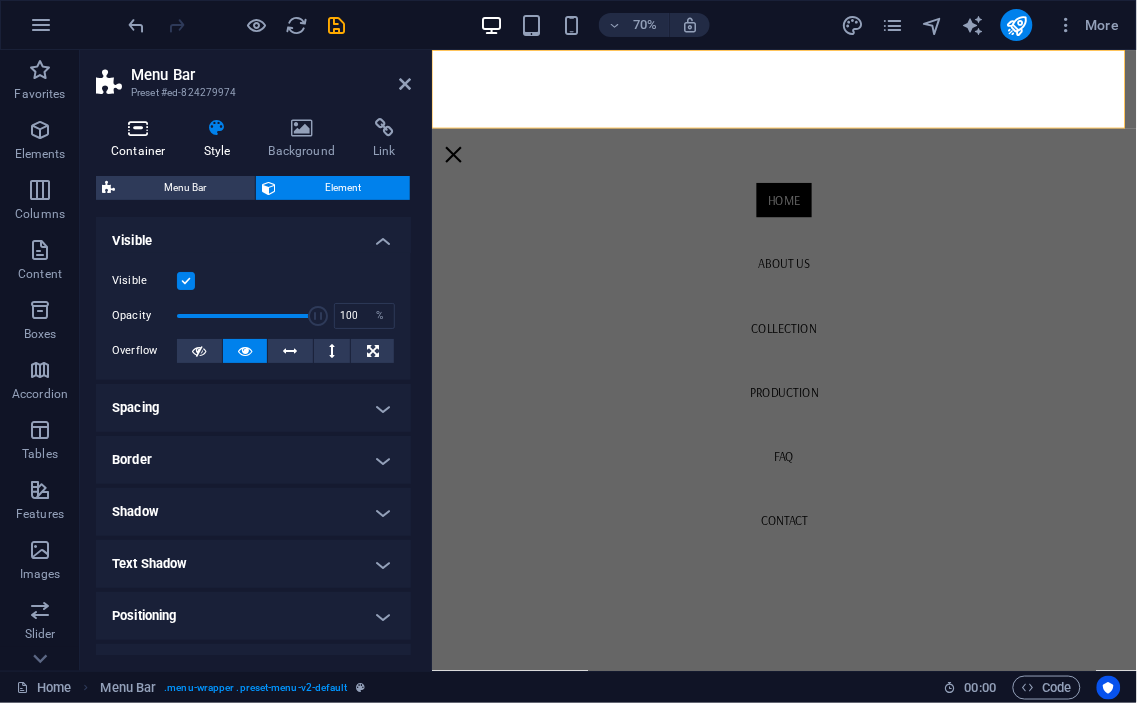 click at bounding box center [138, 128] 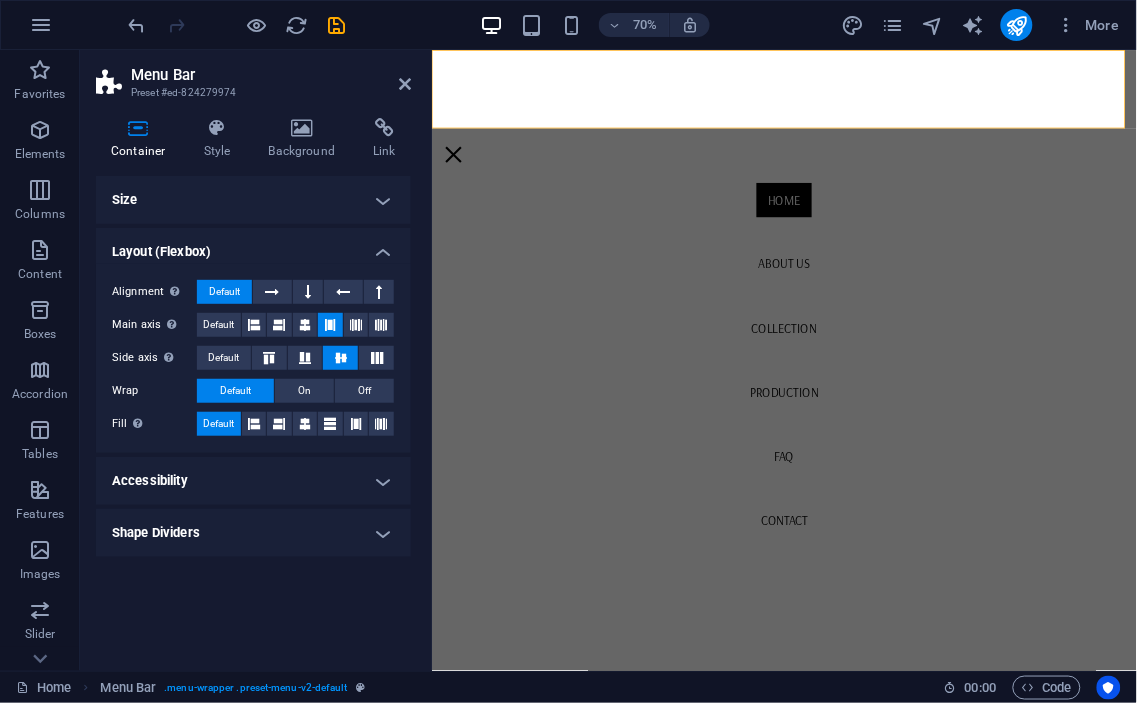 click on "Size" at bounding box center [253, 200] 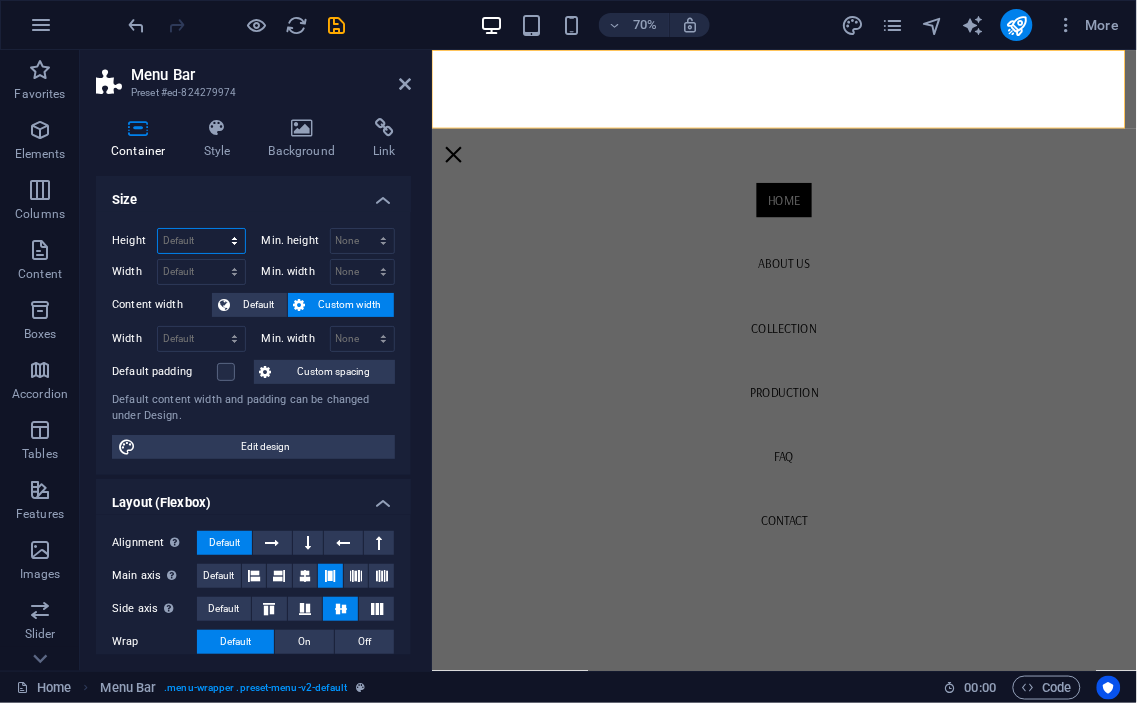 click on "Default px rem % vh vw" at bounding box center [201, 241] 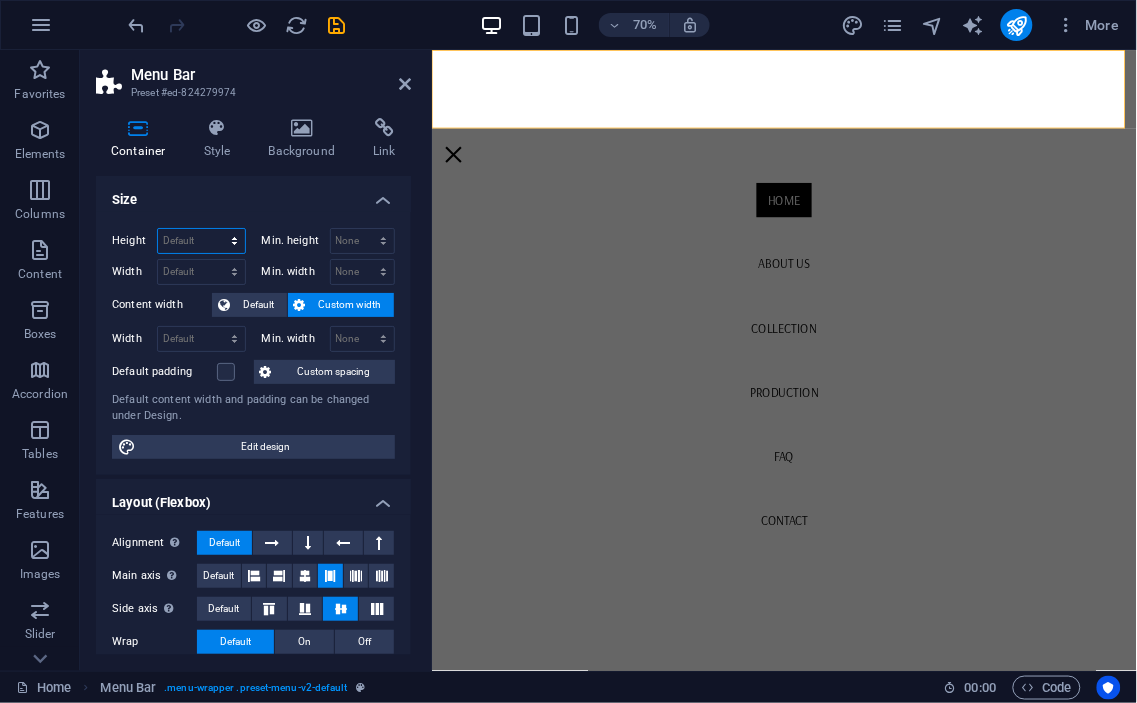 click on "Default px rem % vh vw" at bounding box center [201, 241] 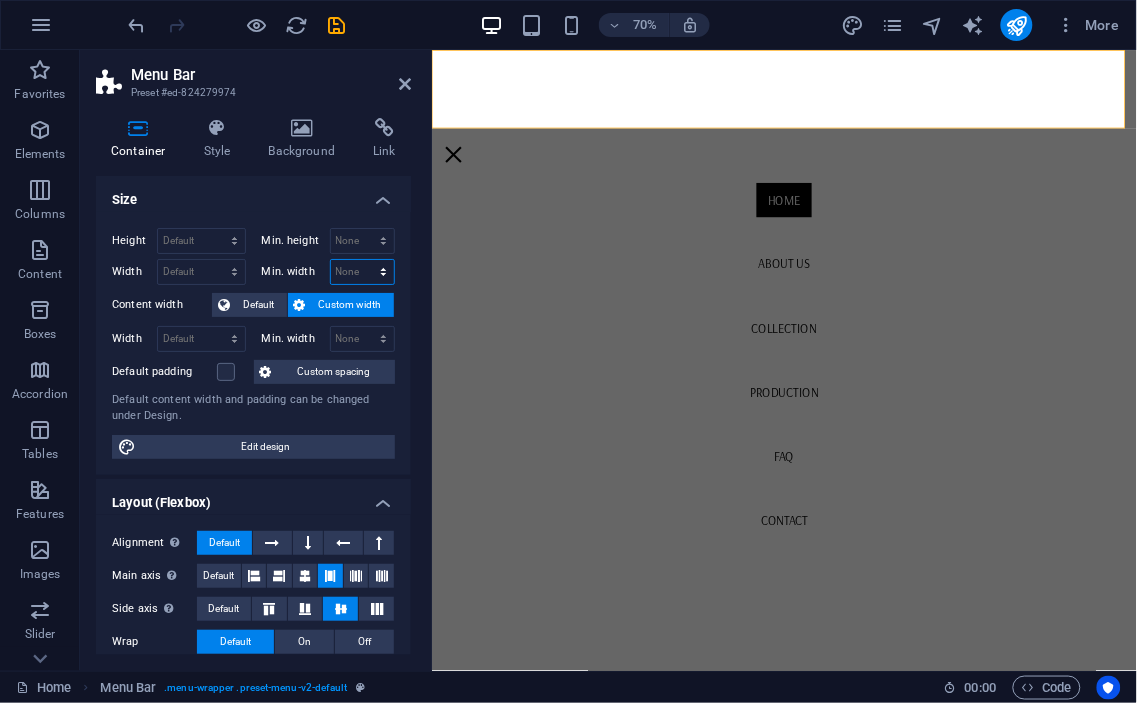 click on "None px rem % vh vw" at bounding box center [363, 272] 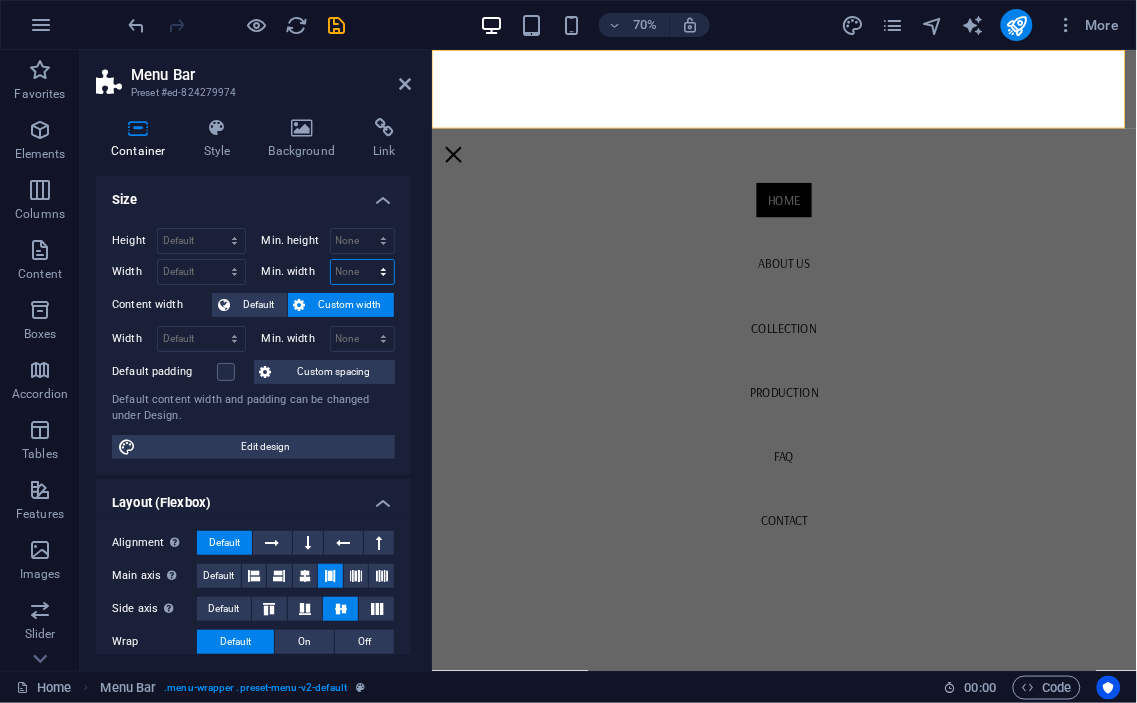 select on "%" 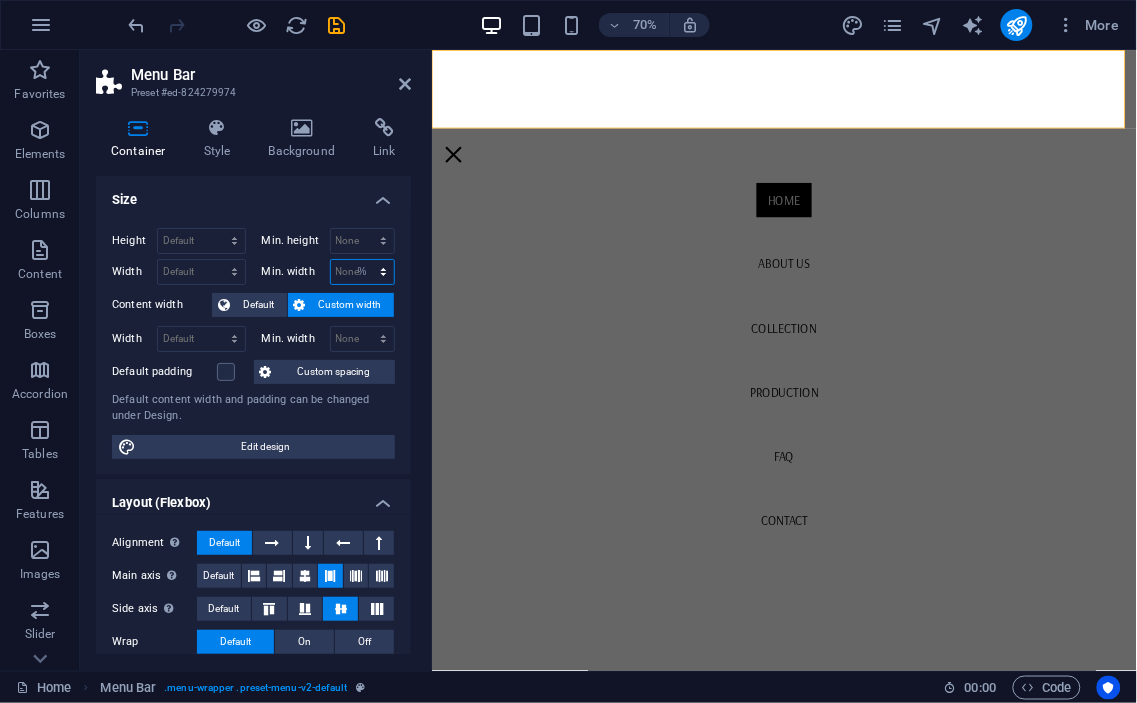 click on "None px rem % vh vw" at bounding box center [363, 272] 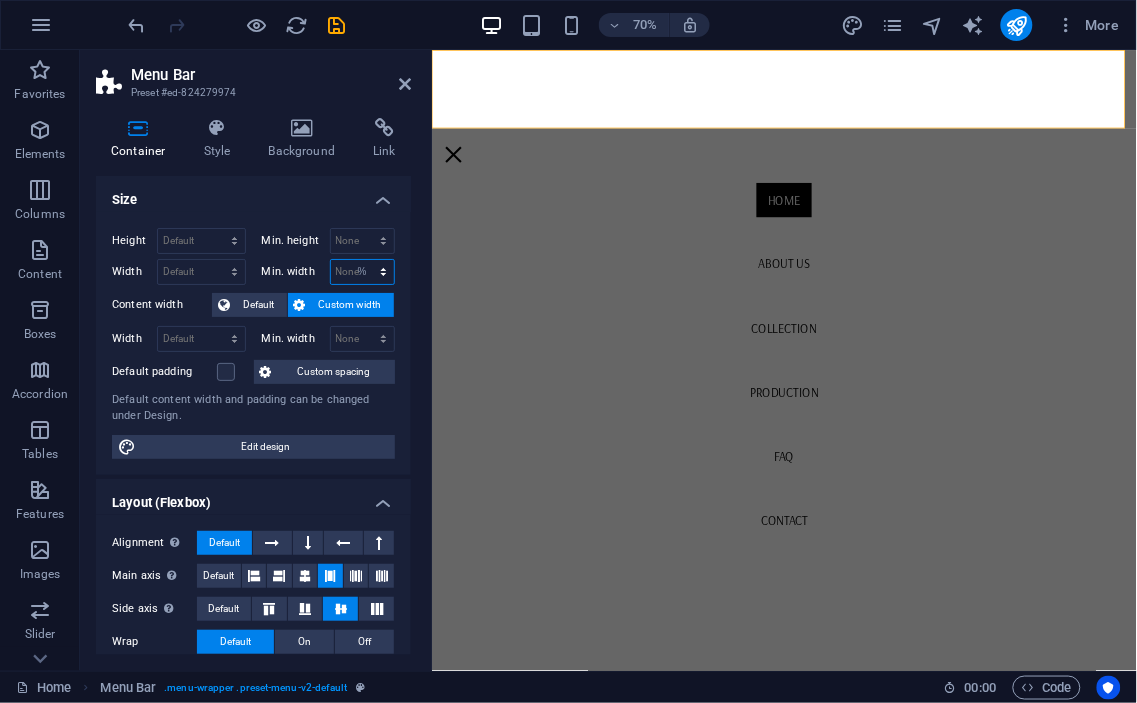 type on "100" 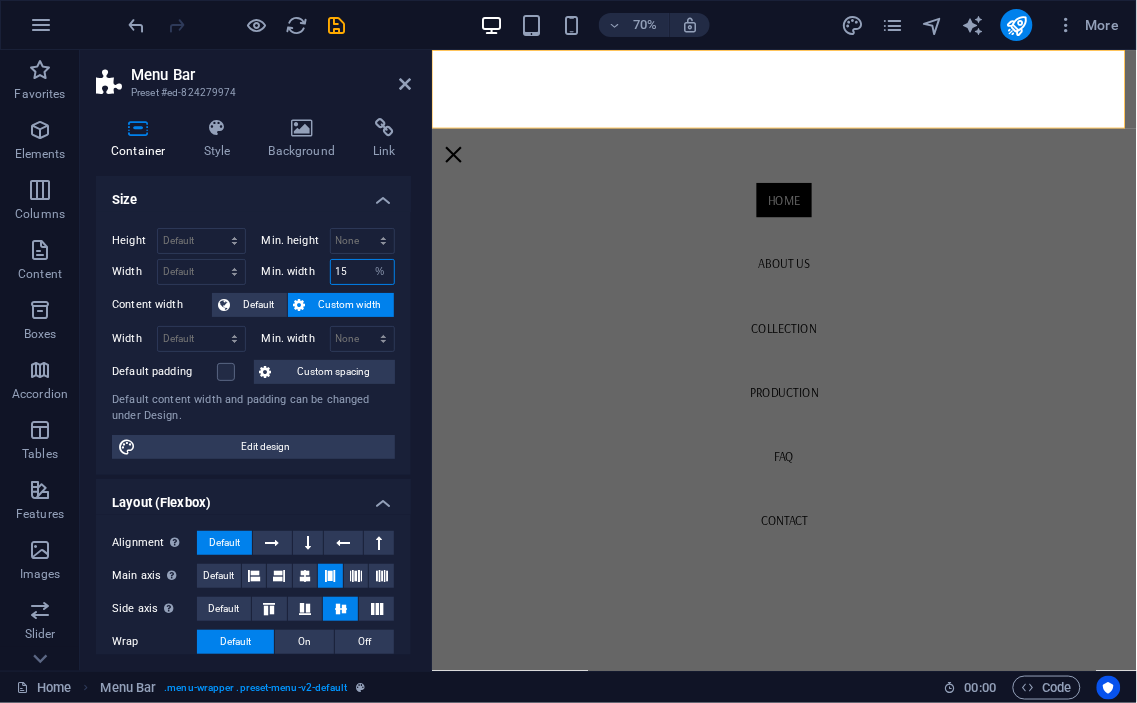 type on "15" 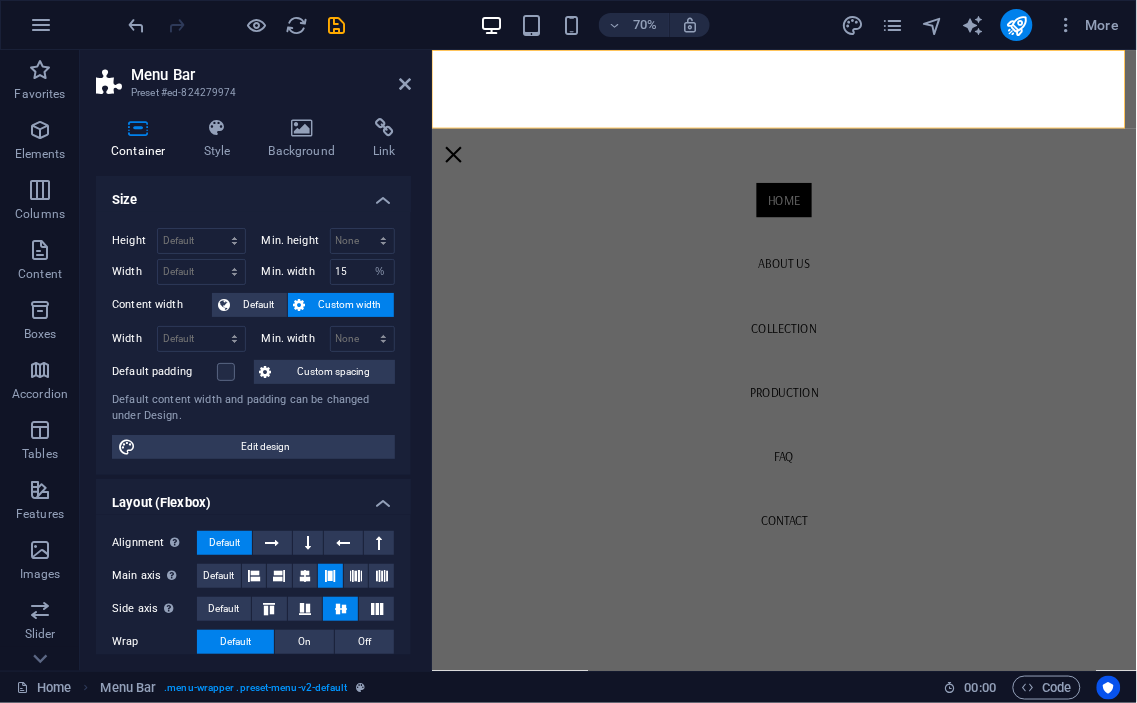 click on "Size" at bounding box center [253, 194] 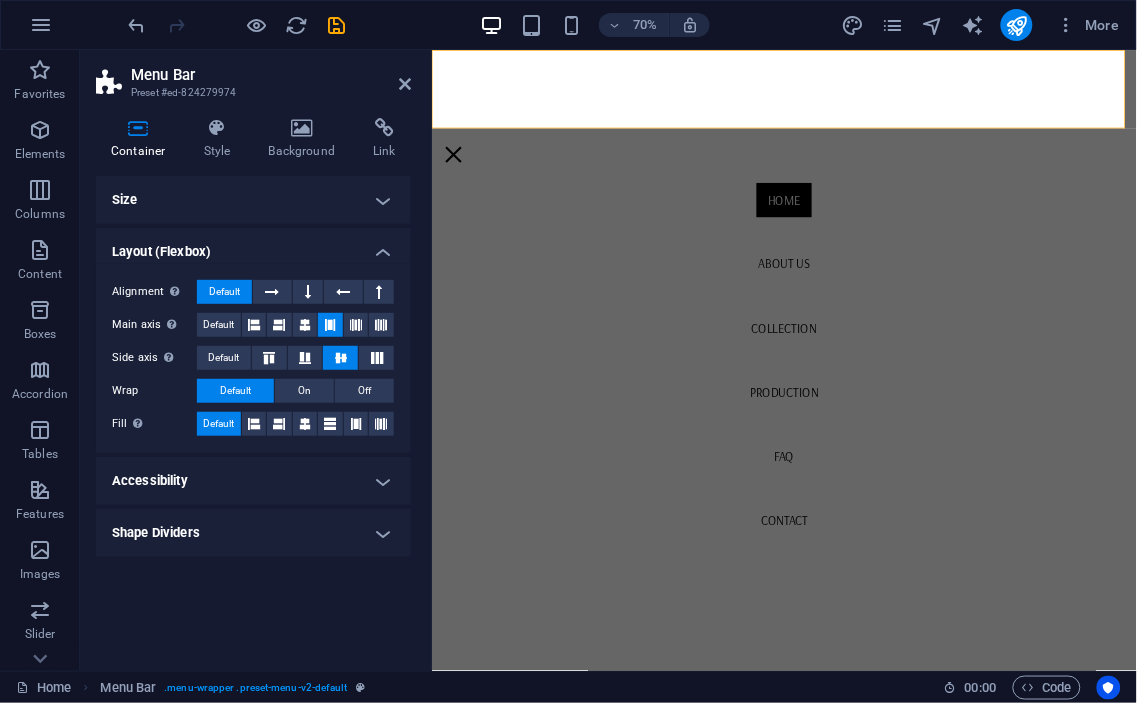 click on "Size" at bounding box center [253, 200] 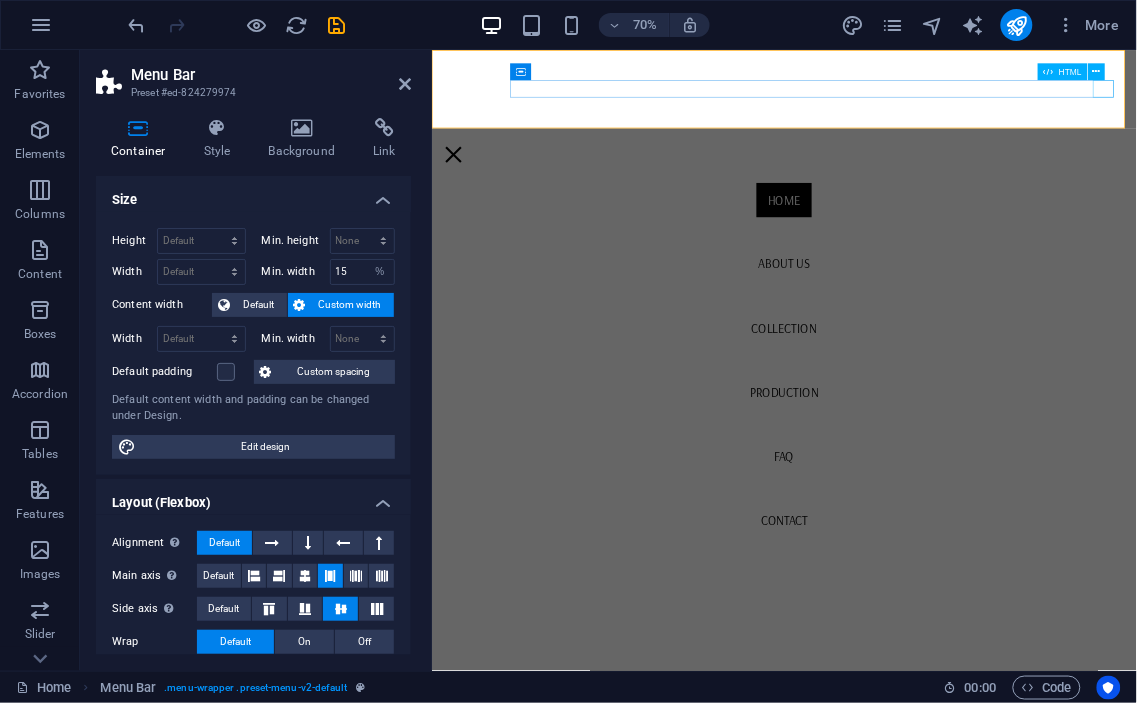 click at bounding box center [462, 198] 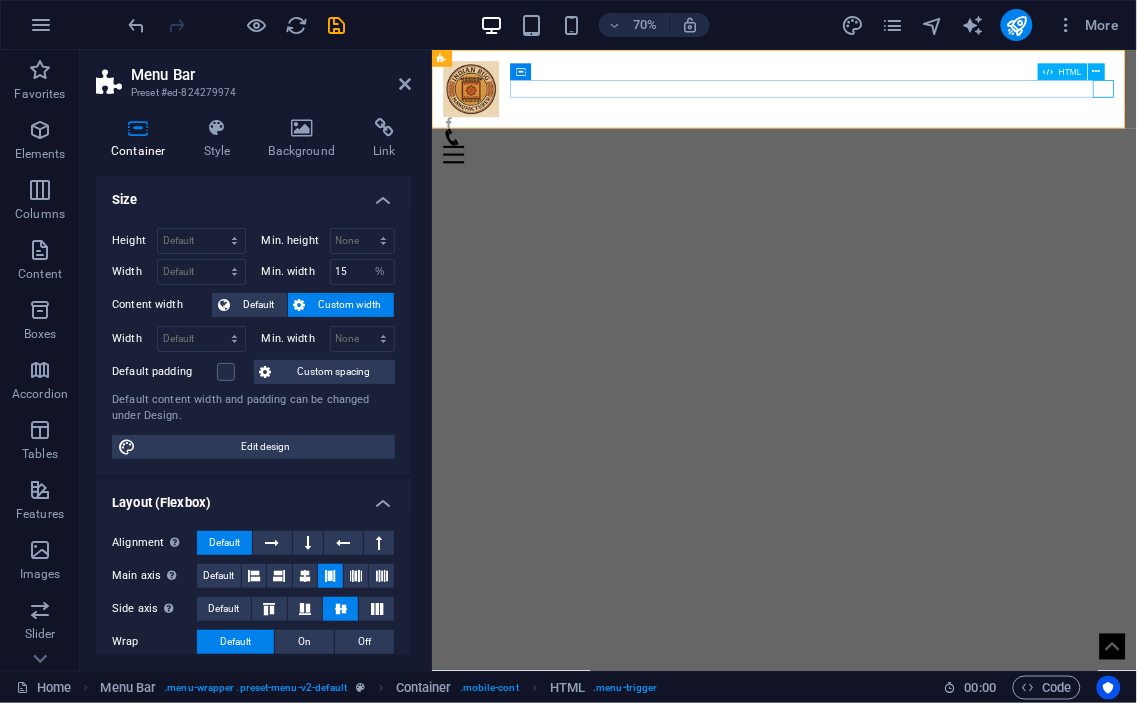 click at bounding box center [934, 198] 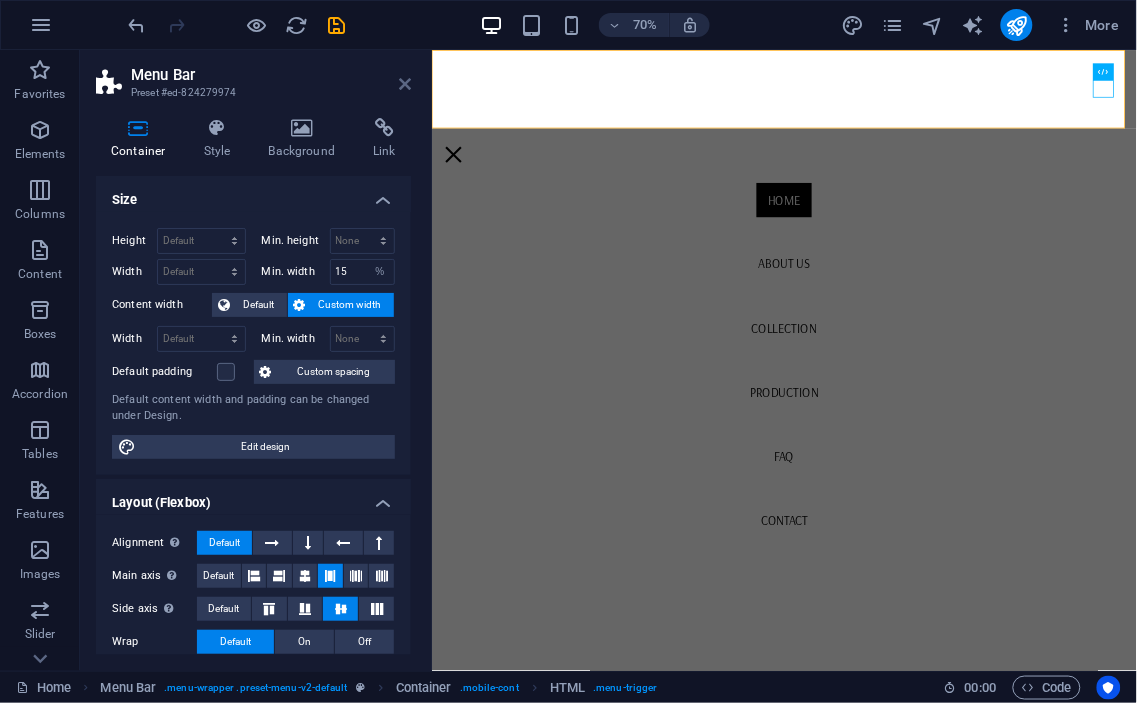 click at bounding box center [405, 84] 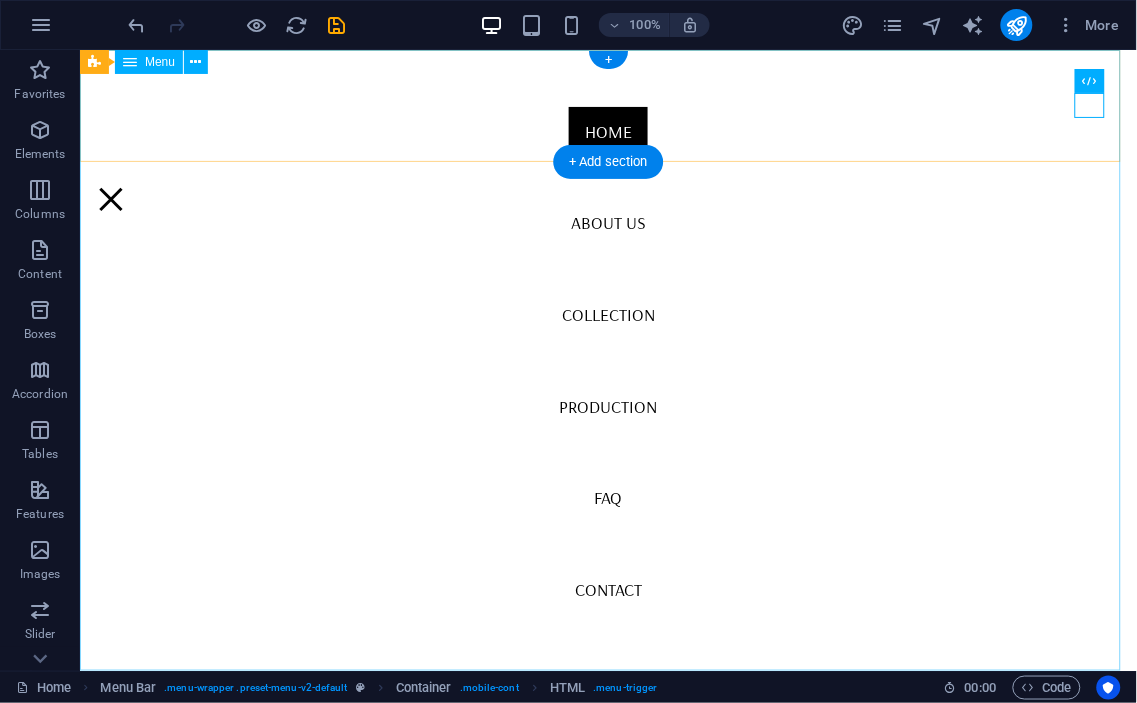 click on "Home About us Collection Production FAQ Contact" at bounding box center [607, 359] 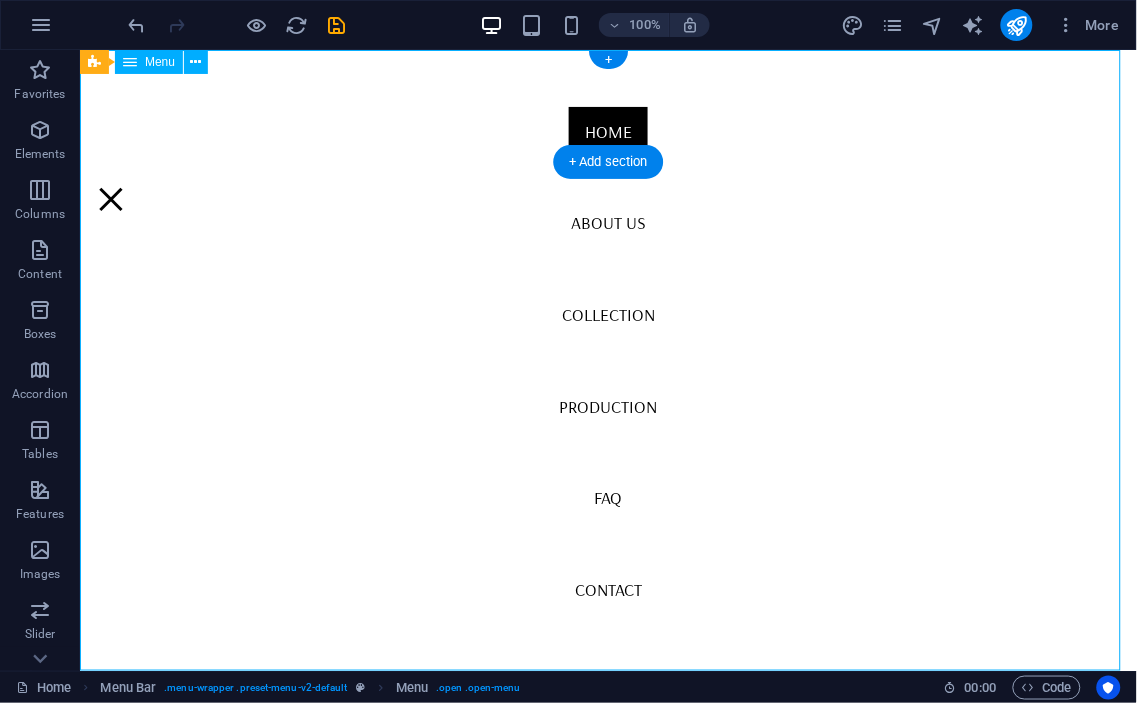 click on "Home About us Collection Production FAQ Contact" at bounding box center [607, 359] 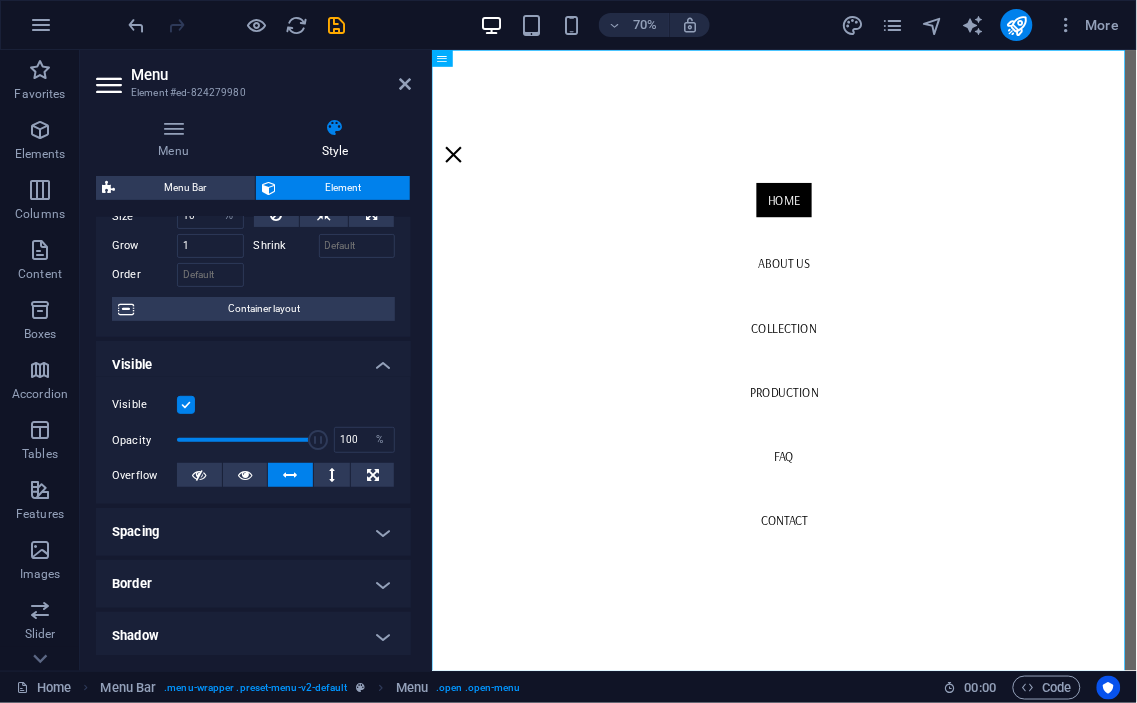 scroll, scrollTop: 0, scrollLeft: 0, axis: both 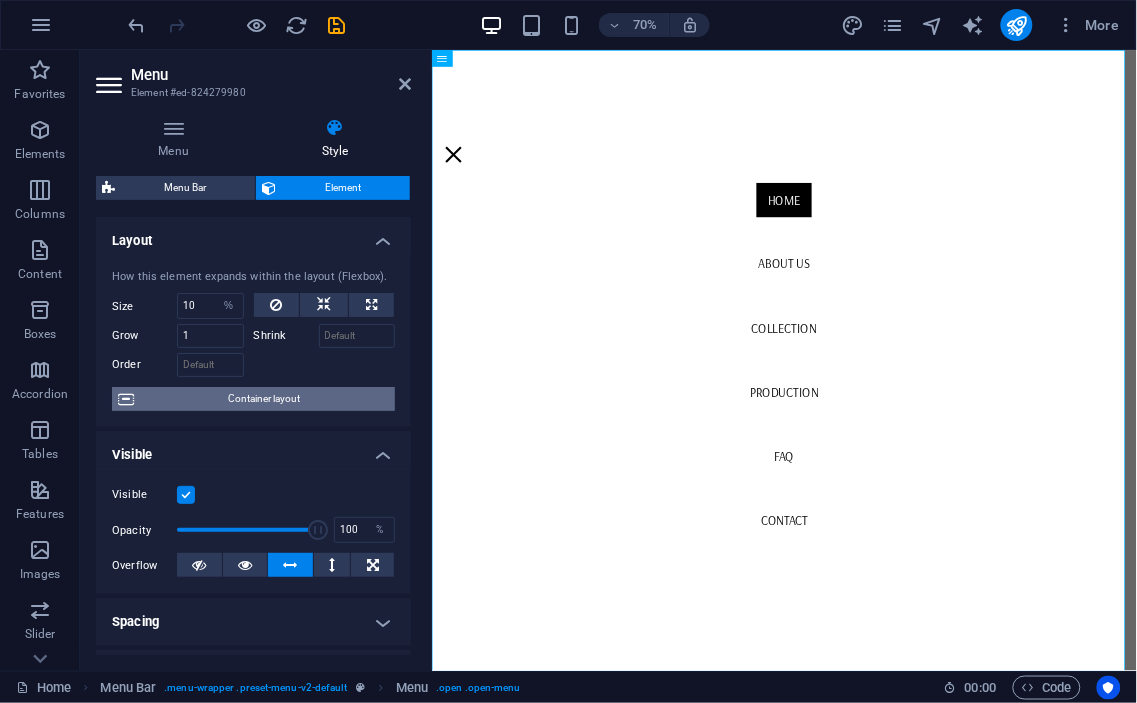 click on "Container layout" at bounding box center [264, 399] 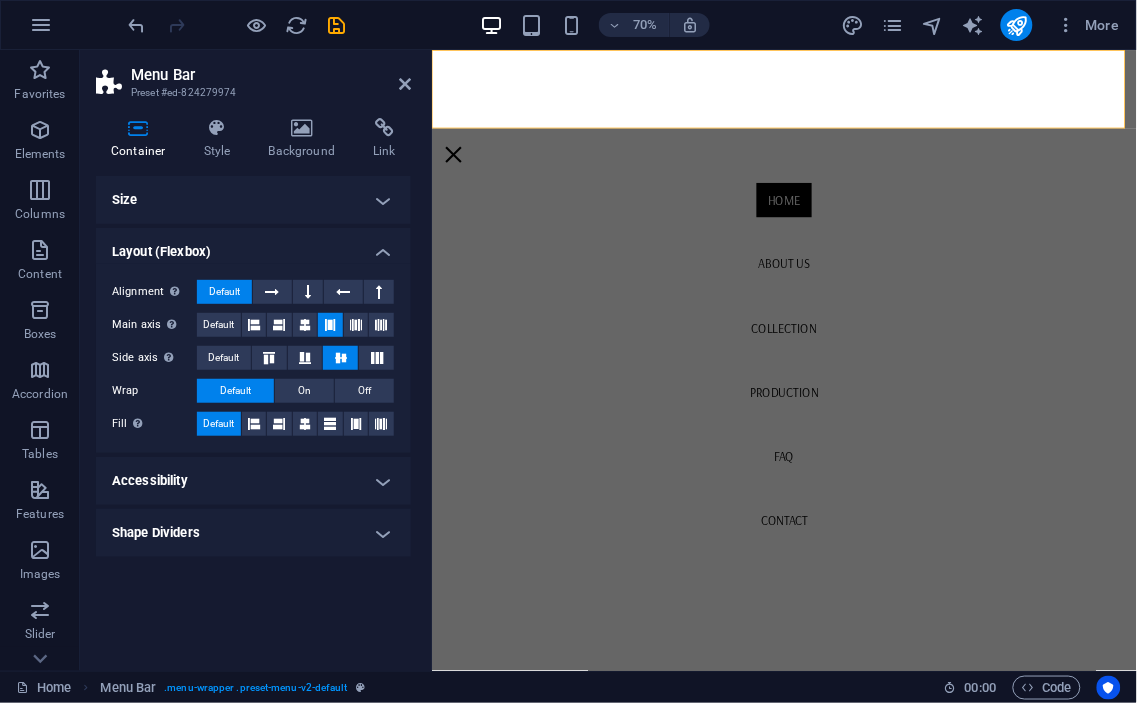 click on "Size" at bounding box center [253, 200] 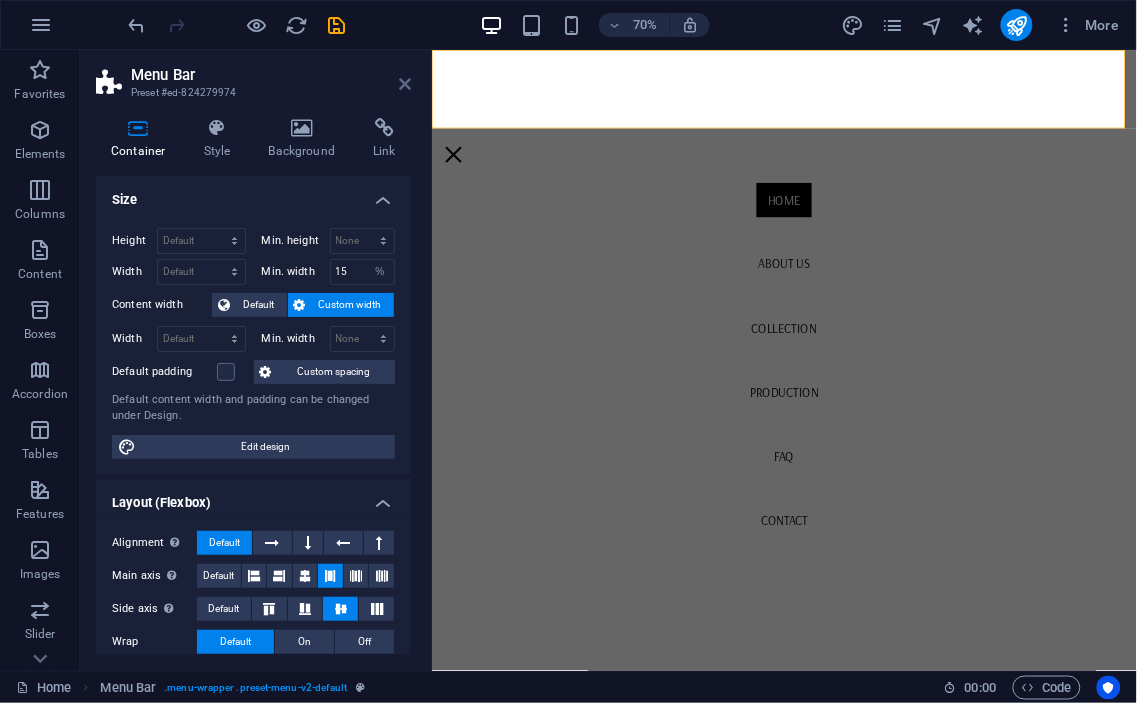 click at bounding box center (405, 84) 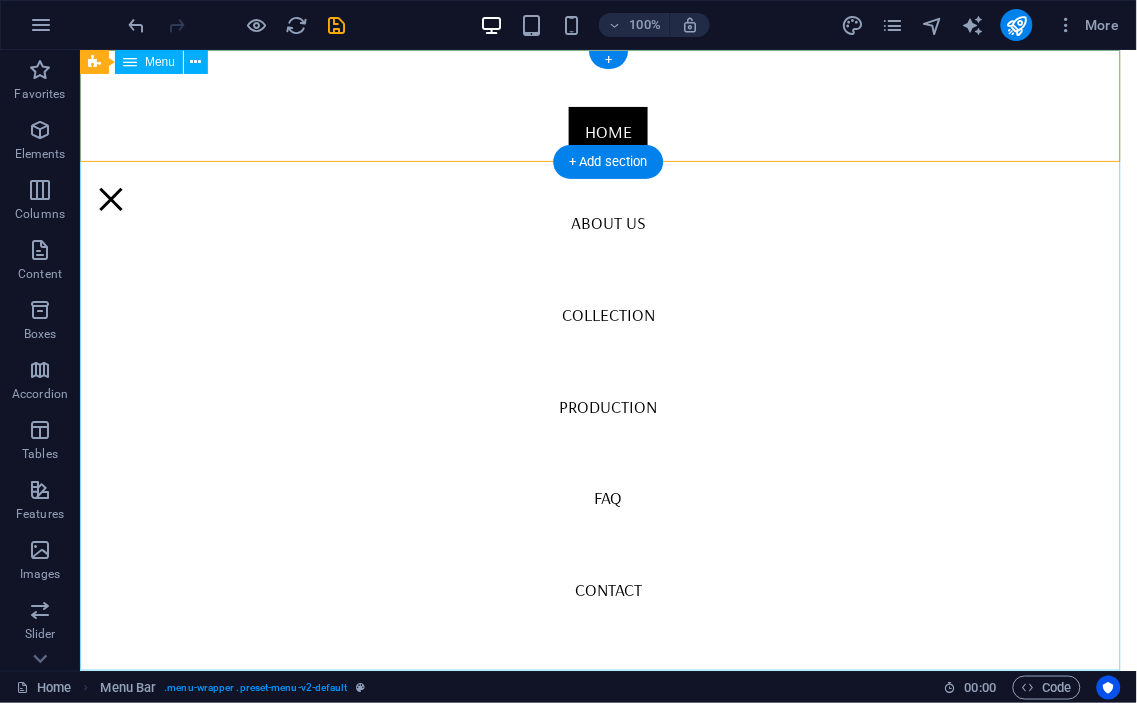 click on "Home About us Collection Production FAQ Contact" at bounding box center [607, 359] 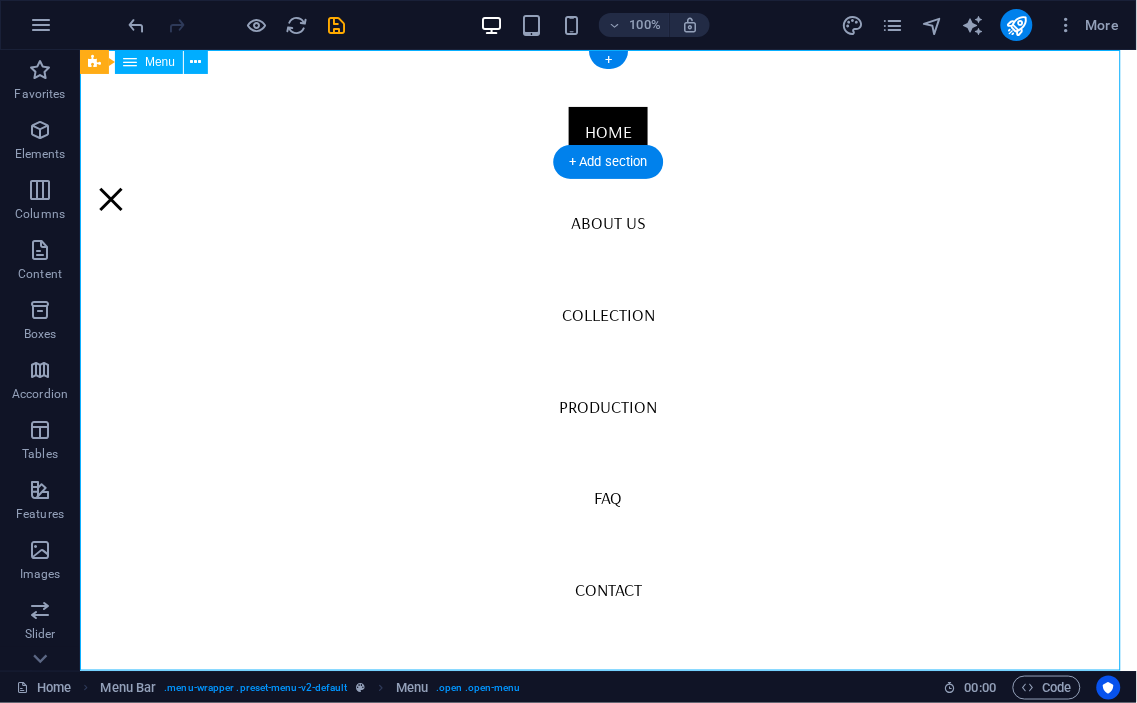 click on "Home About us Collection Production FAQ Contact" at bounding box center [607, 359] 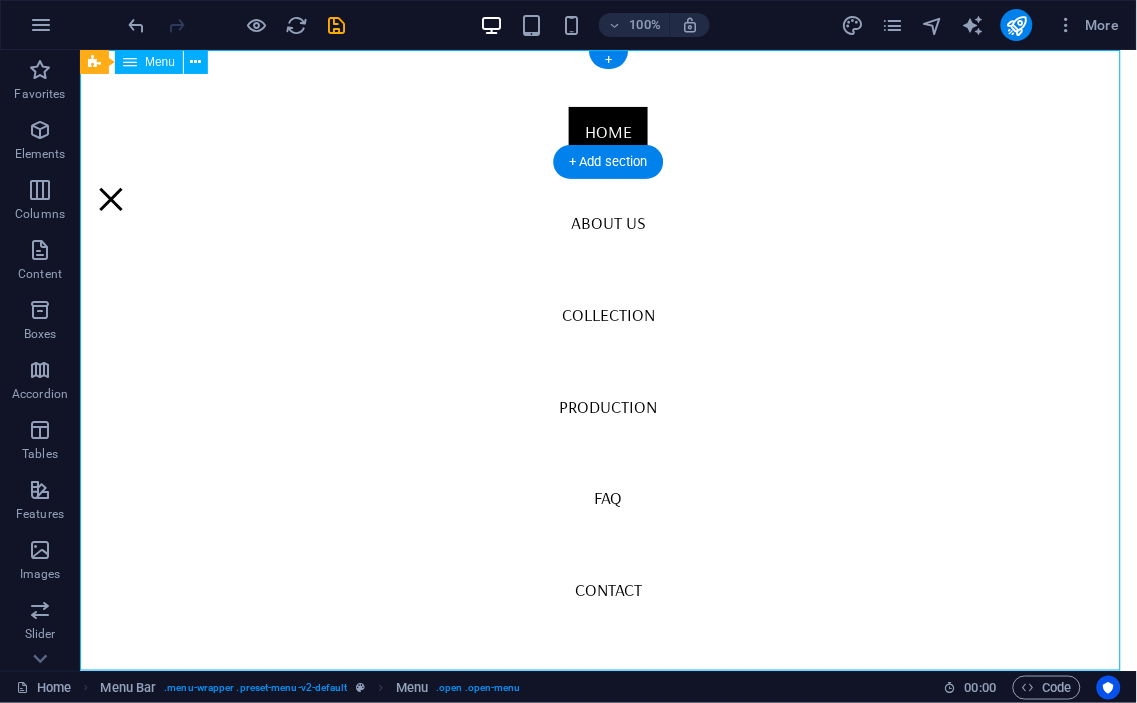 click on "Home About us Collection Production FAQ Contact" at bounding box center (607, 359) 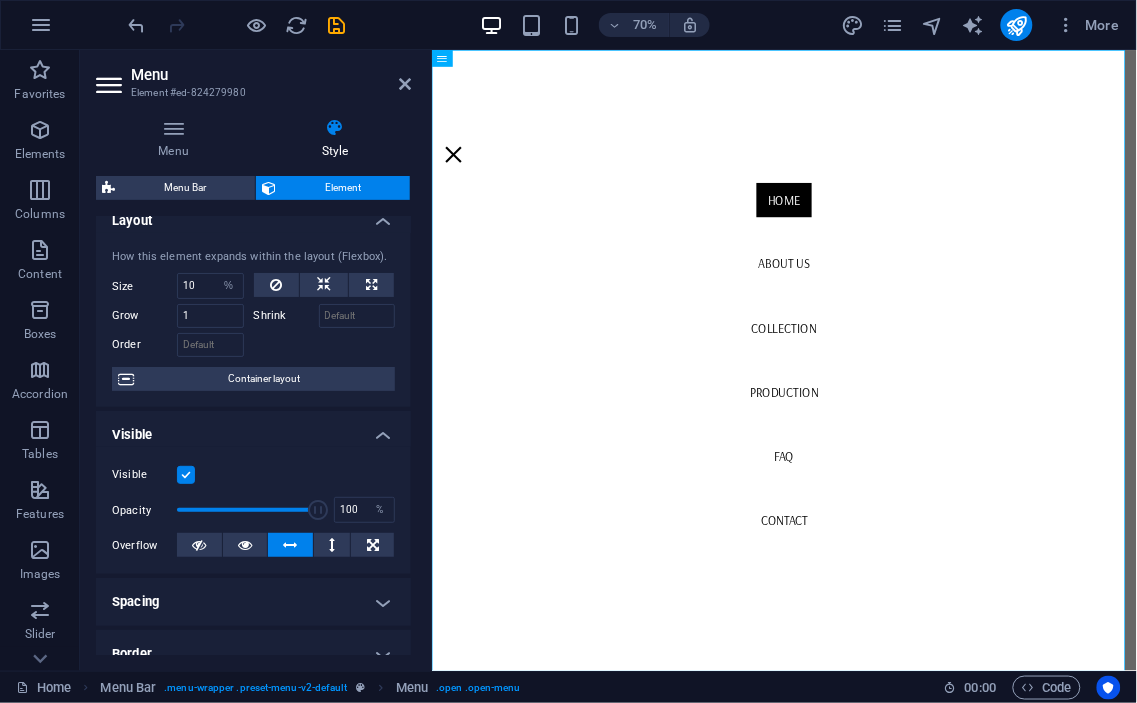 scroll, scrollTop: 0, scrollLeft: 0, axis: both 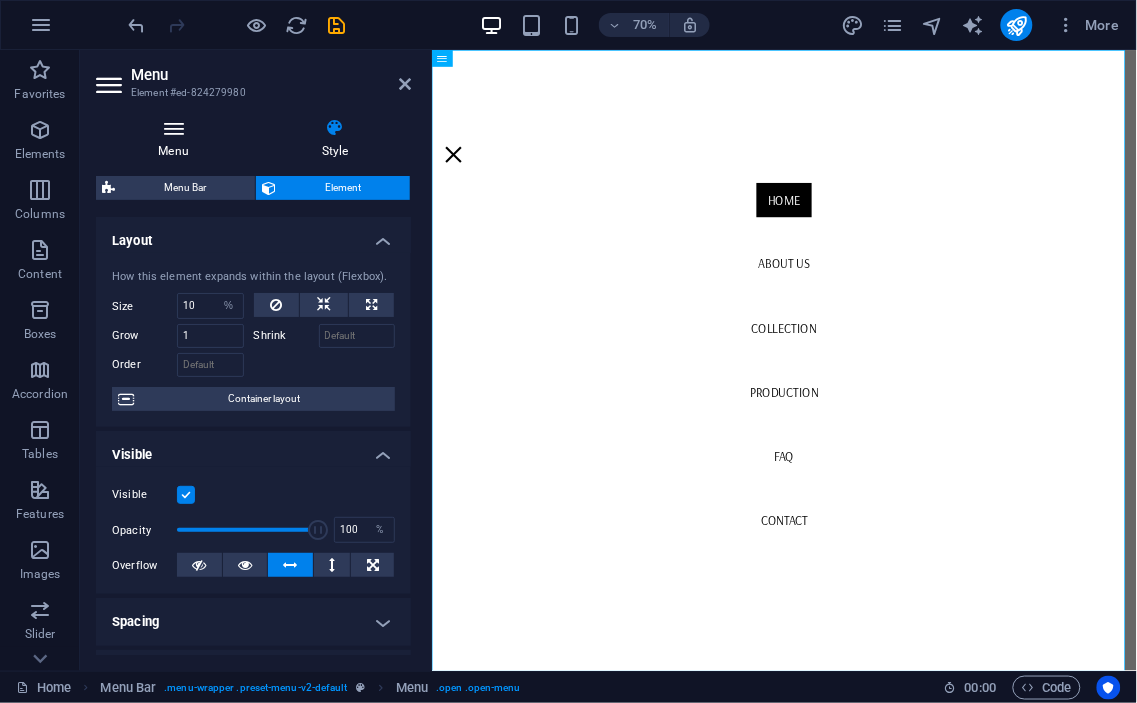 click at bounding box center [173, 128] 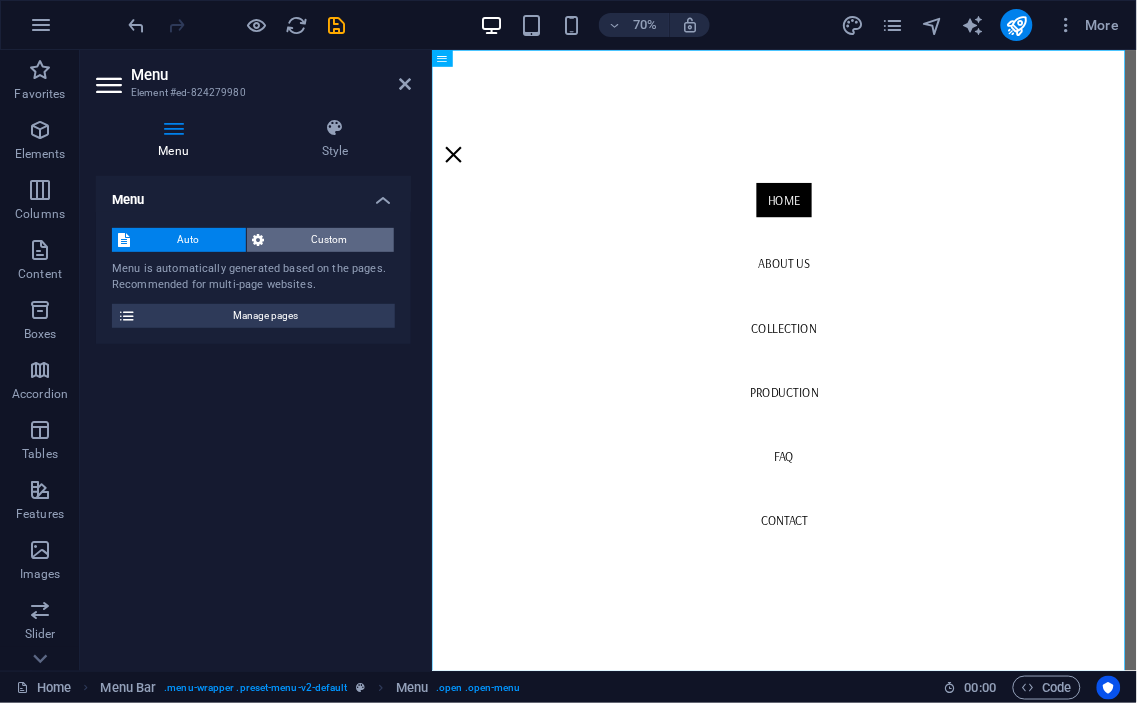 click on "Custom" at bounding box center [330, 240] 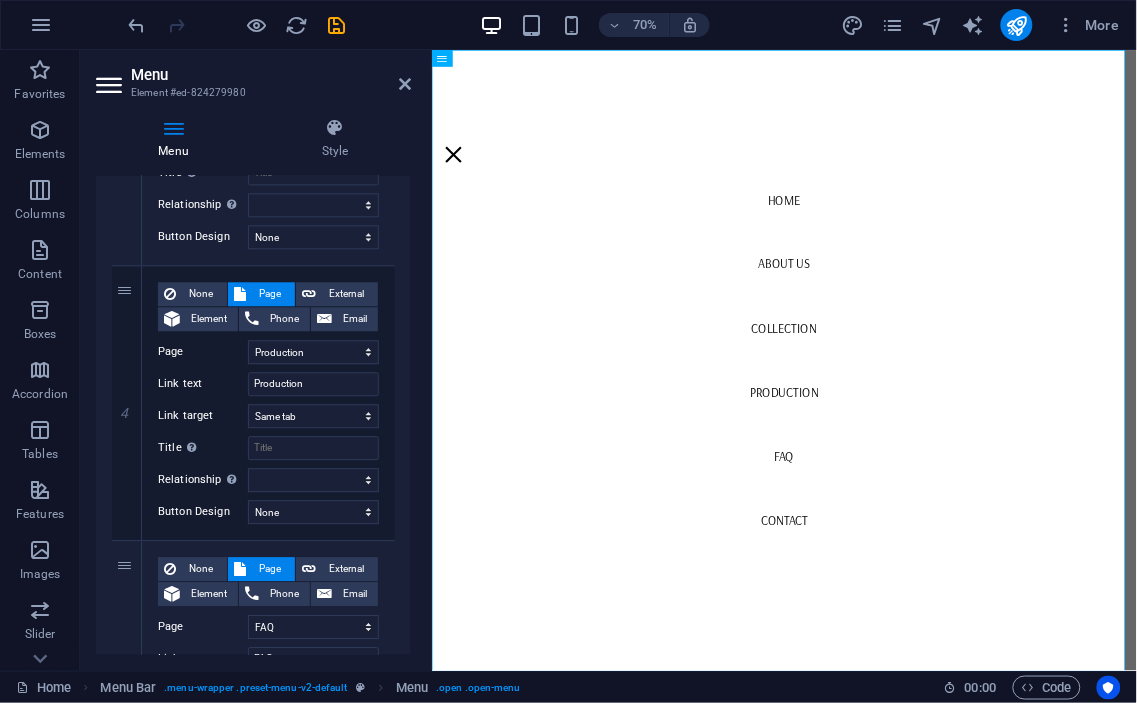 scroll, scrollTop: 1414, scrollLeft: 0, axis: vertical 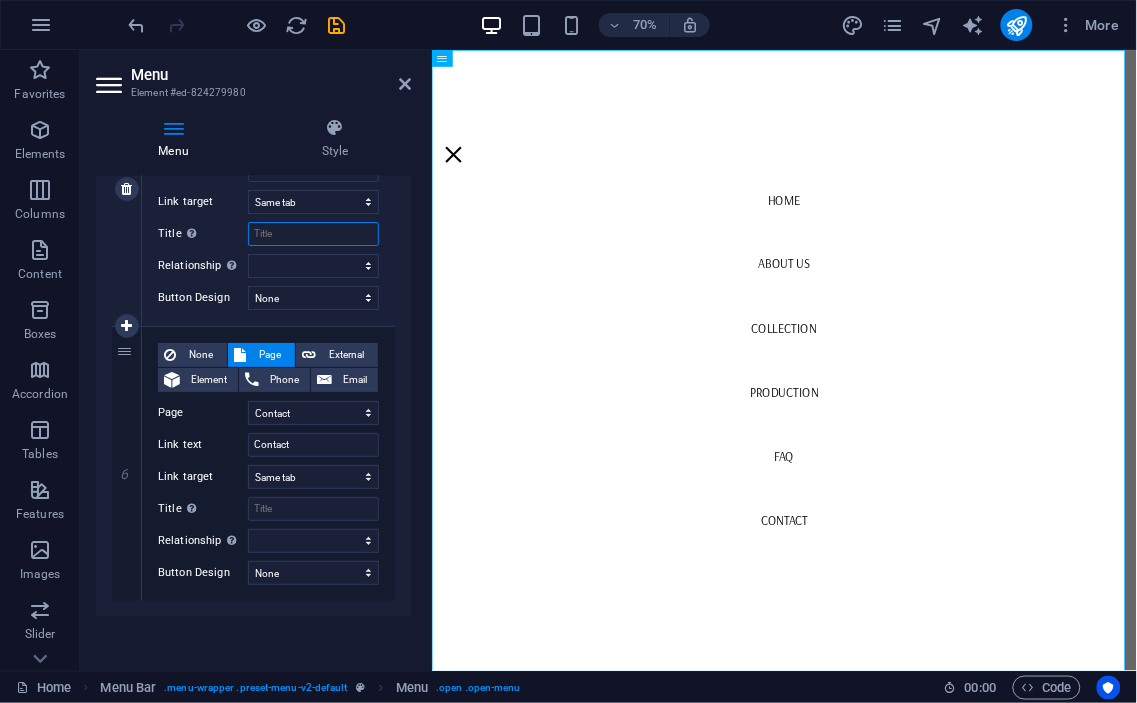 click on "Title Additional link description, should not be the same as the link text. The title is most often shown as a tooltip text when the mouse moves over the element. Leave empty if uncertain." at bounding box center (313, 234) 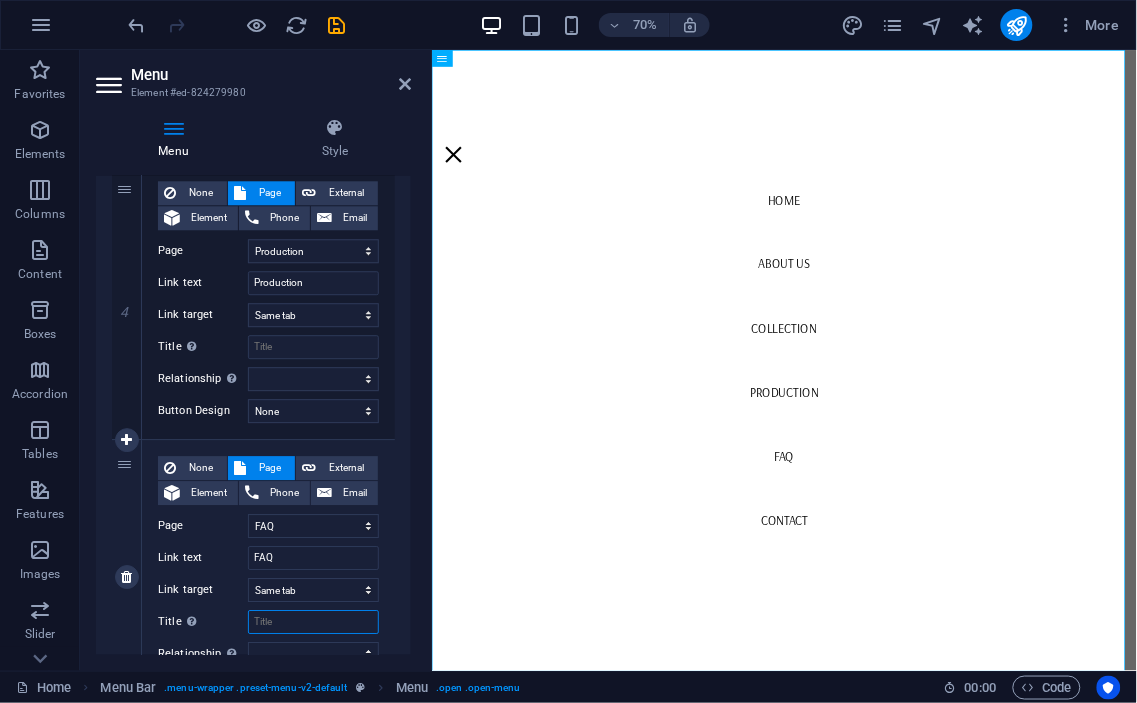 scroll, scrollTop: 673, scrollLeft: 0, axis: vertical 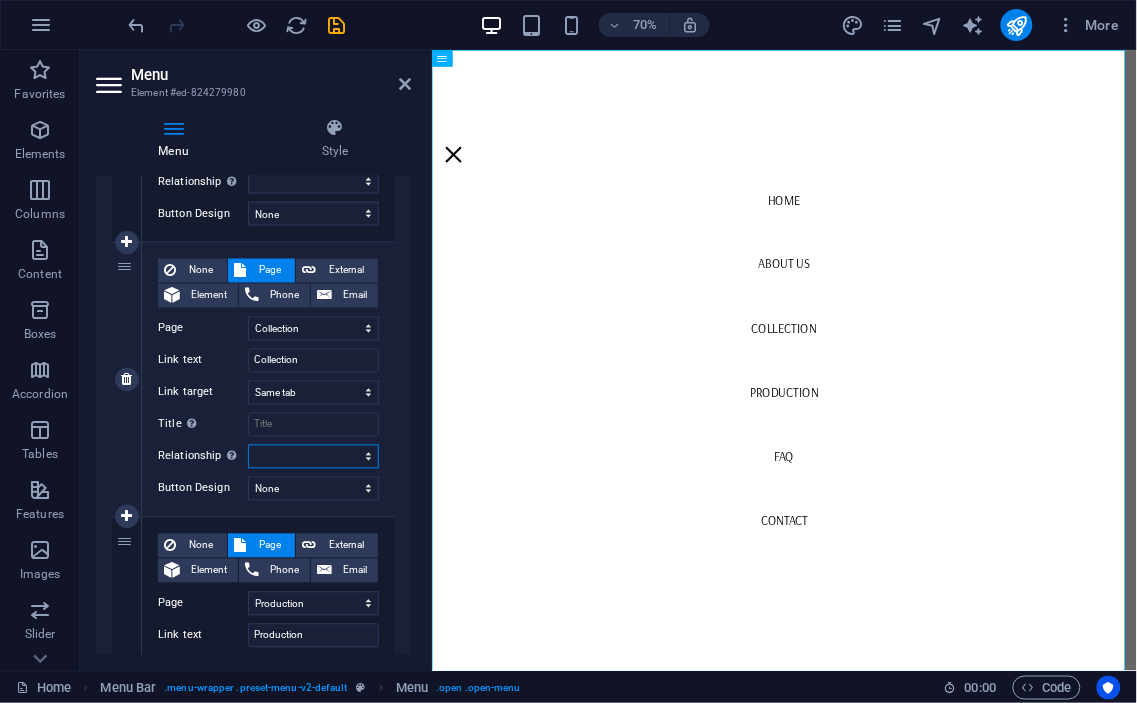 click on "alternate author bookmark external help license next nofollow noreferrer noopener prev search tag" at bounding box center [313, 457] 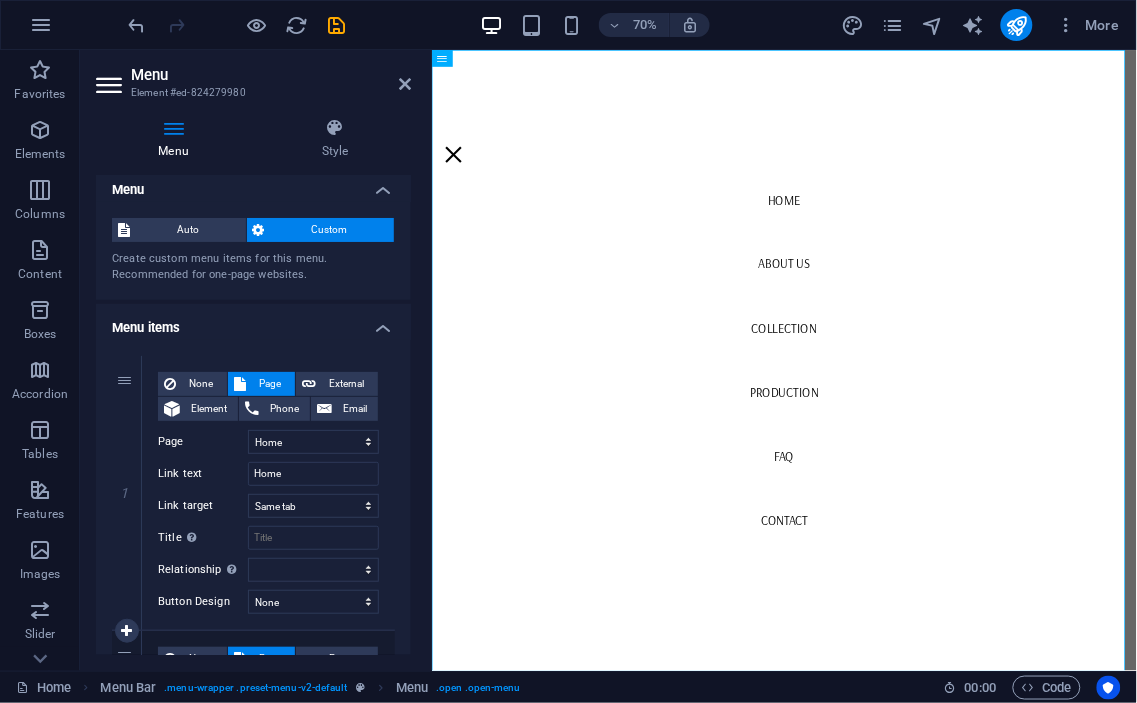 scroll, scrollTop: 0, scrollLeft: 0, axis: both 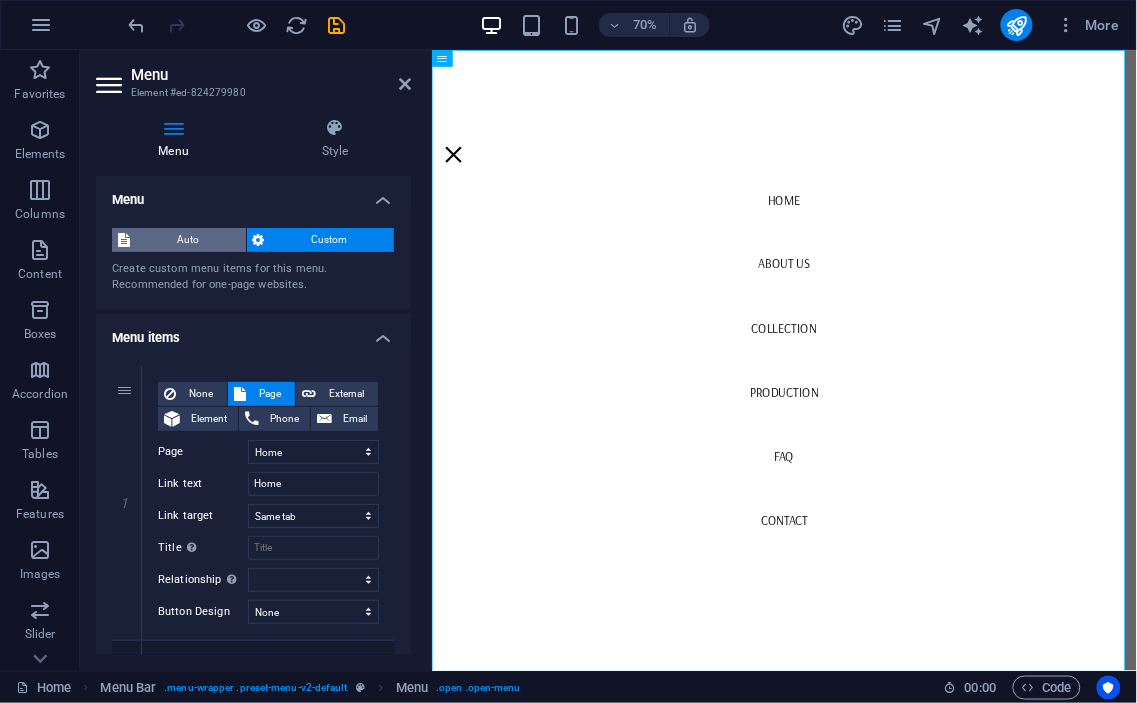 click on "Auto" at bounding box center [188, 240] 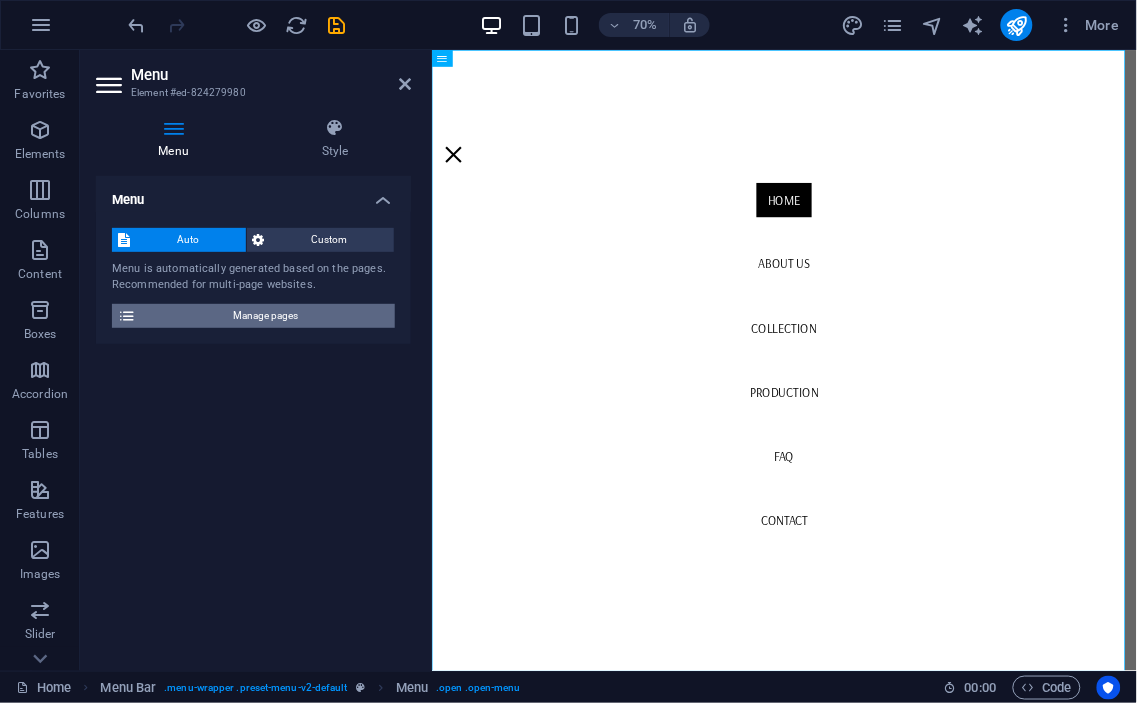 click on "Manage pages" at bounding box center (265, 316) 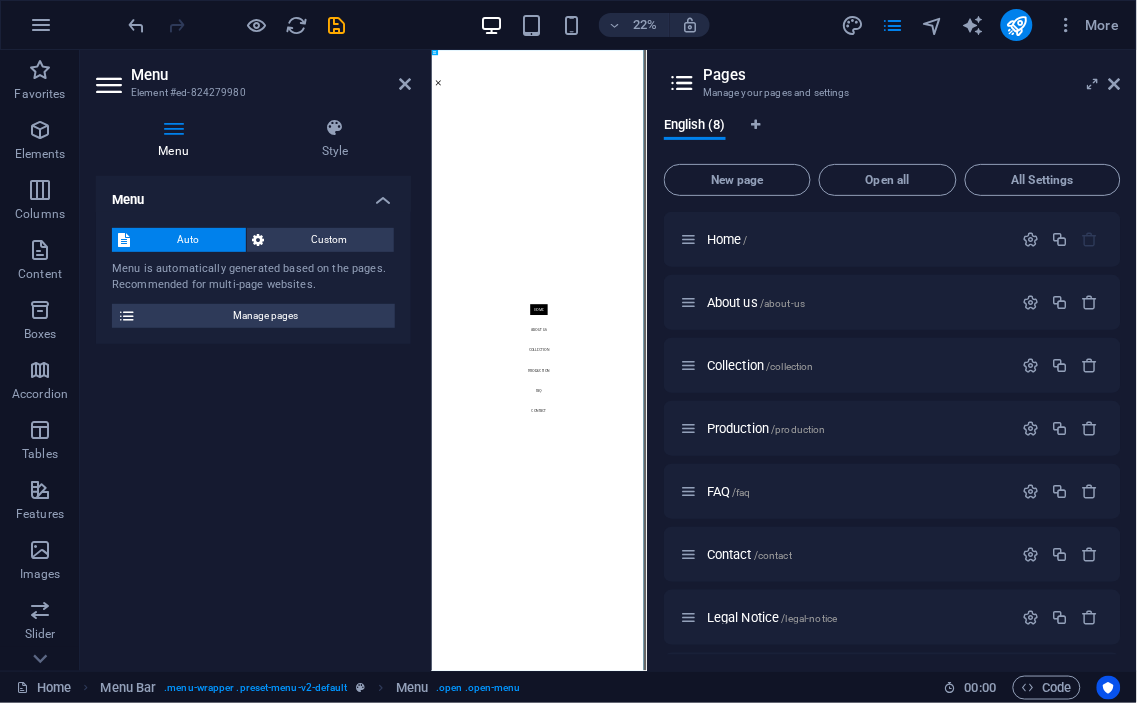 click on "Pages Manage your pages and settings English (8) New page Open all All Settings Home / About us /about-us Collection /collection Production /production FAQ /faq Contact /contact Legal Notice /legal-notice Privacy /privacy" at bounding box center [892, 360] 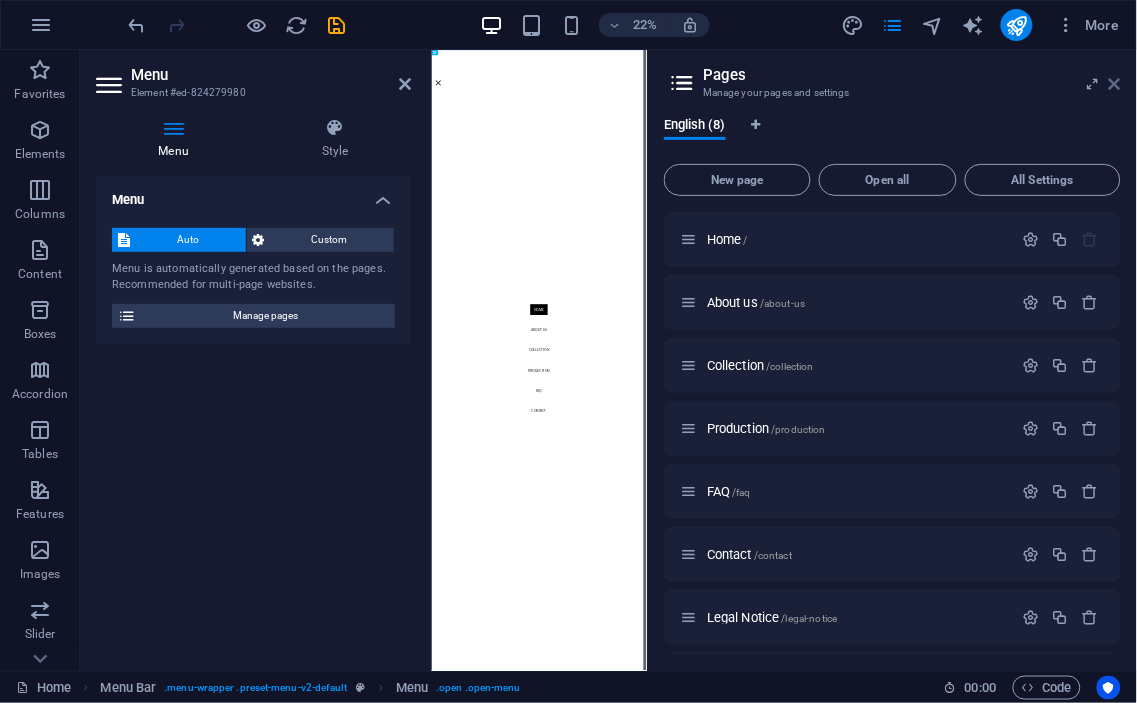 click at bounding box center (1115, 84) 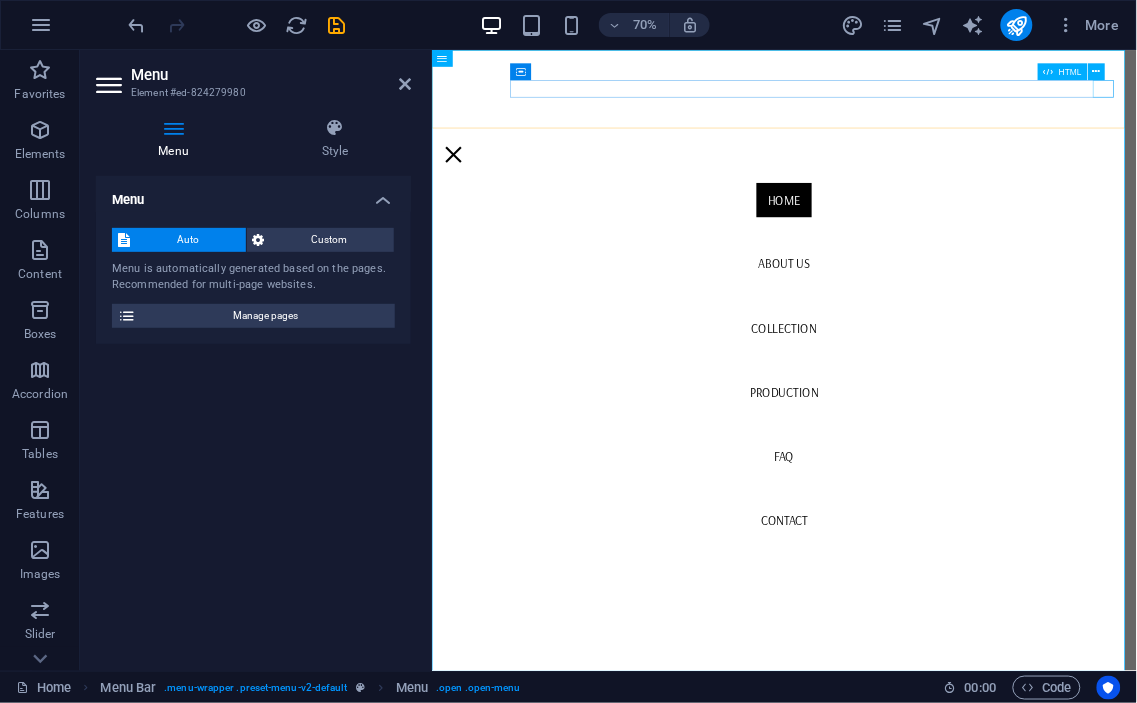 click at bounding box center [462, 198] 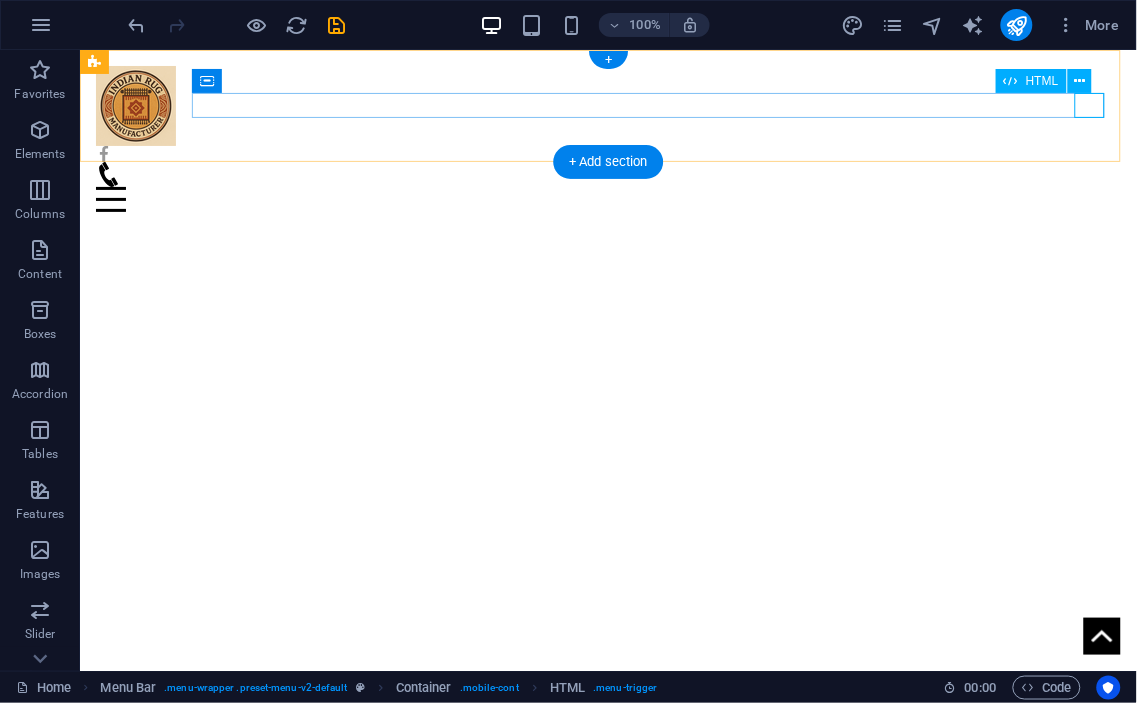 click at bounding box center (607, 198) 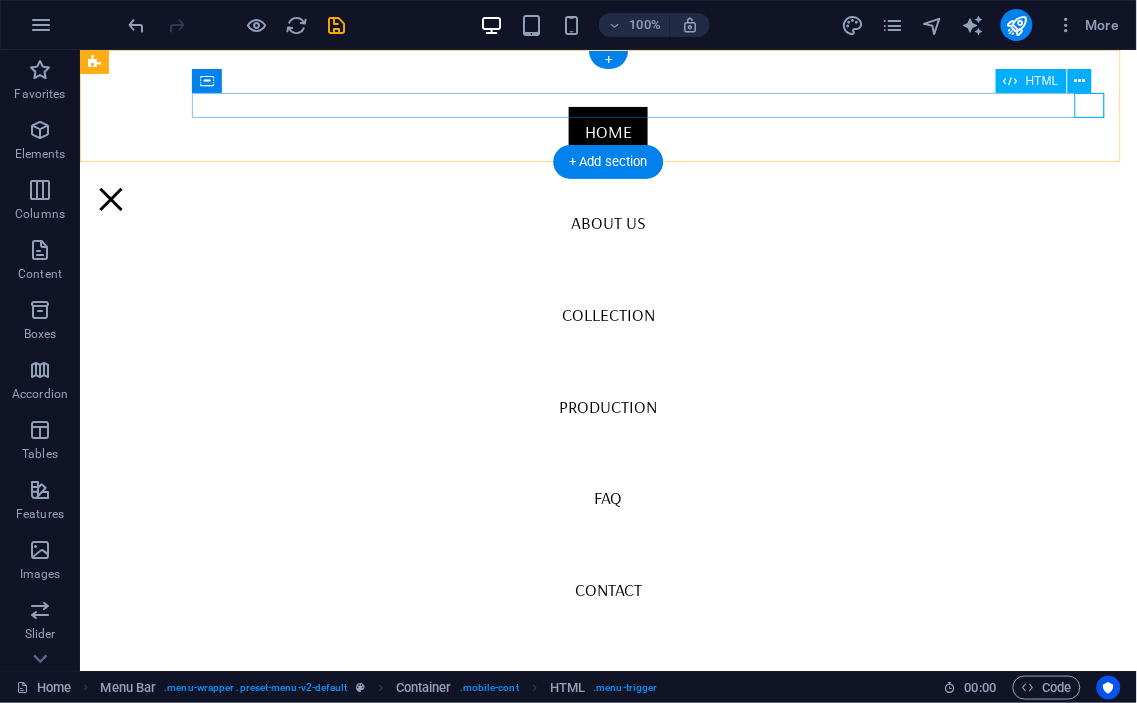 click at bounding box center (110, 198) 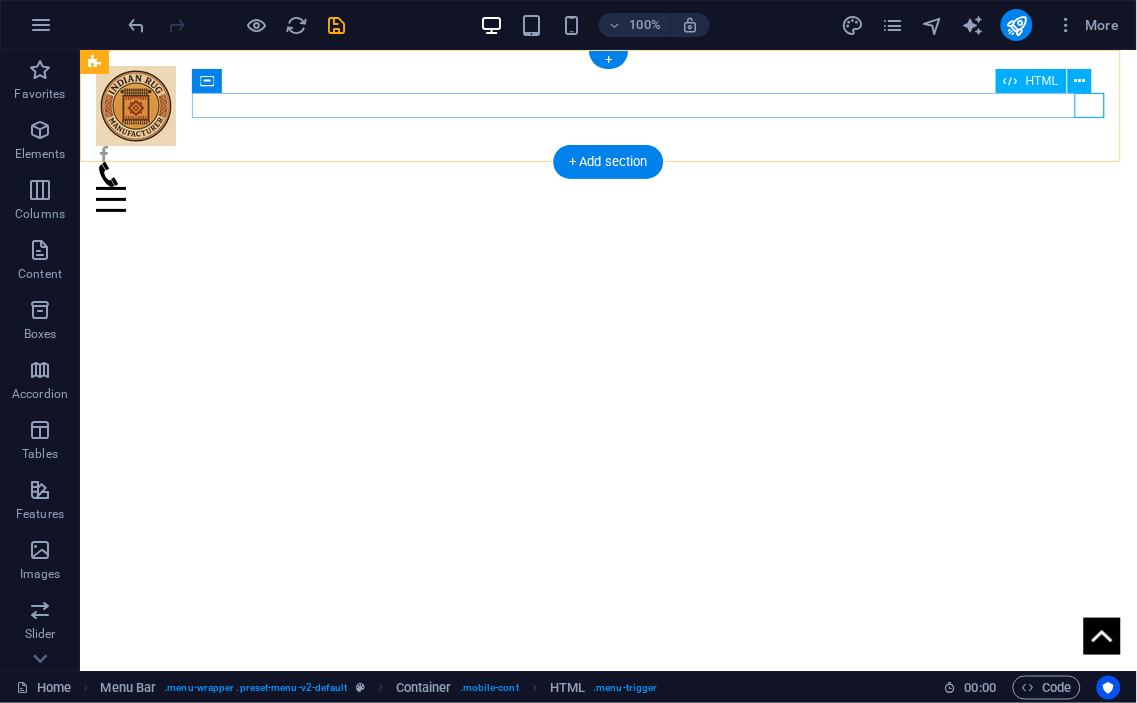 click at bounding box center (607, 198) 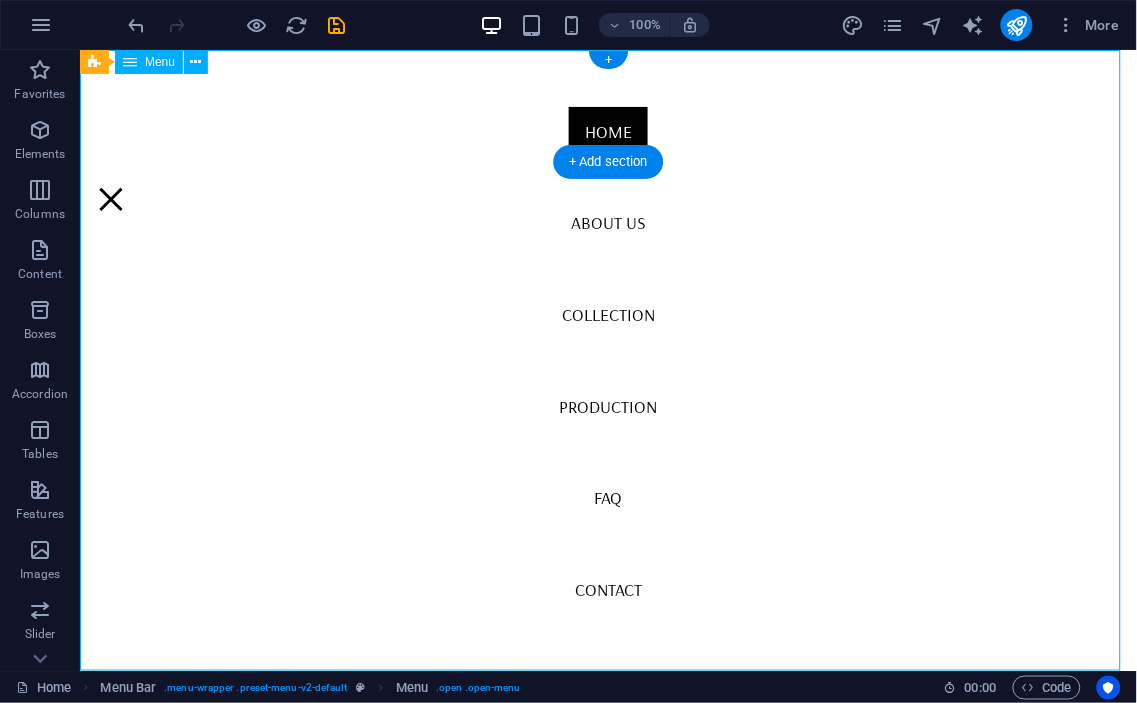 drag, startPoint x: 764, startPoint y: 301, endPoint x: 673, endPoint y: 82, distance: 237.15396 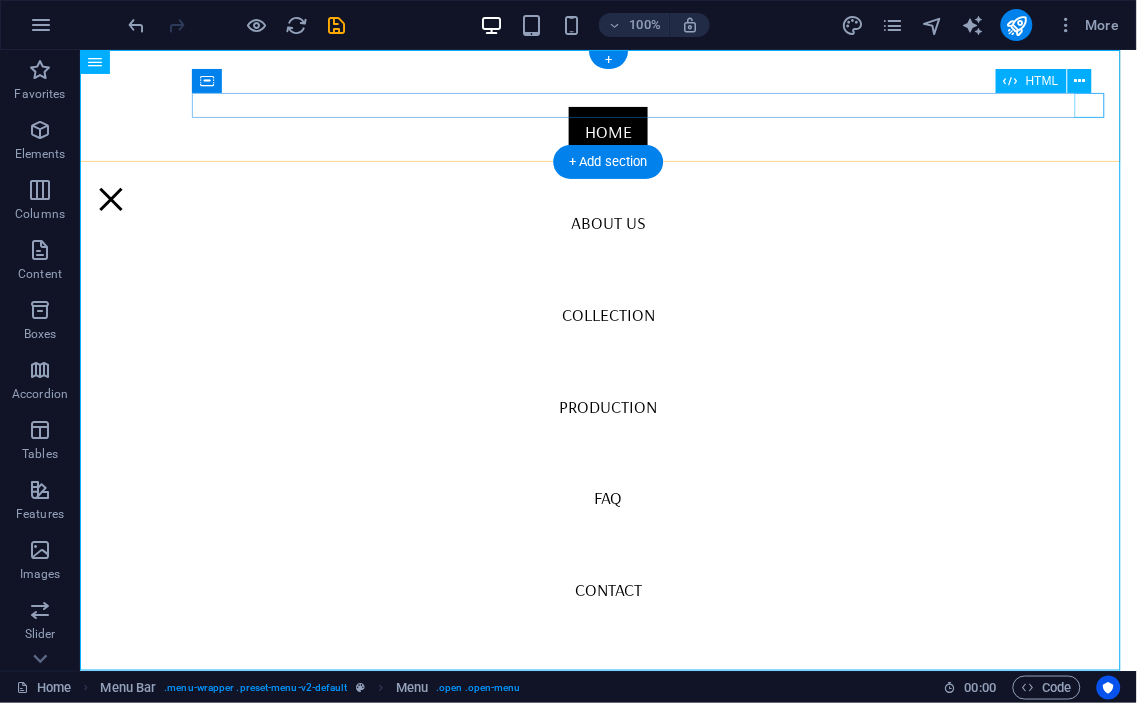 click at bounding box center [110, 198] 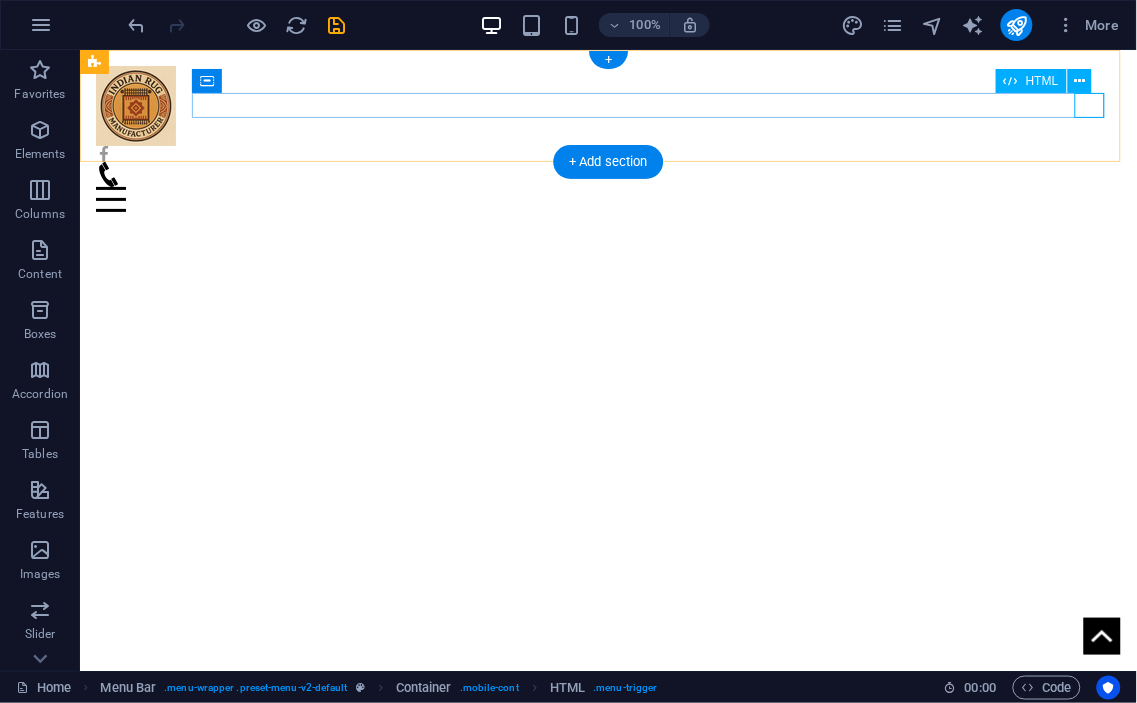 click at bounding box center (607, 198) 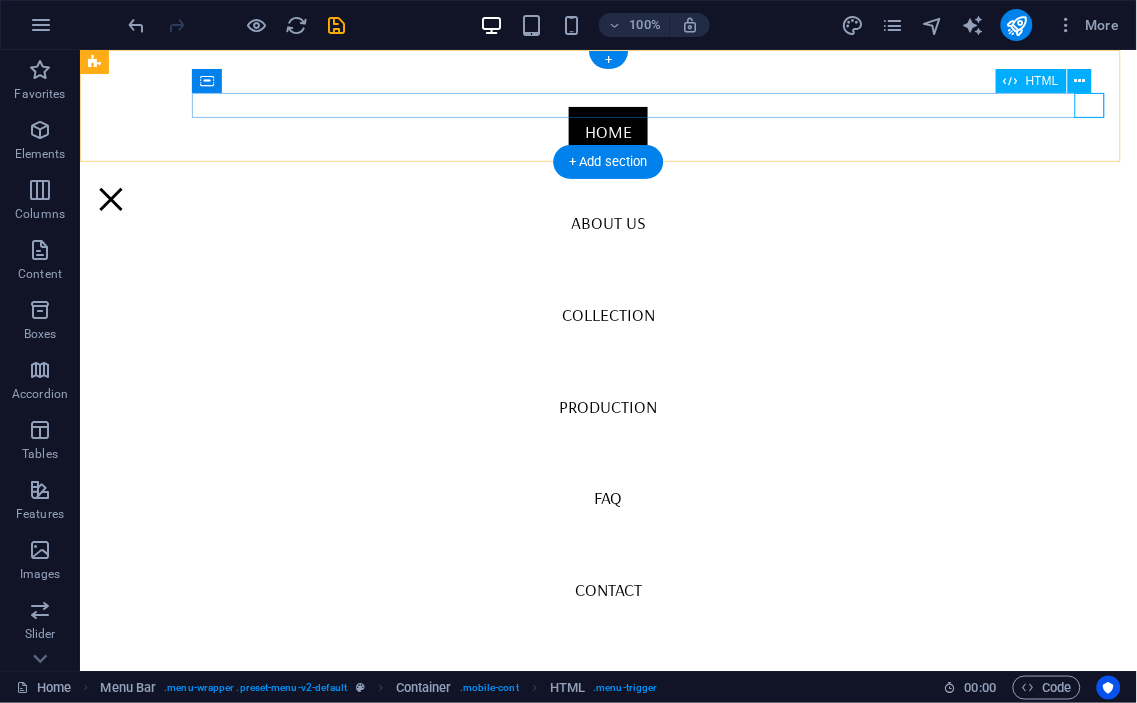 click at bounding box center [110, 198] 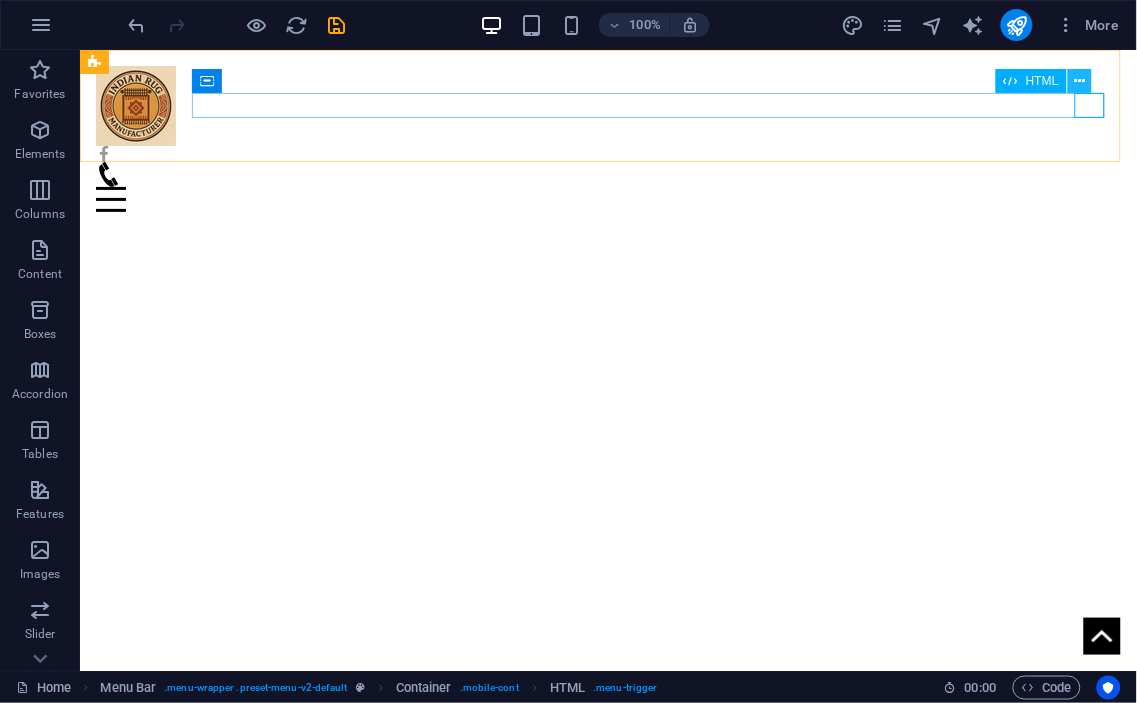 click at bounding box center (1080, 81) 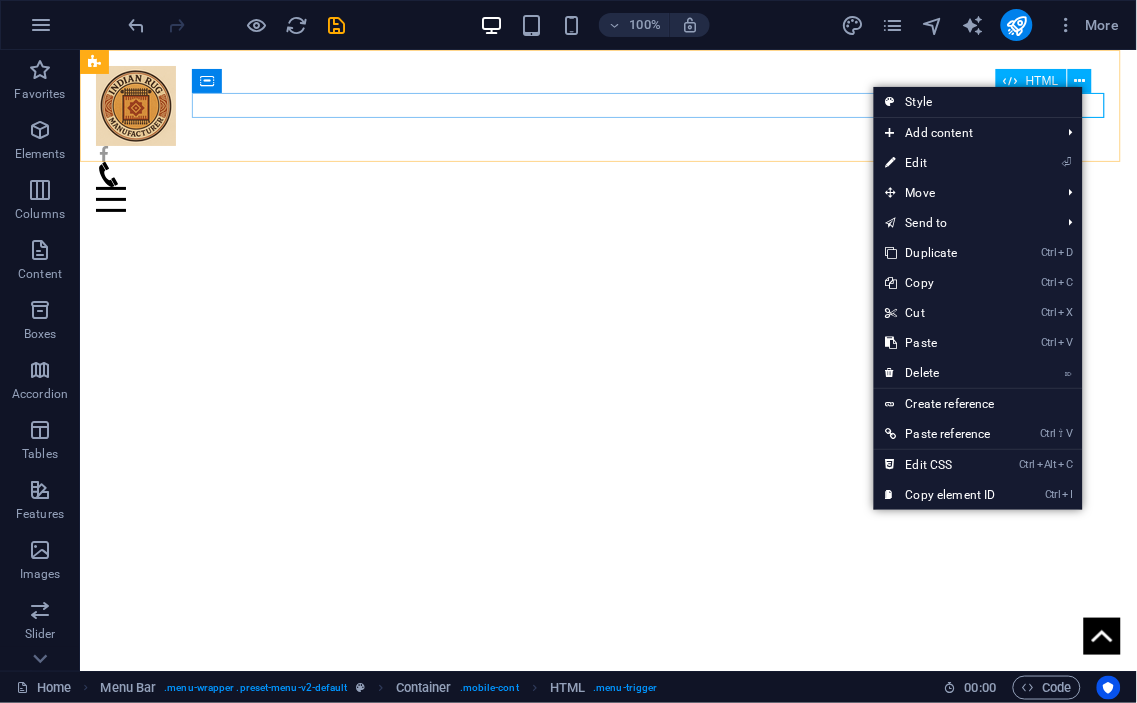 click on "HTML" at bounding box center (1031, 81) 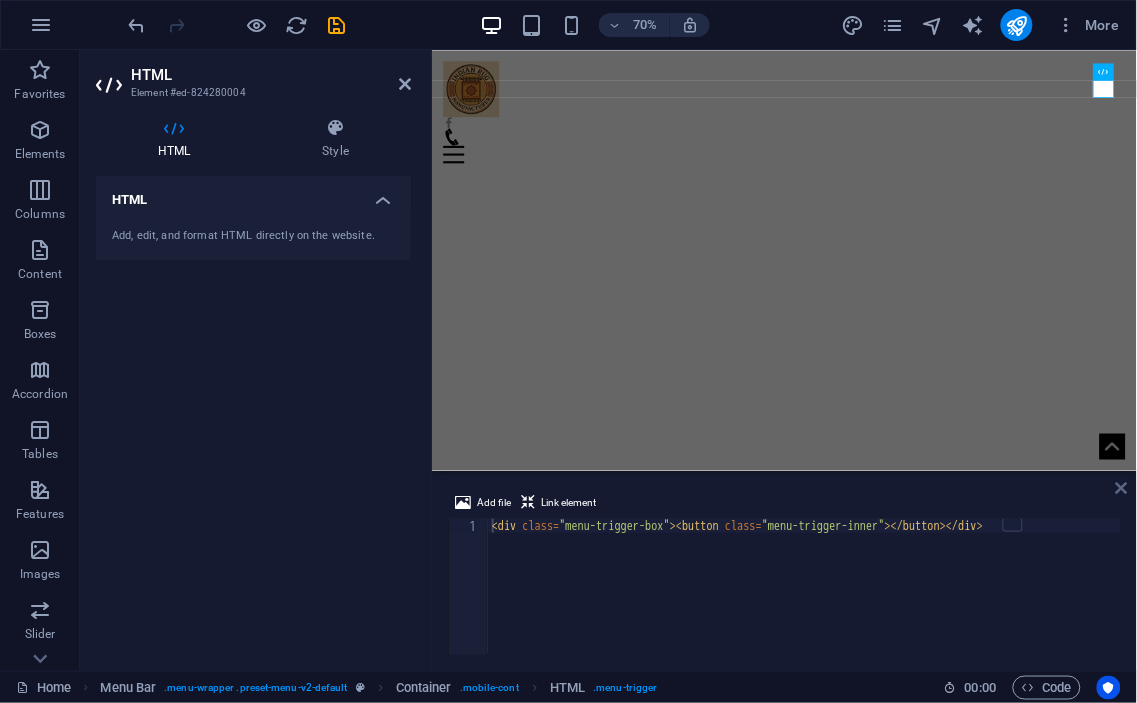 click at bounding box center [1122, 488] 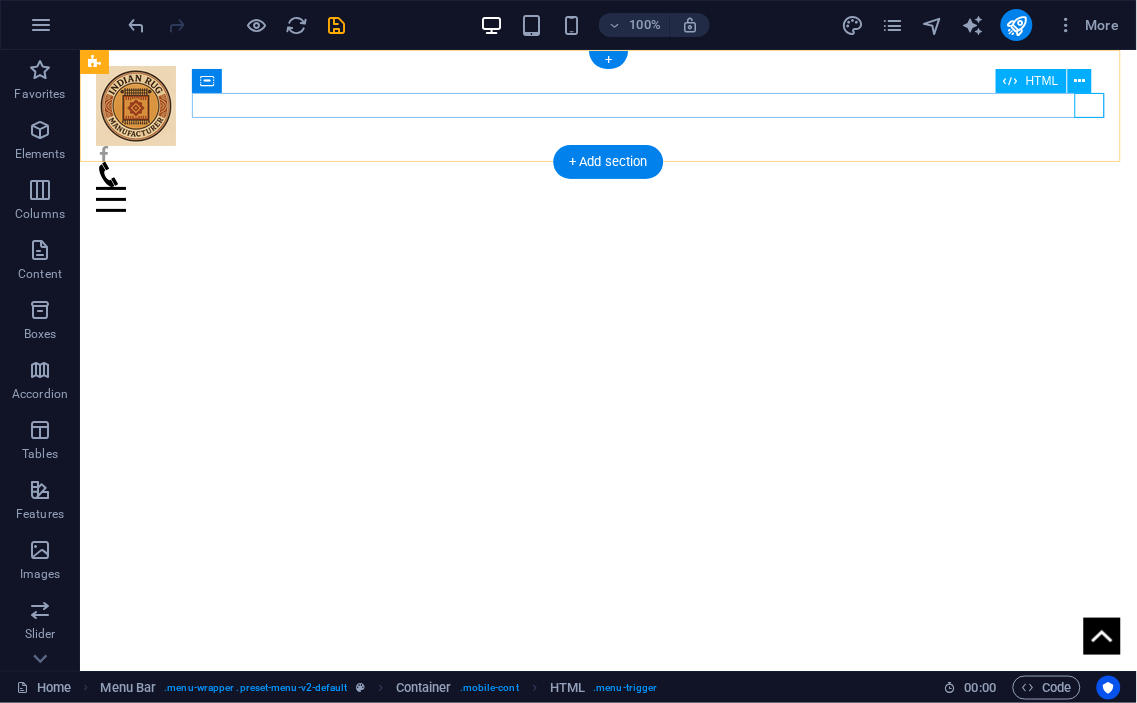 click at bounding box center (607, 198) 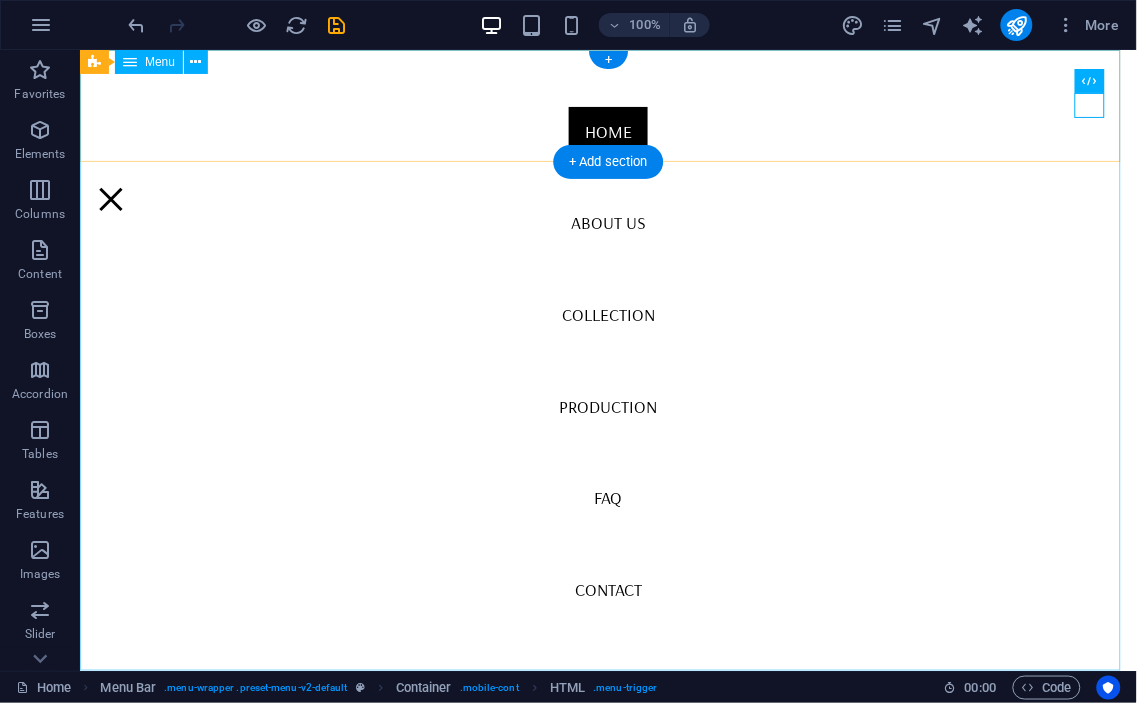 click on "Home About us Collection Production FAQ Contact" at bounding box center (607, 359) 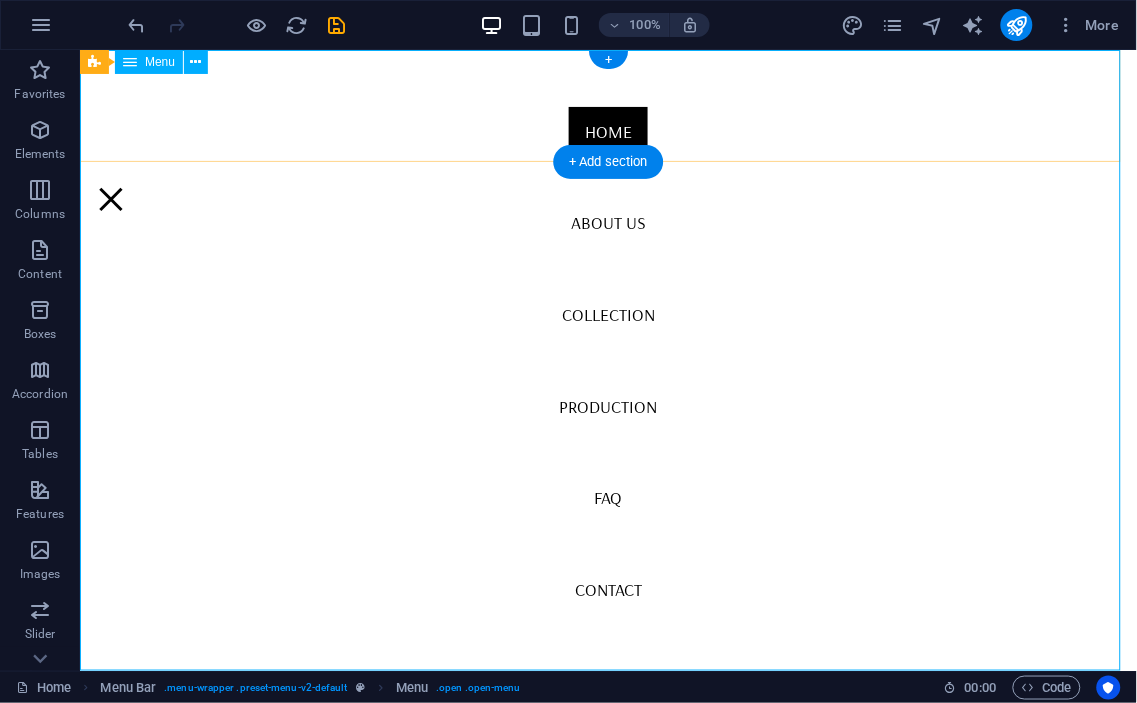 click on "Home About us Collection Production FAQ Contact" at bounding box center (607, 359) 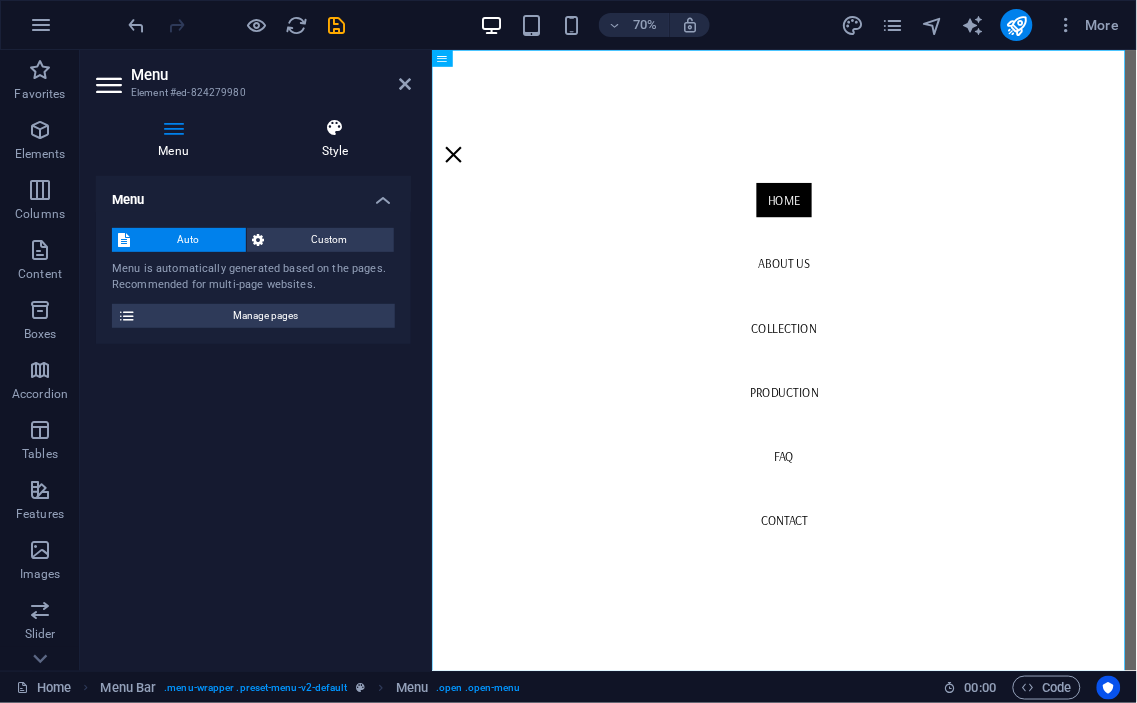 click on "Style" at bounding box center [335, 139] 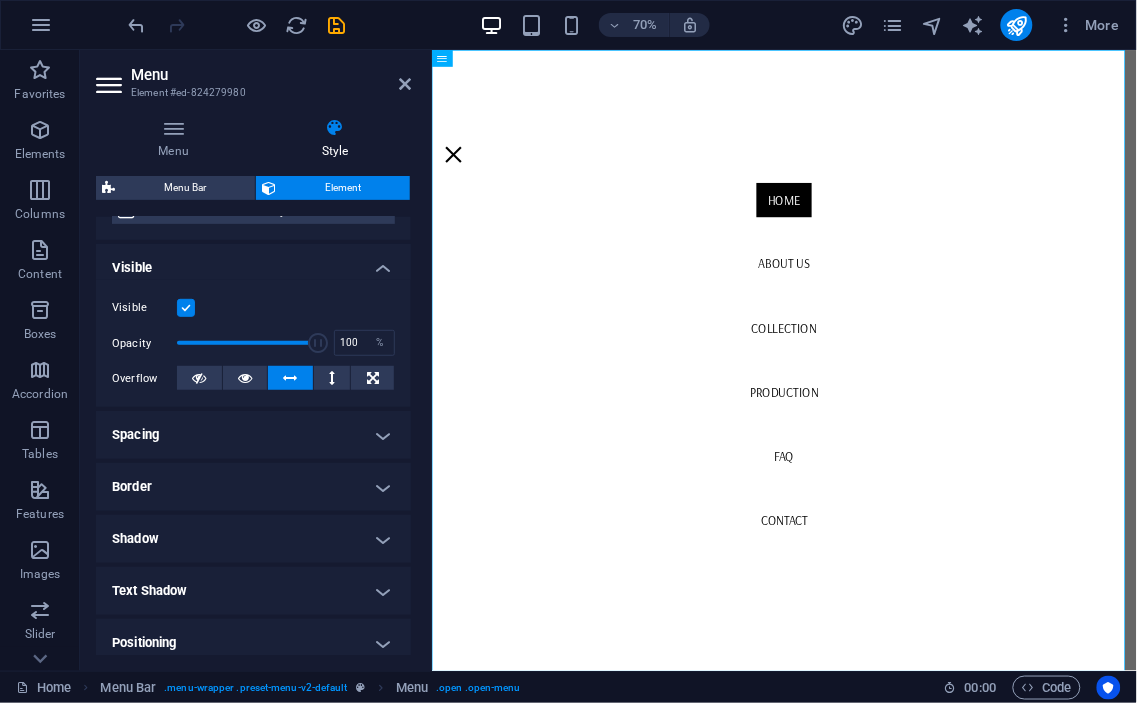 scroll, scrollTop: 370, scrollLeft: 0, axis: vertical 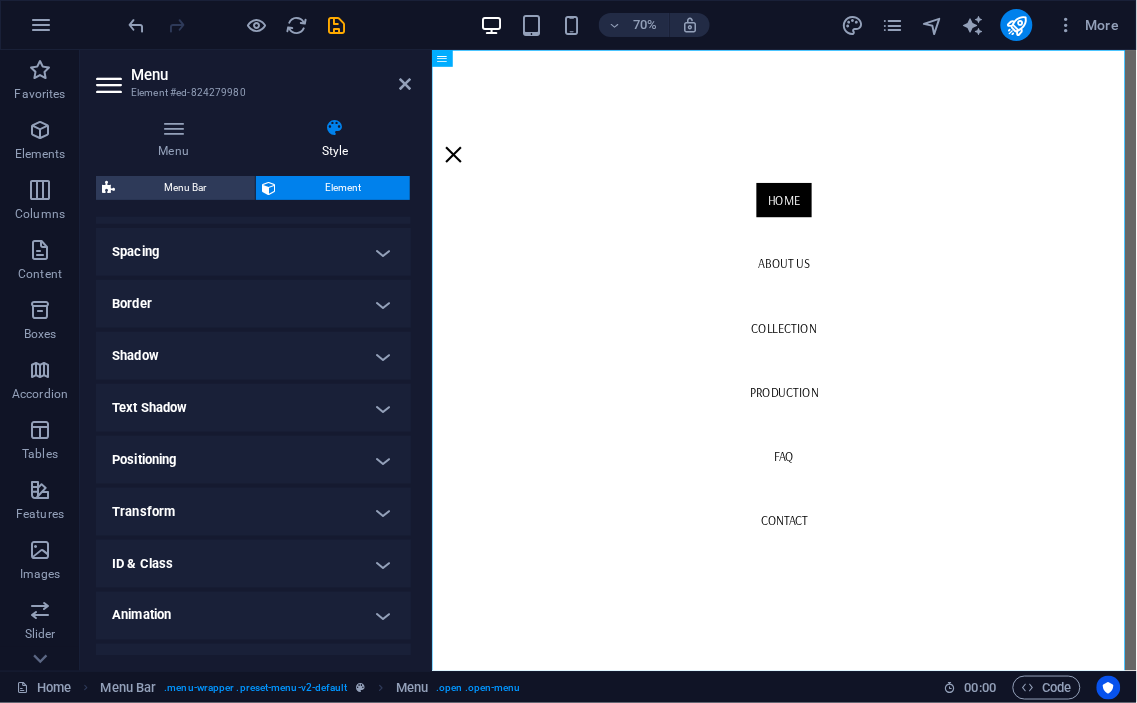 click on "Positioning" at bounding box center (253, 460) 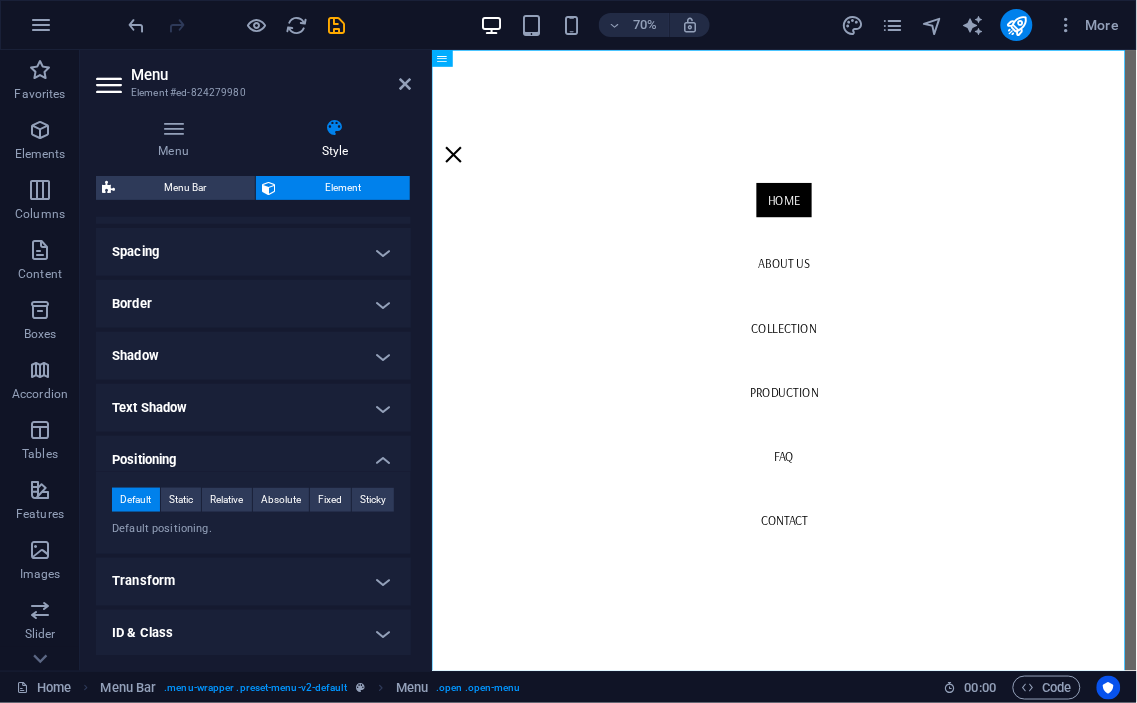 scroll, scrollTop: 475, scrollLeft: 0, axis: vertical 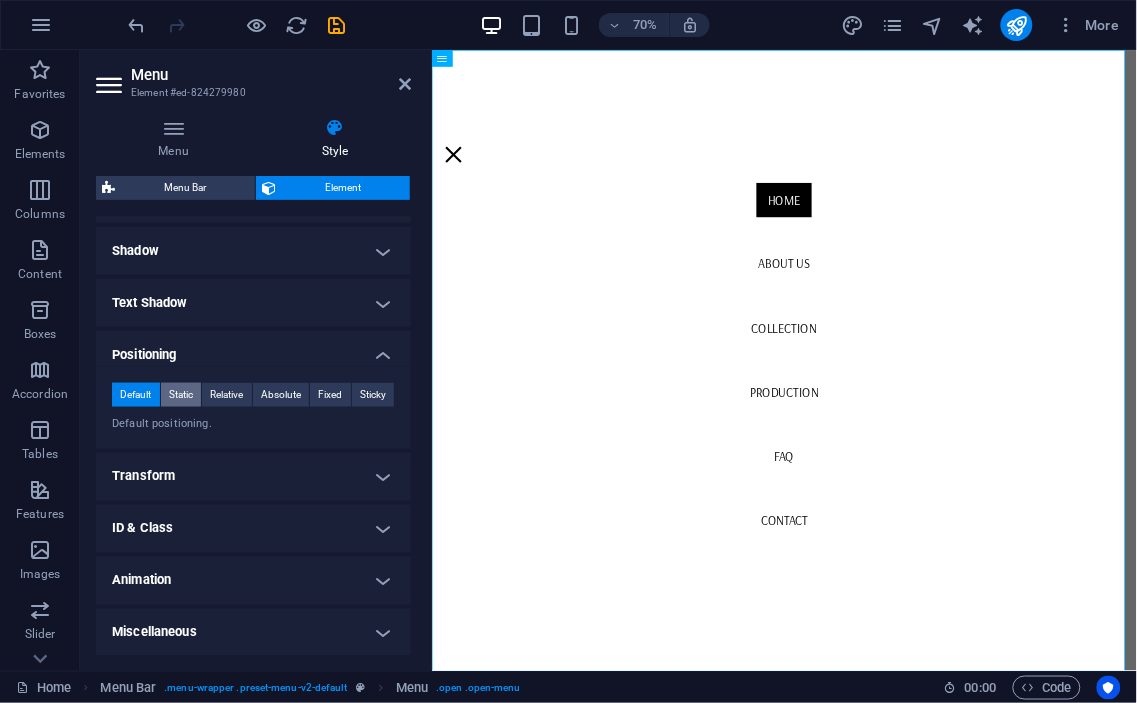 click on "Static" at bounding box center [181, 395] 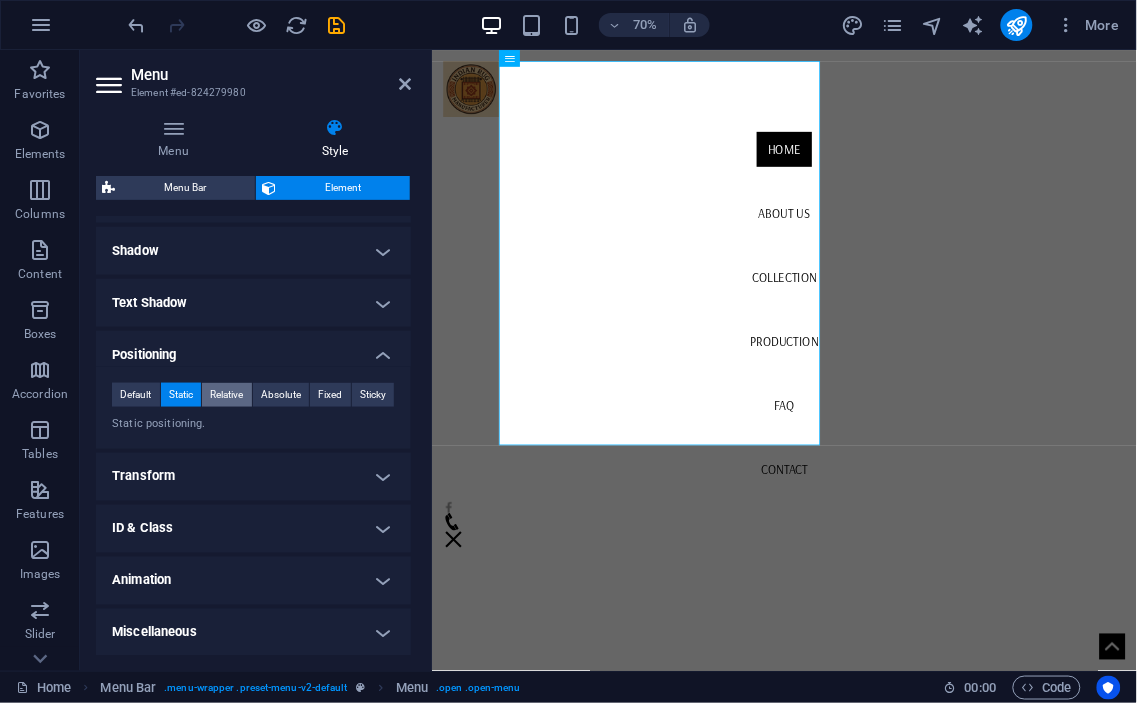 click on "Relative" at bounding box center (226, 395) 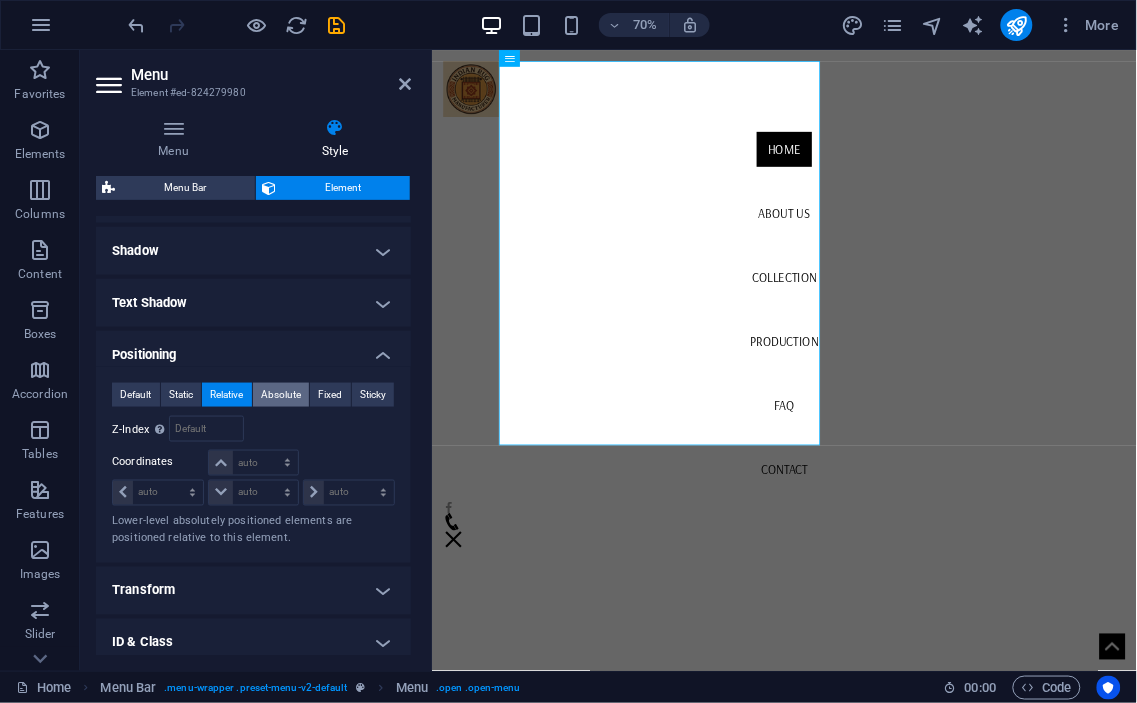 click on "Absolute" at bounding box center [281, 395] 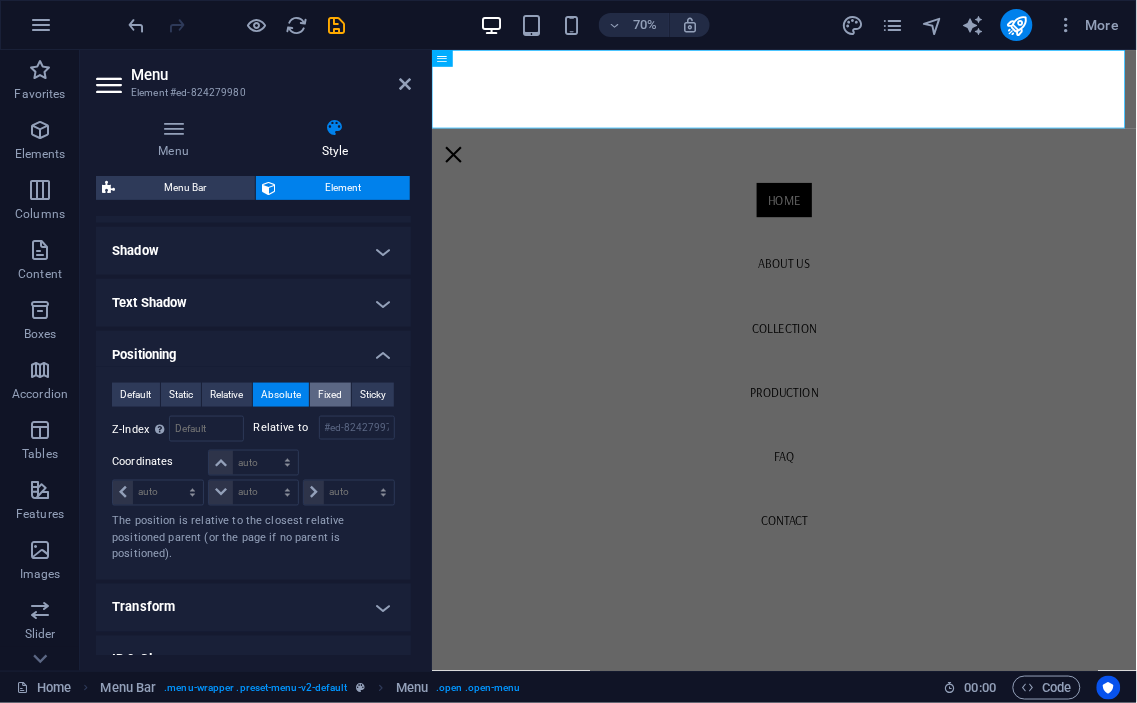 click on "Fixed" at bounding box center (330, 395) 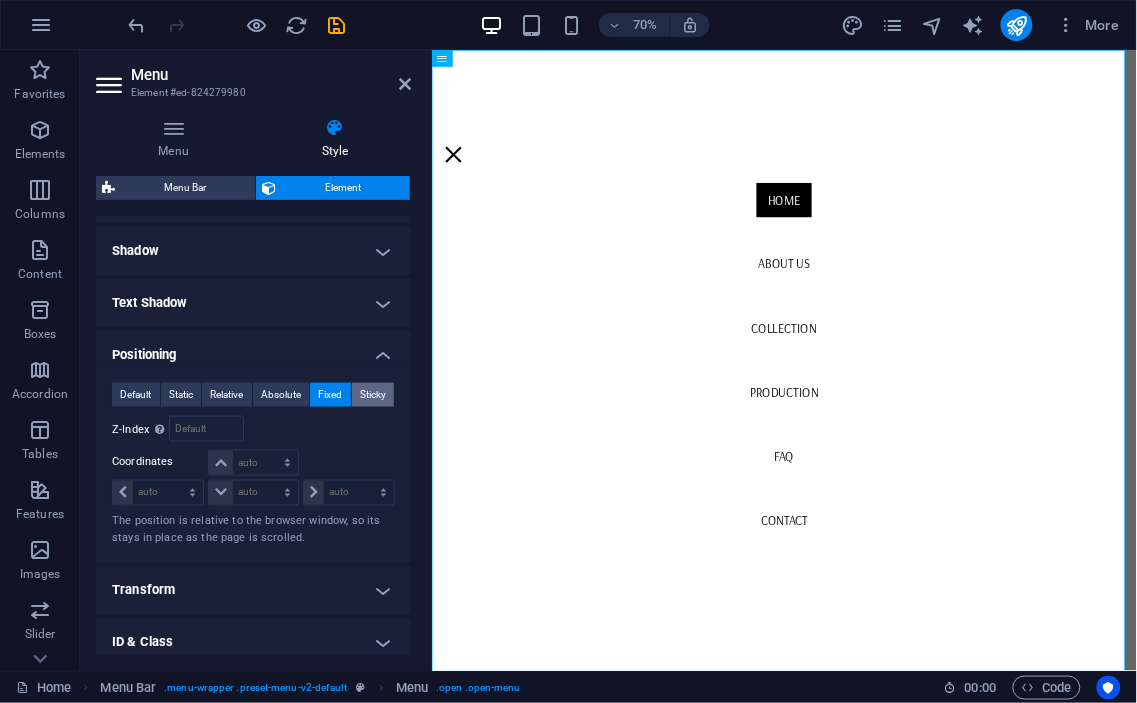 click on "Sticky" at bounding box center (373, 395) 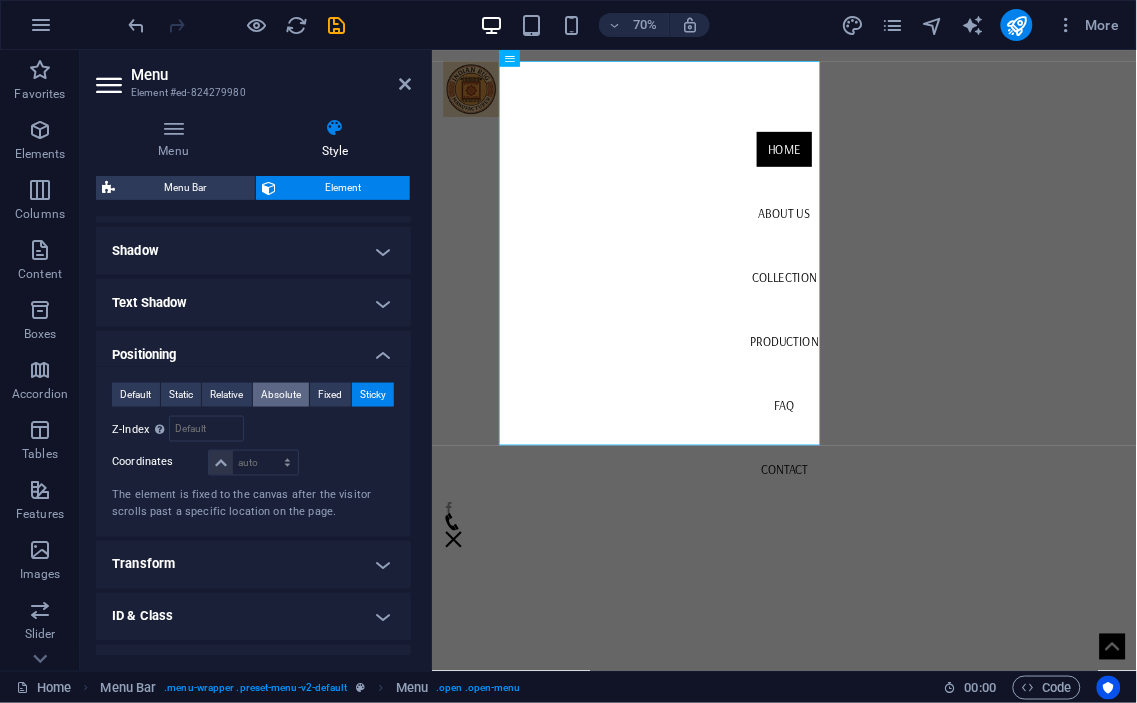click on "Absolute" at bounding box center (281, 395) 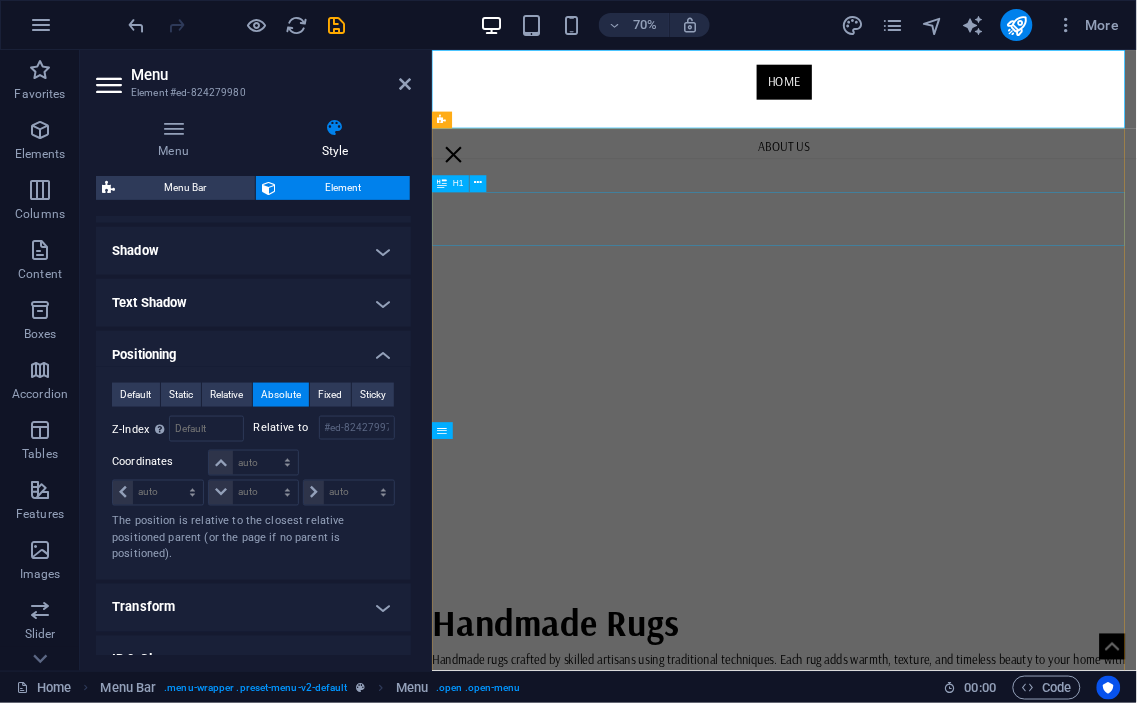 scroll, scrollTop: 0, scrollLeft: 0, axis: both 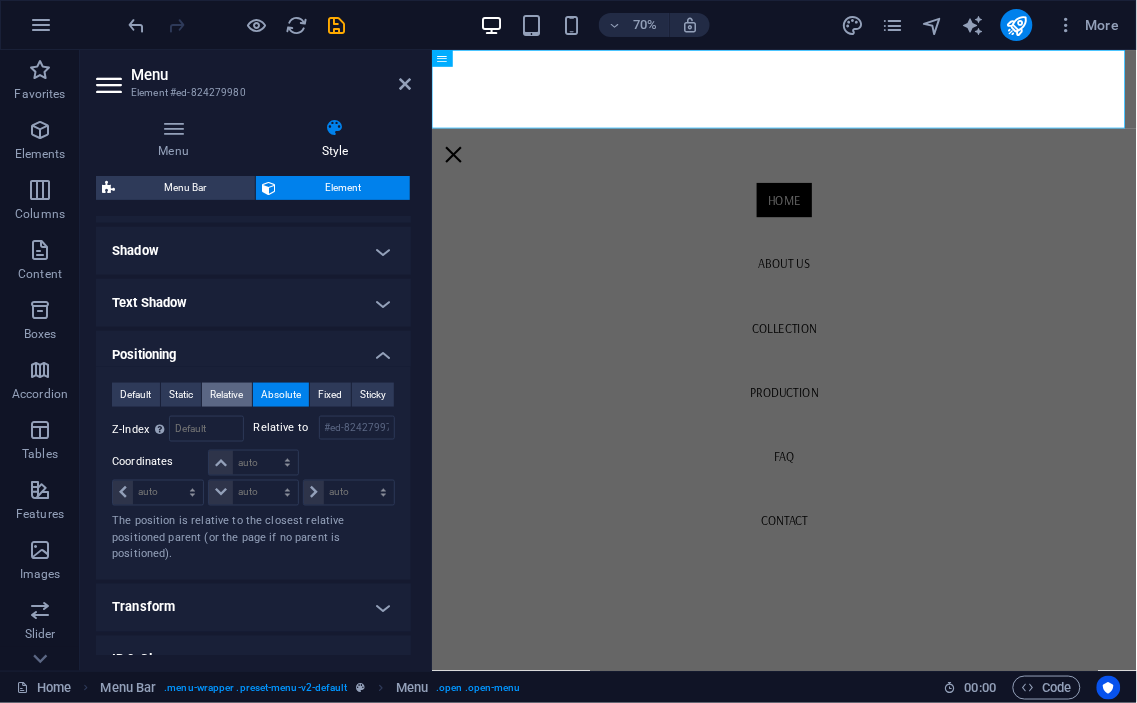 click on "Relative" at bounding box center [227, 395] 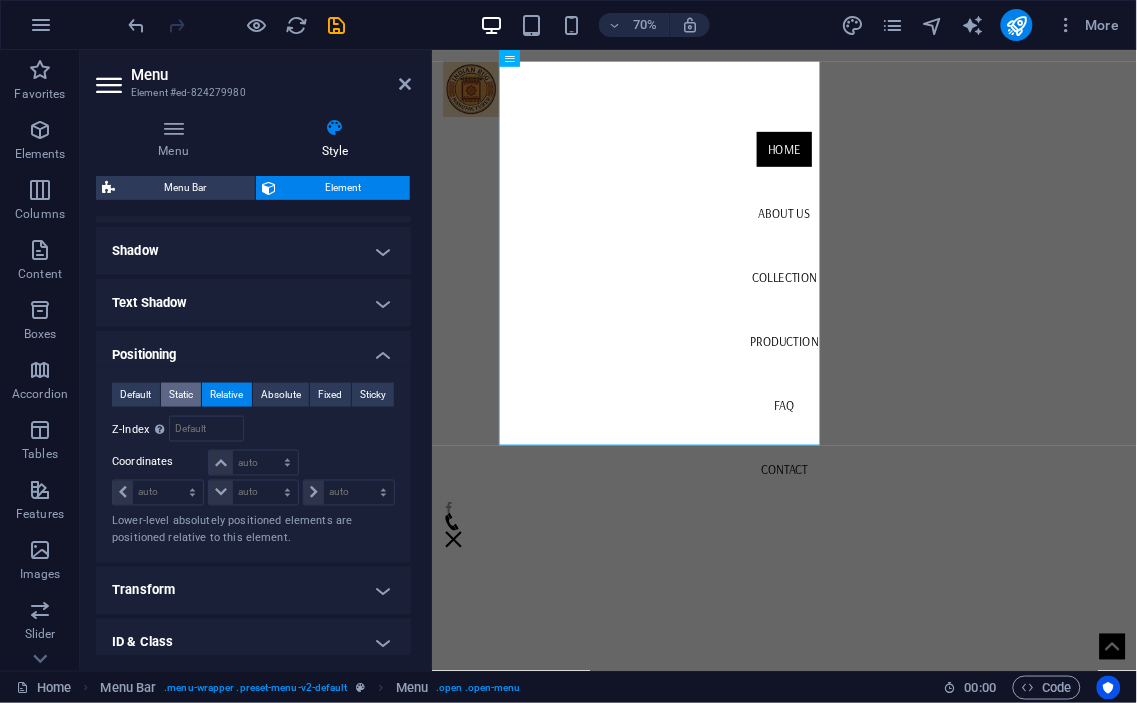click on "Static" at bounding box center [181, 395] 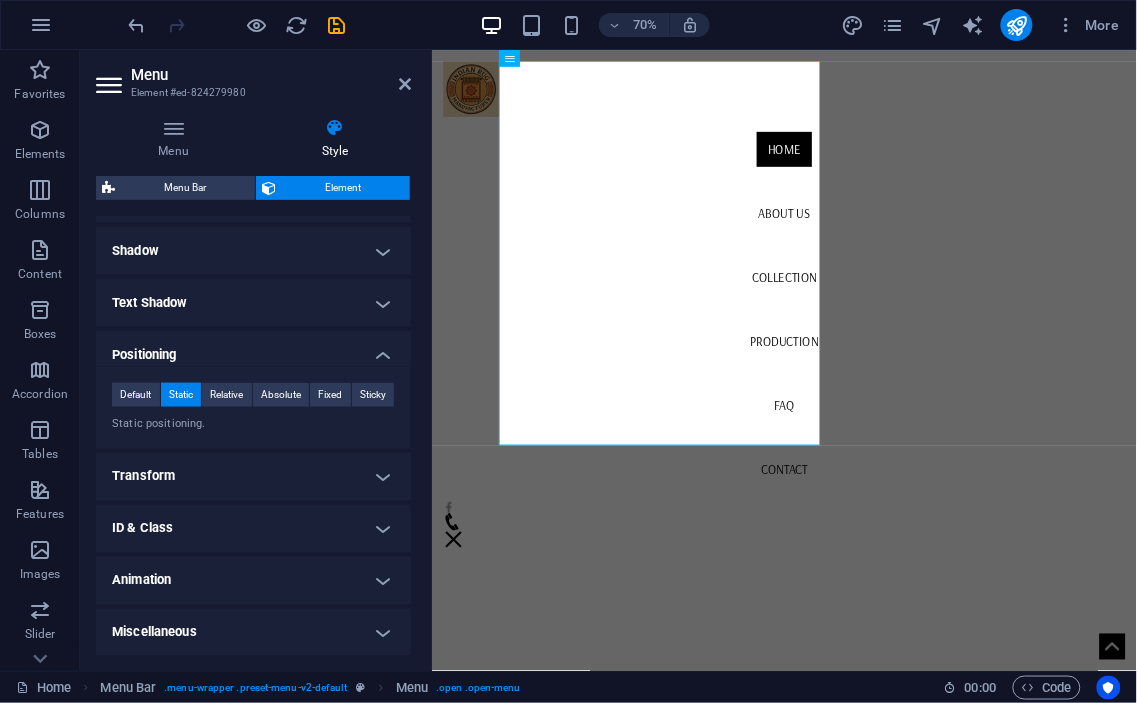 click on "Default Static Relative Absolute Fixed Sticky Z-Index Sets the order of the element from back to front. The higher the value, the higher is the element. Relative to #ed-824279974 Coordinates auto px rem % em auto px rem % em auto px rem % em auto px rem % em Static positioning." at bounding box center [253, 408] 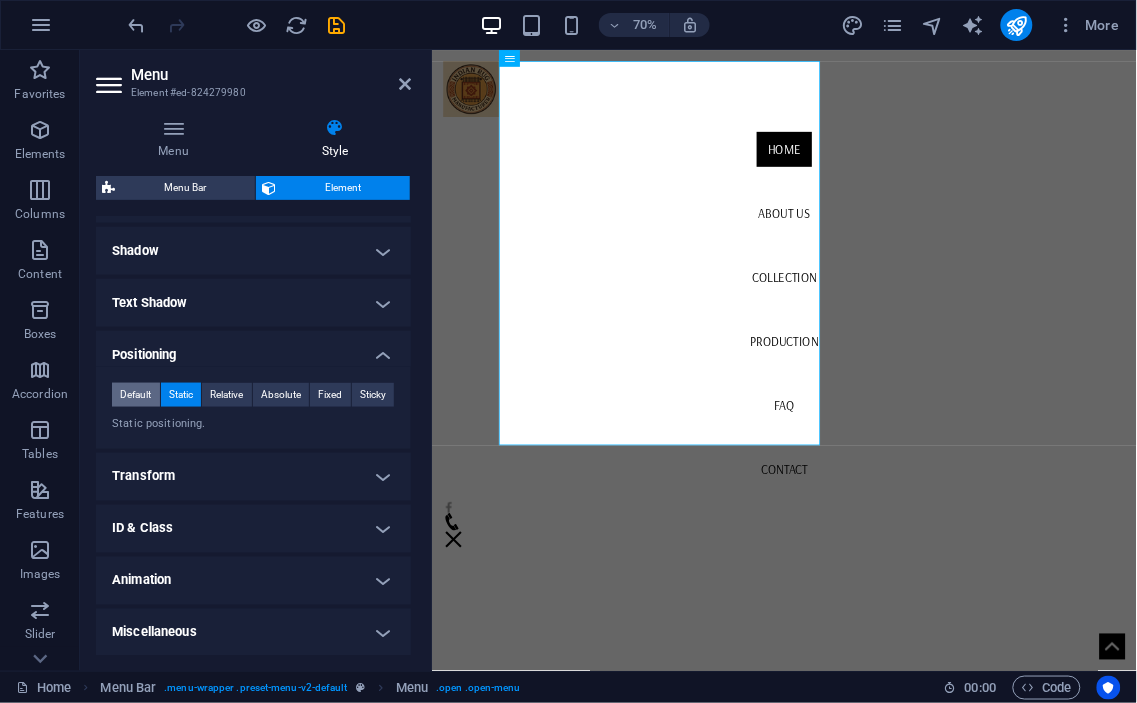 click on "Default" at bounding box center [135, 395] 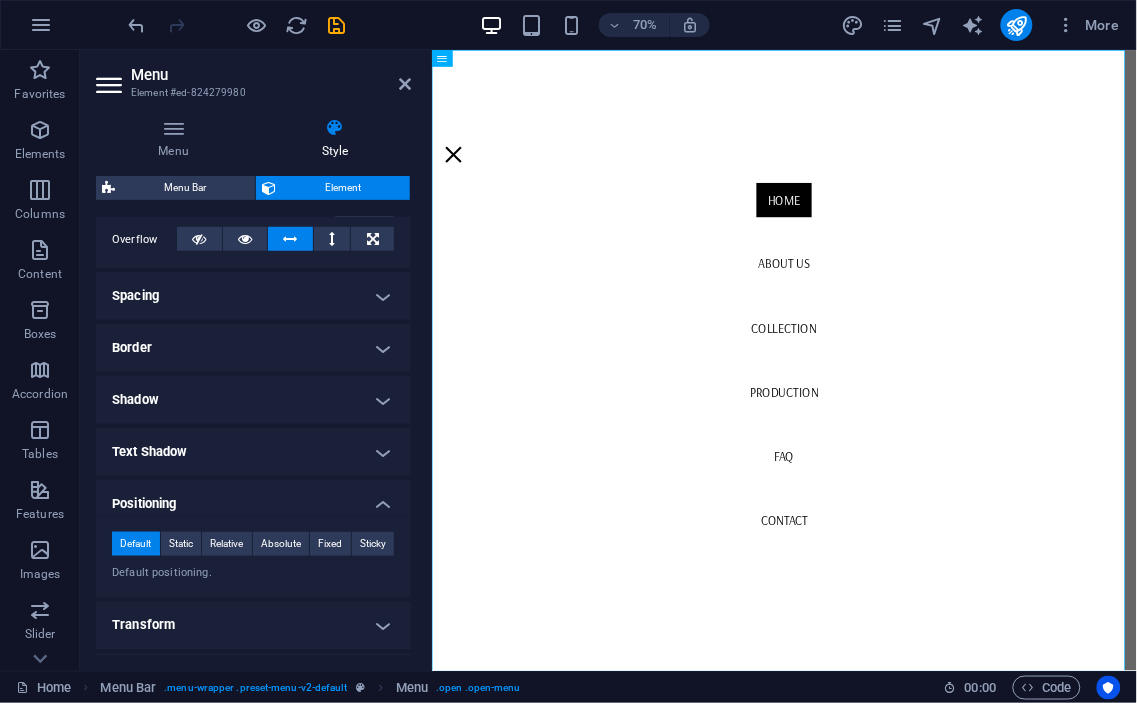 scroll, scrollTop: 290, scrollLeft: 0, axis: vertical 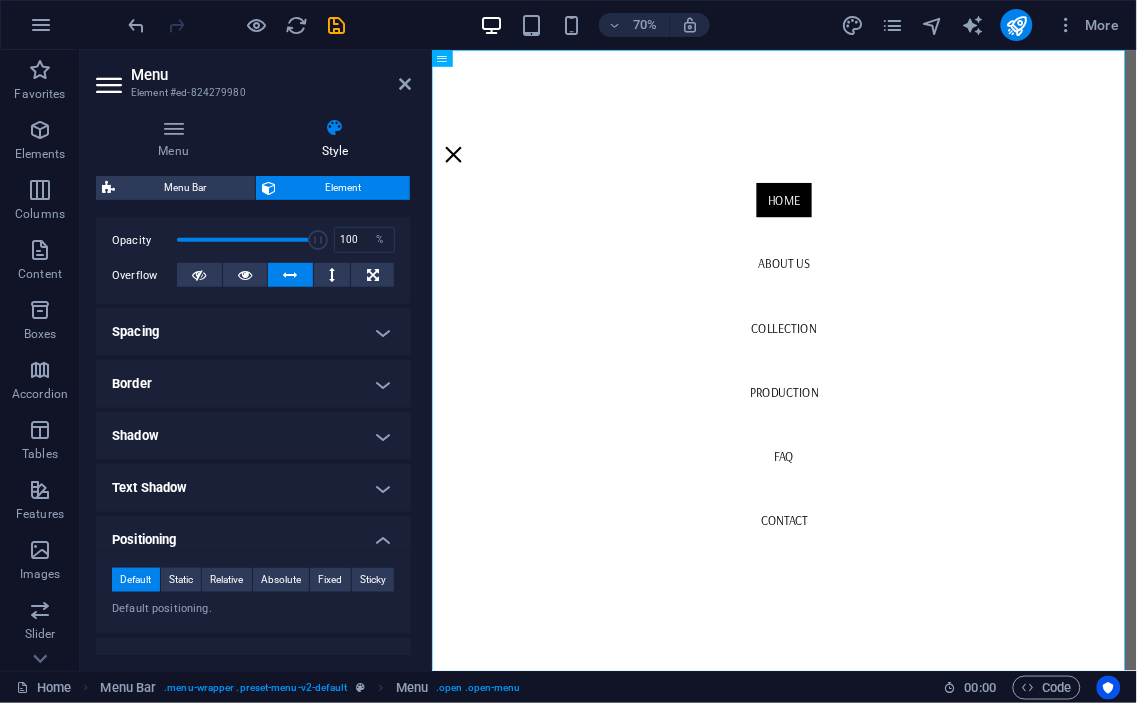 click on "Border" at bounding box center (253, 384) 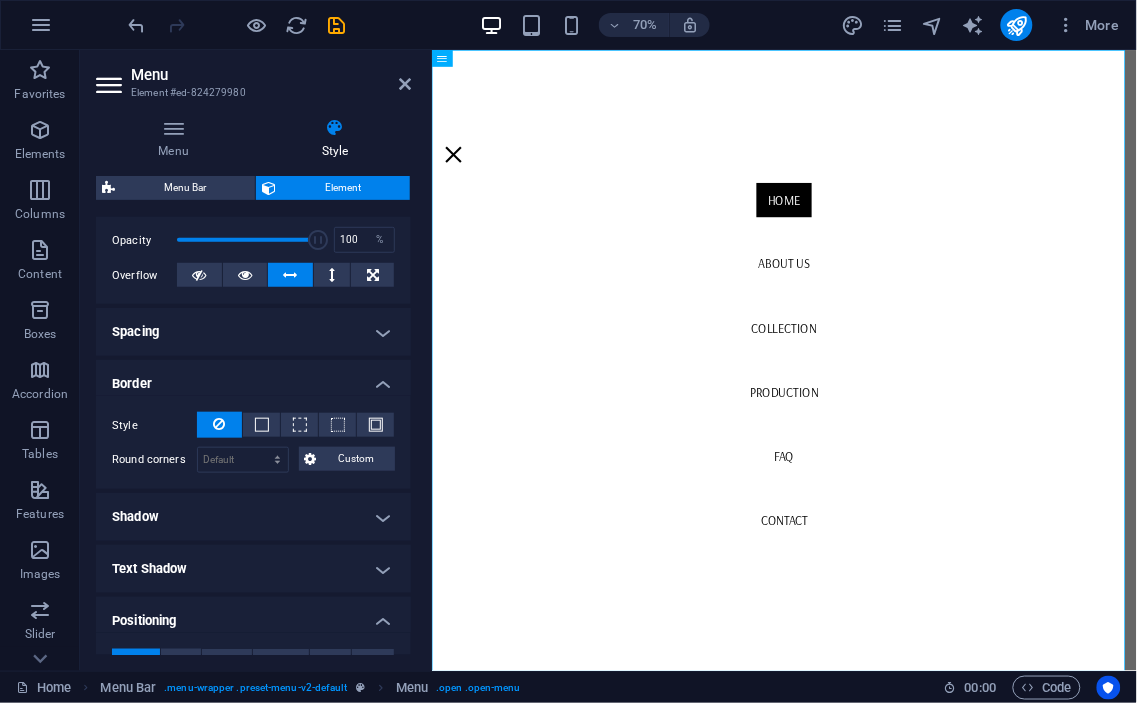 click on "Spacing" at bounding box center (253, 332) 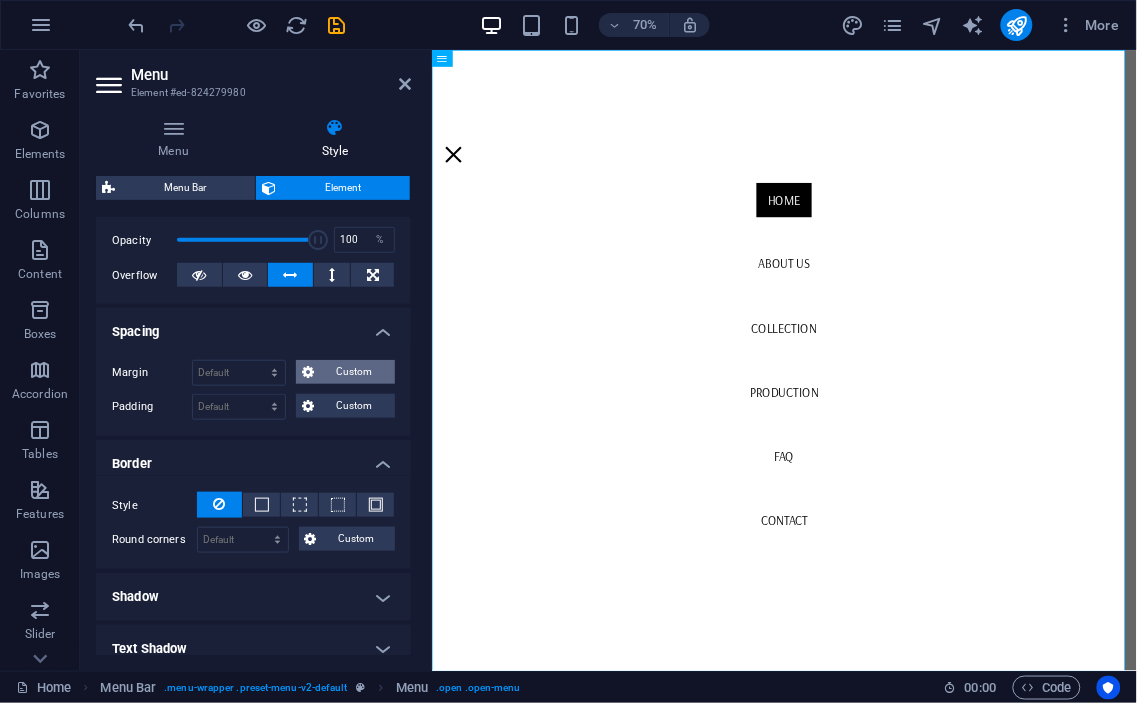 click at bounding box center [308, 372] 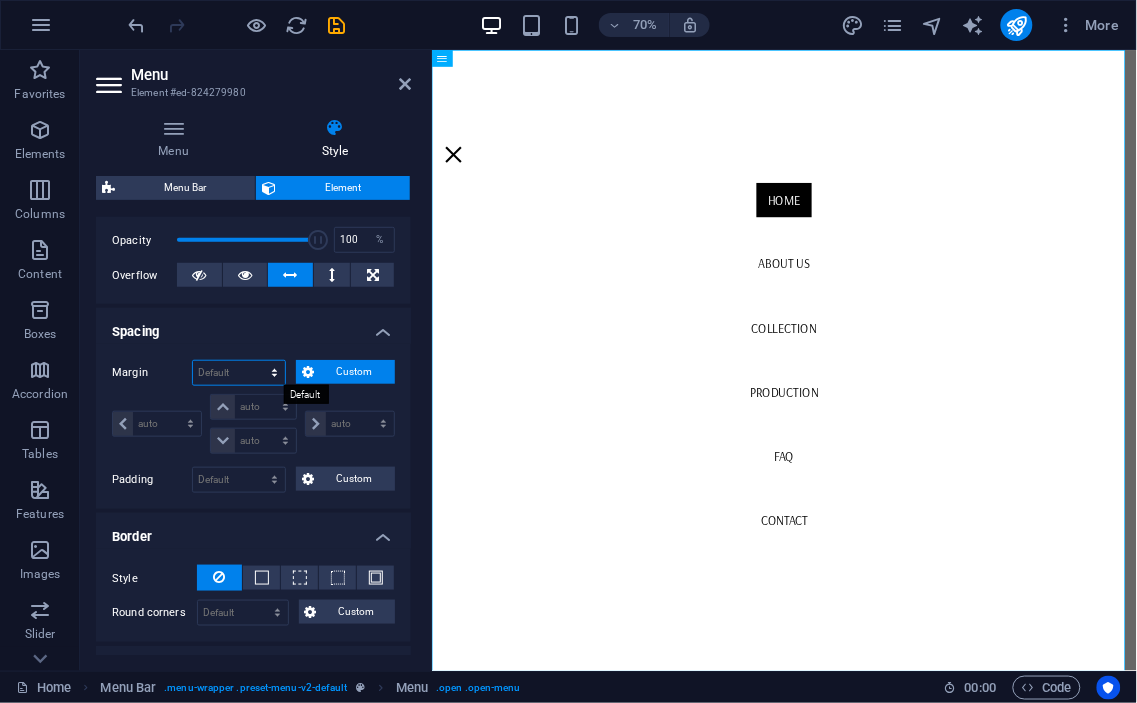 click on "Default auto px % rem vw vh Custom" at bounding box center [239, 373] 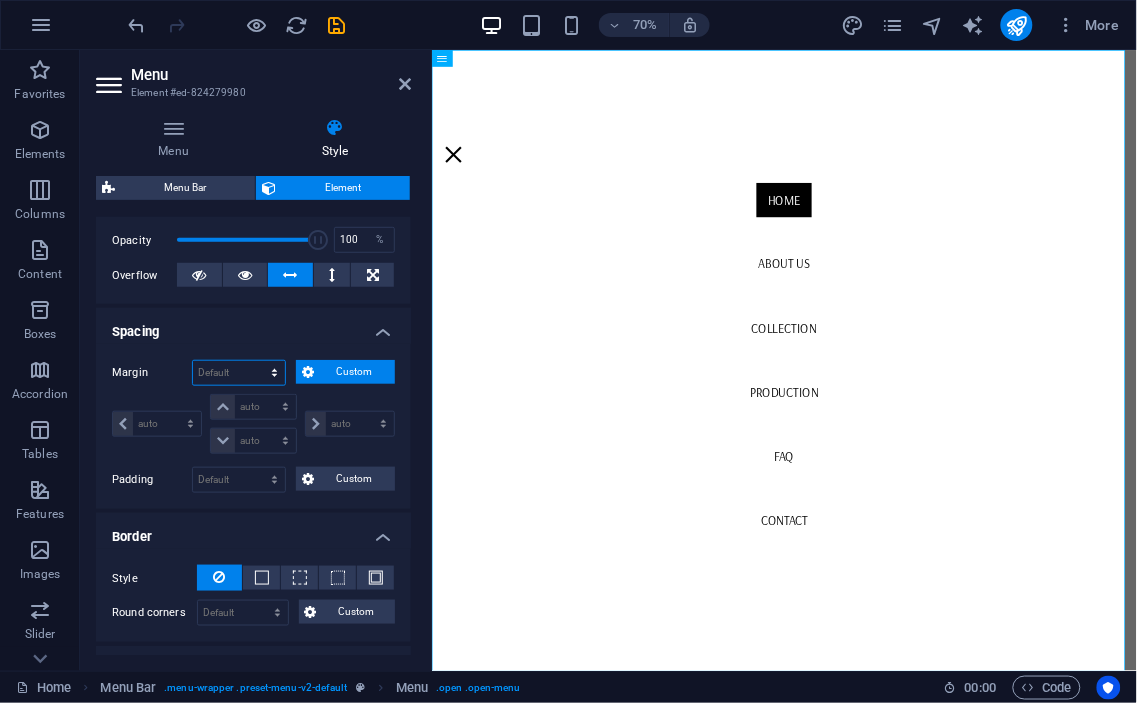 select on "%" 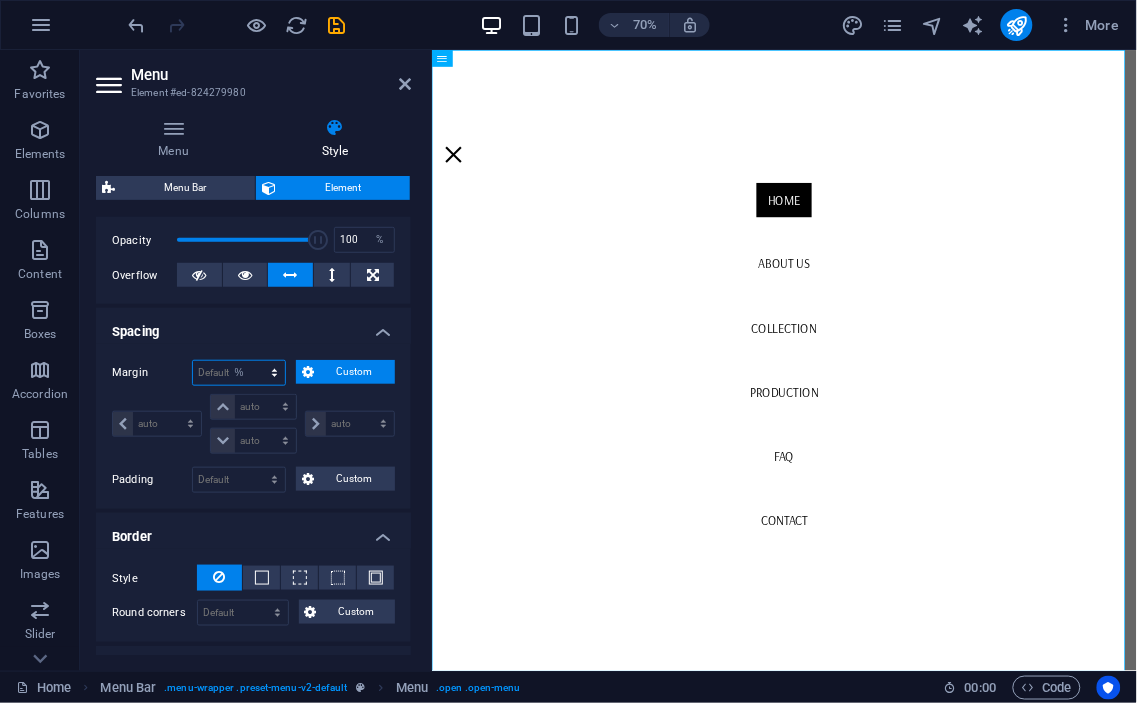 click on "Default auto px % rem vw vh Custom" at bounding box center [239, 373] 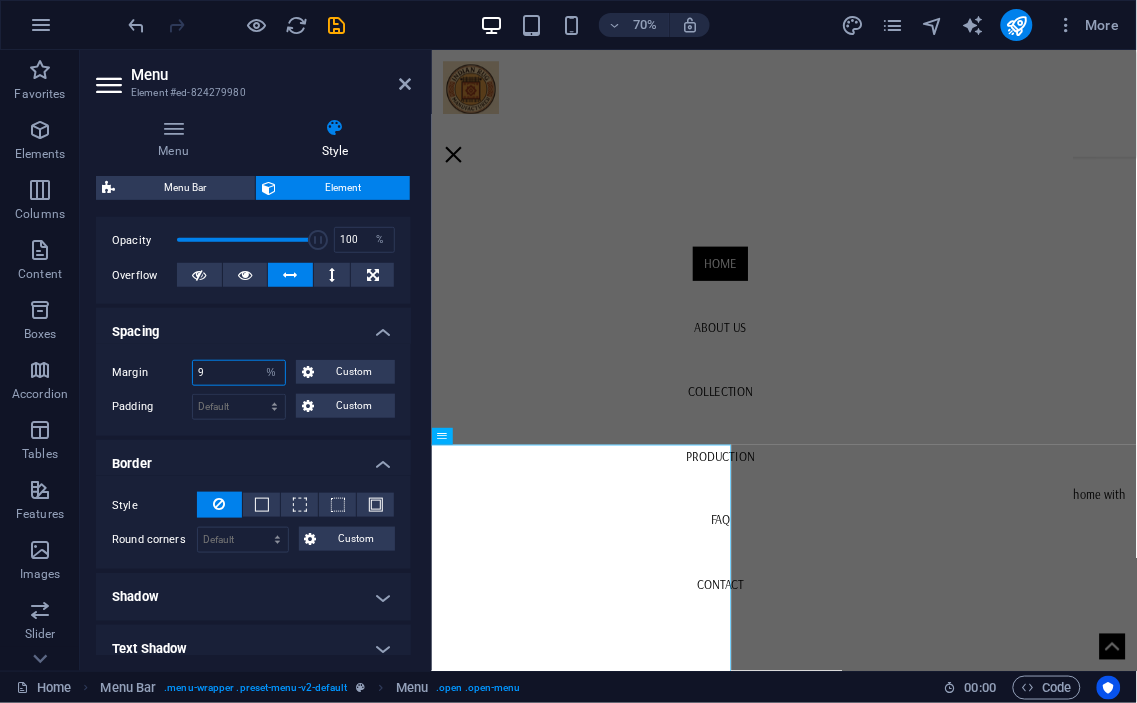scroll, scrollTop: 1081, scrollLeft: 0, axis: vertical 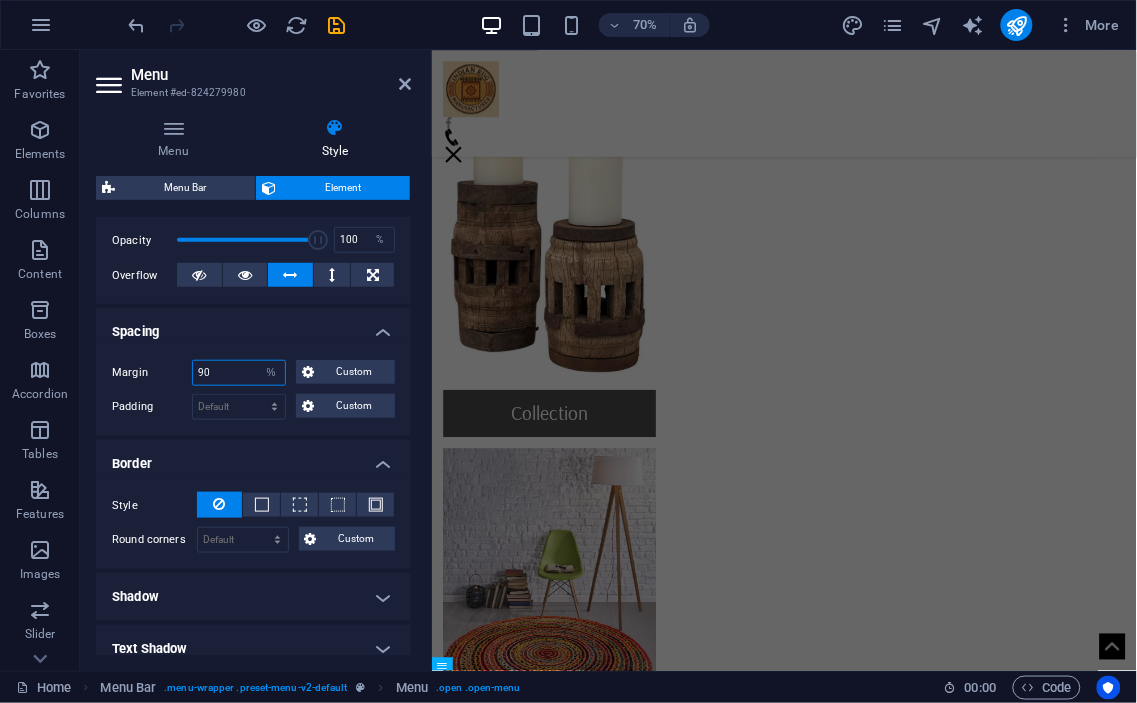 type on "90" 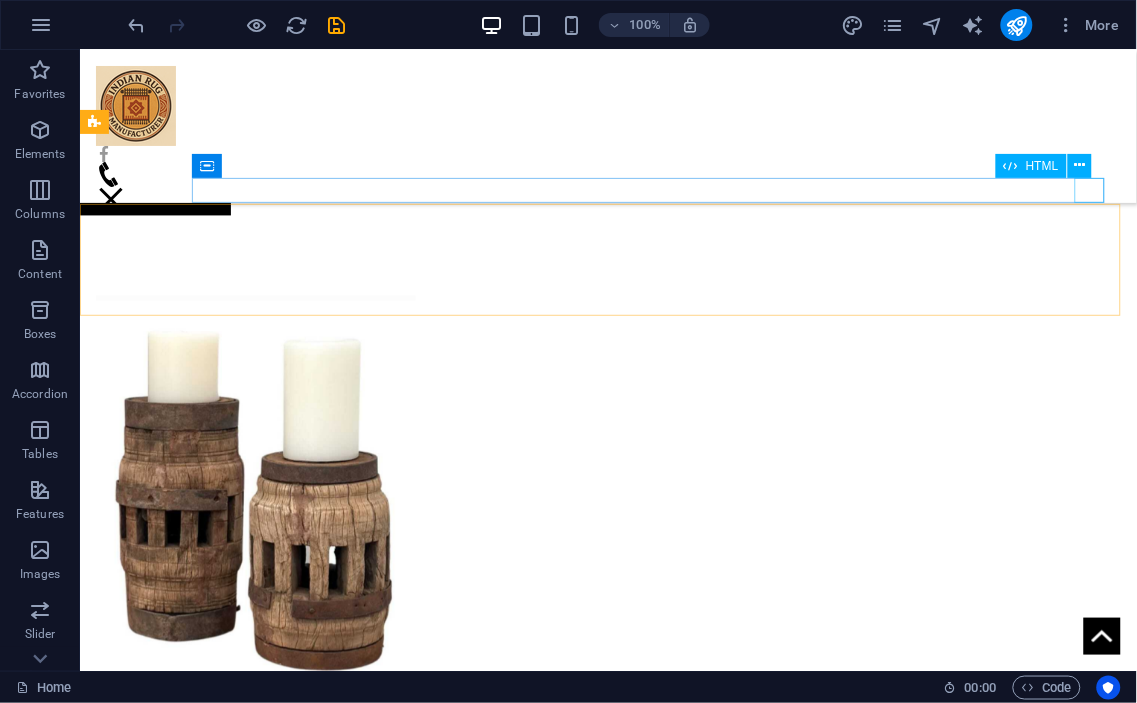 scroll, scrollTop: 655, scrollLeft: 0, axis: vertical 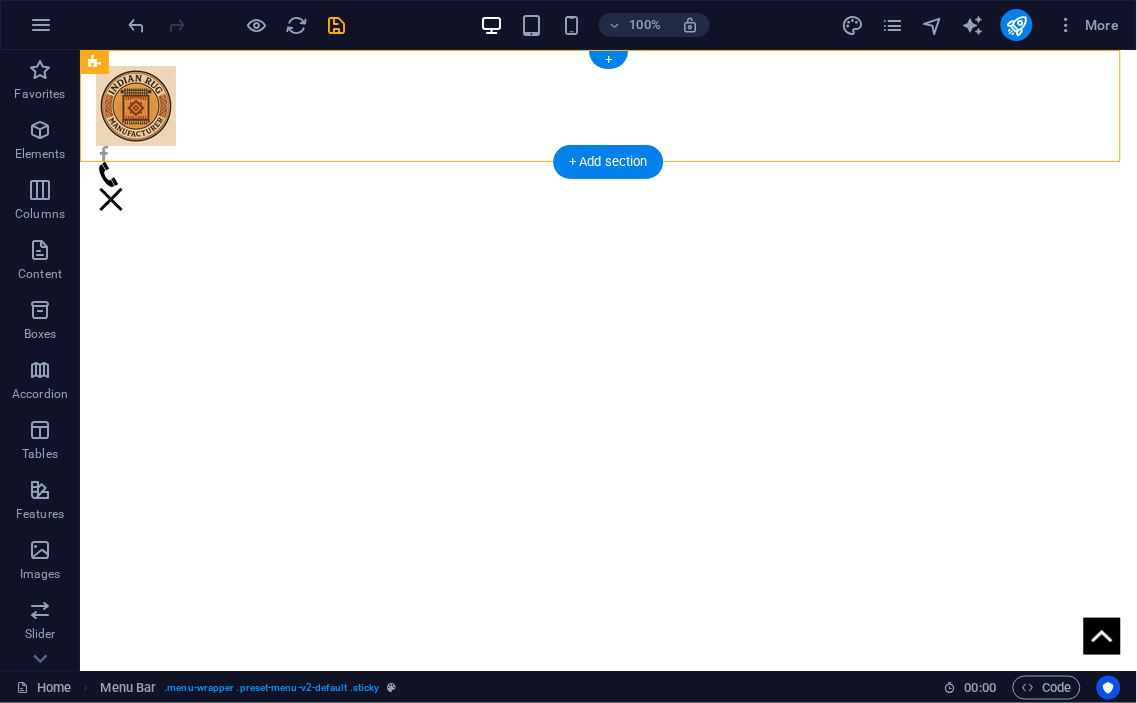 drag, startPoint x: 1075, startPoint y: 111, endPoint x: 1039, endPoint y: 116, distance: 36.345562 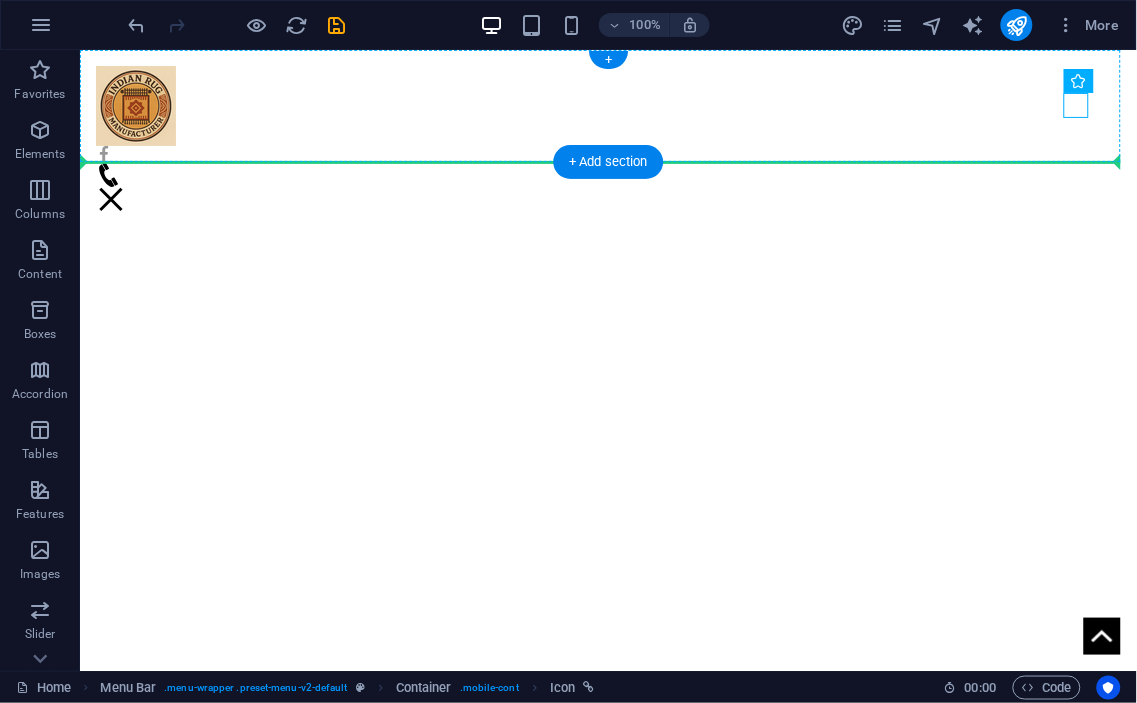 drag, startPoint x: 1069, startPoint y: 109, endPoint x: 1005, endPoint y: 115, distance: 64.28063 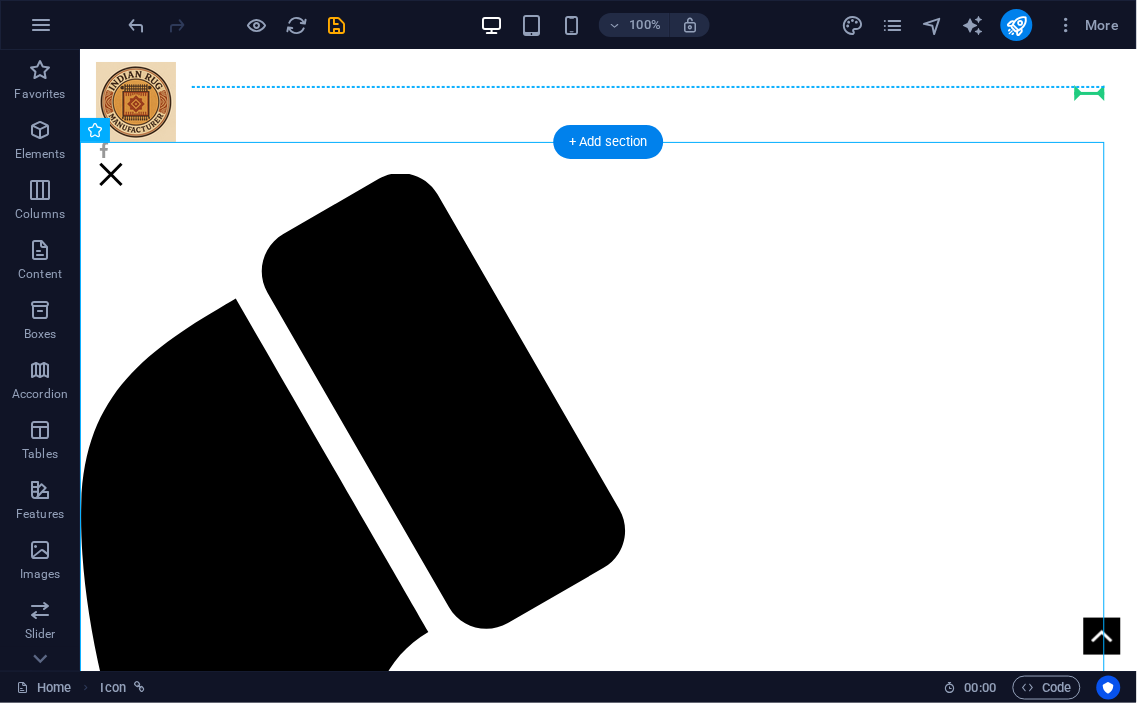 scroll, scrollTop: 0, scrollLeft: 0, axis: both 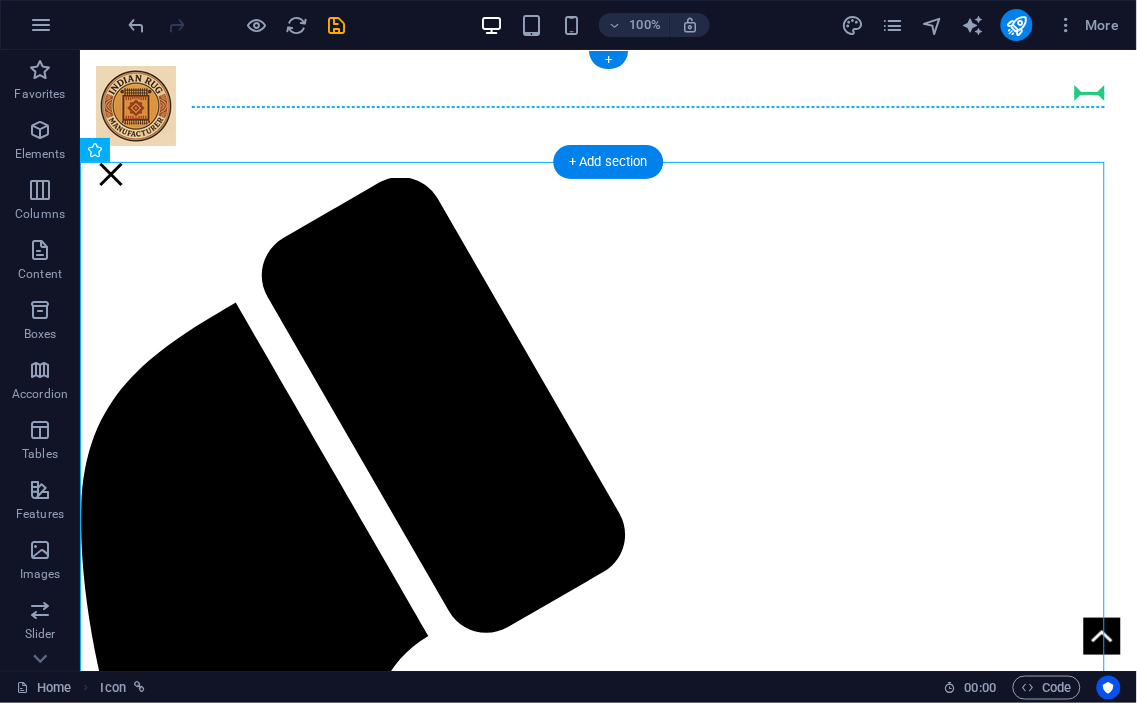 drag, startPoint x: 470, startPoint y: 367, endPoint x: 1081, endPoint y: 101, distance: 666.39105 